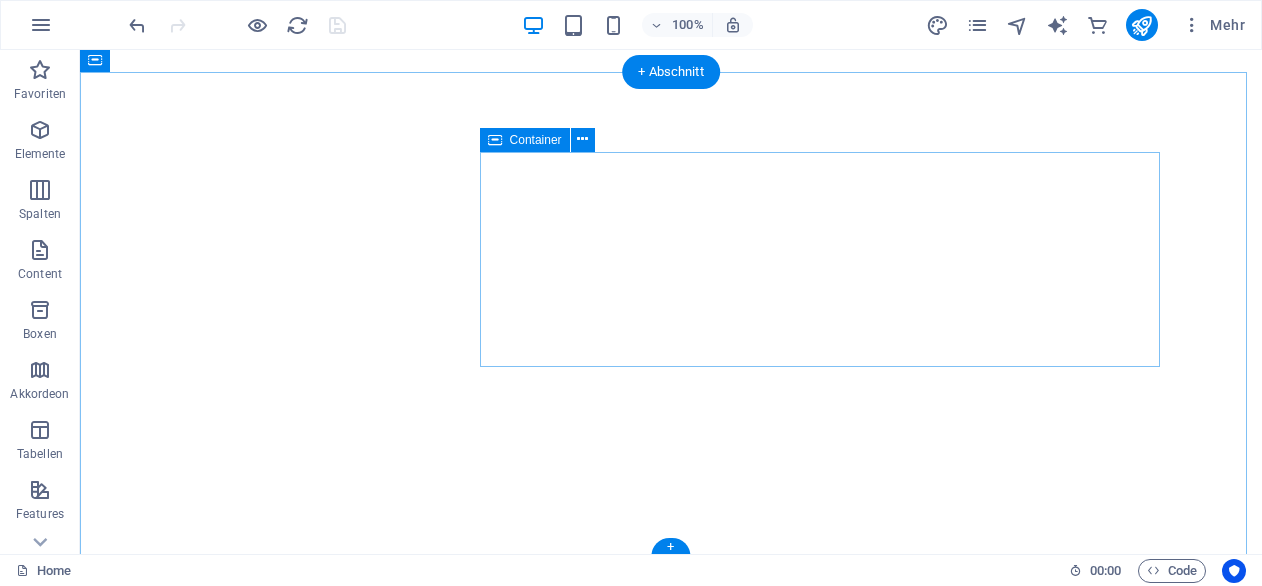 scroll, scrollTop: 0, scrollLeft: 0, axis: both 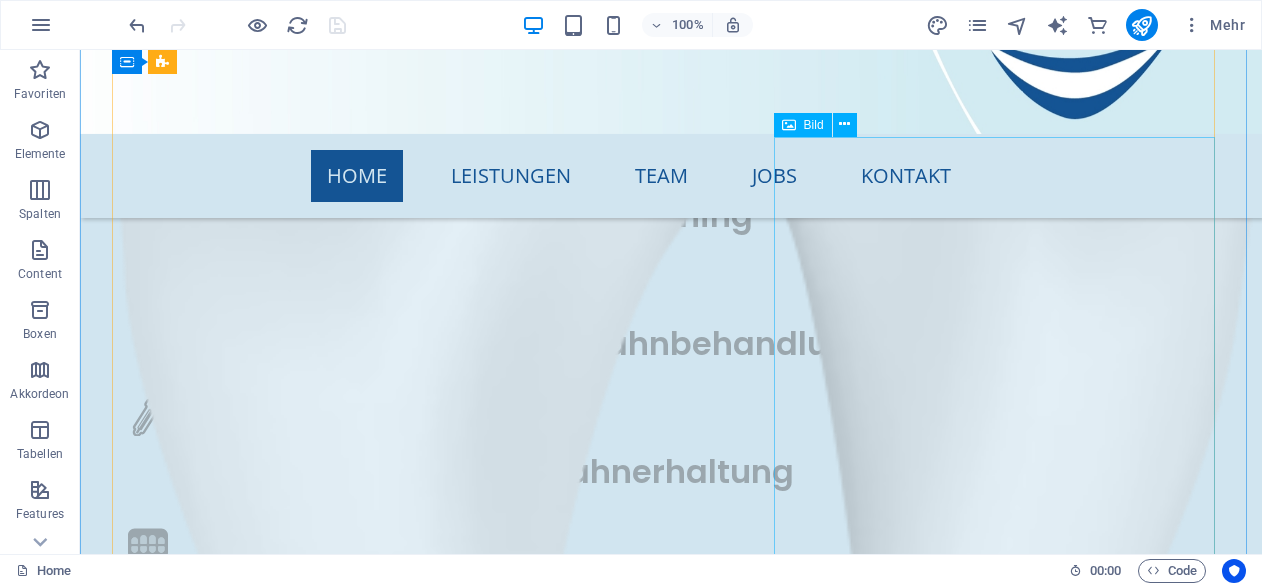 click at bounding box center [671, 6191] 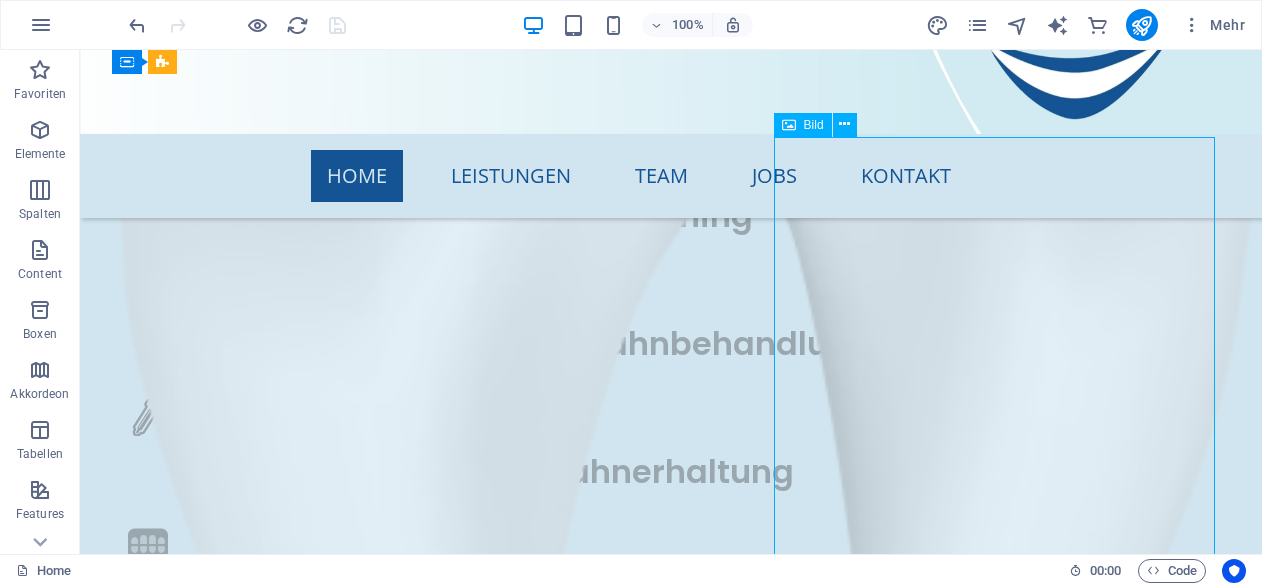 click at bounding box center (671, 6191) 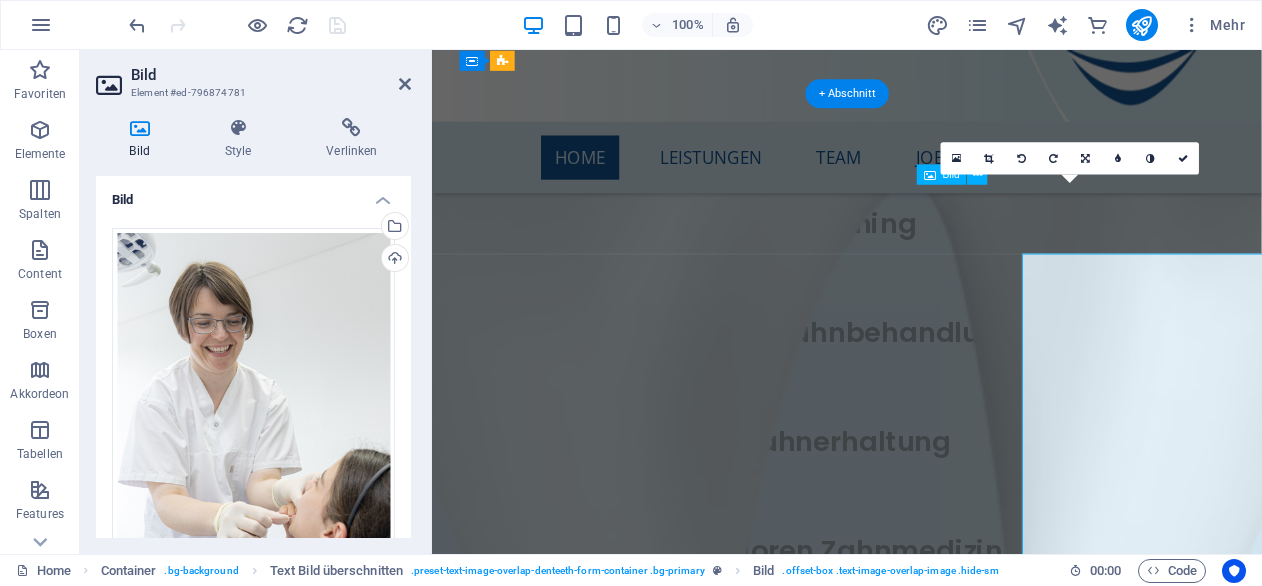 scroll, scrollTop: 6299, scrollLeft: 0, axis: vertical 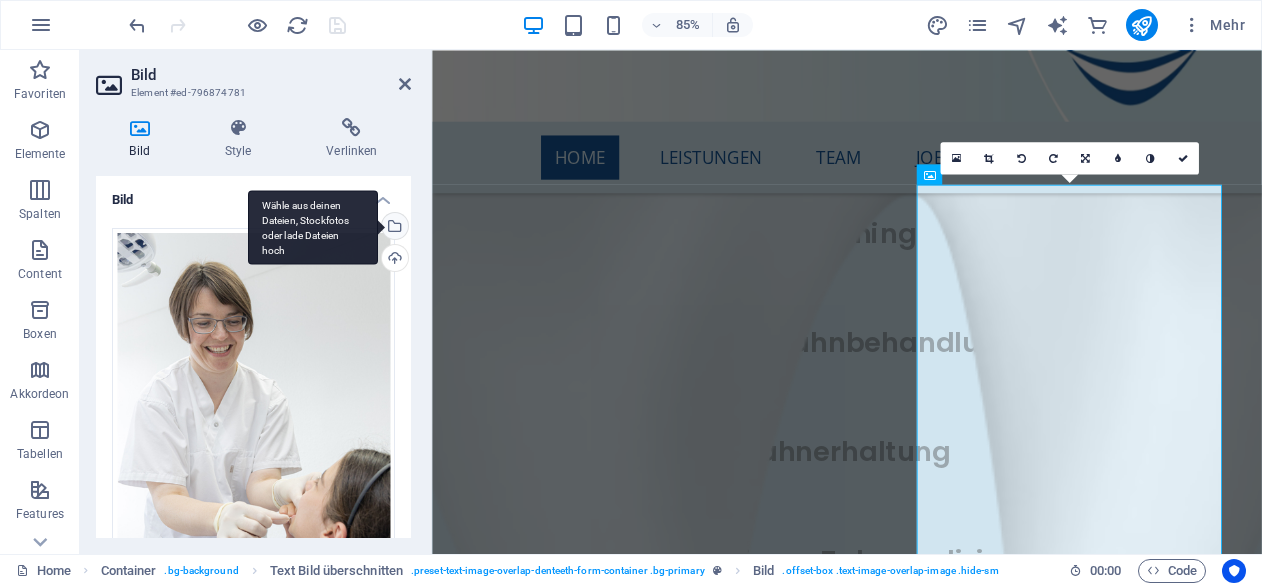 click on "Wähle aus deinen Dateien, Stockfotos oder lade Dateien hoch" at bounding box center (393, 228) 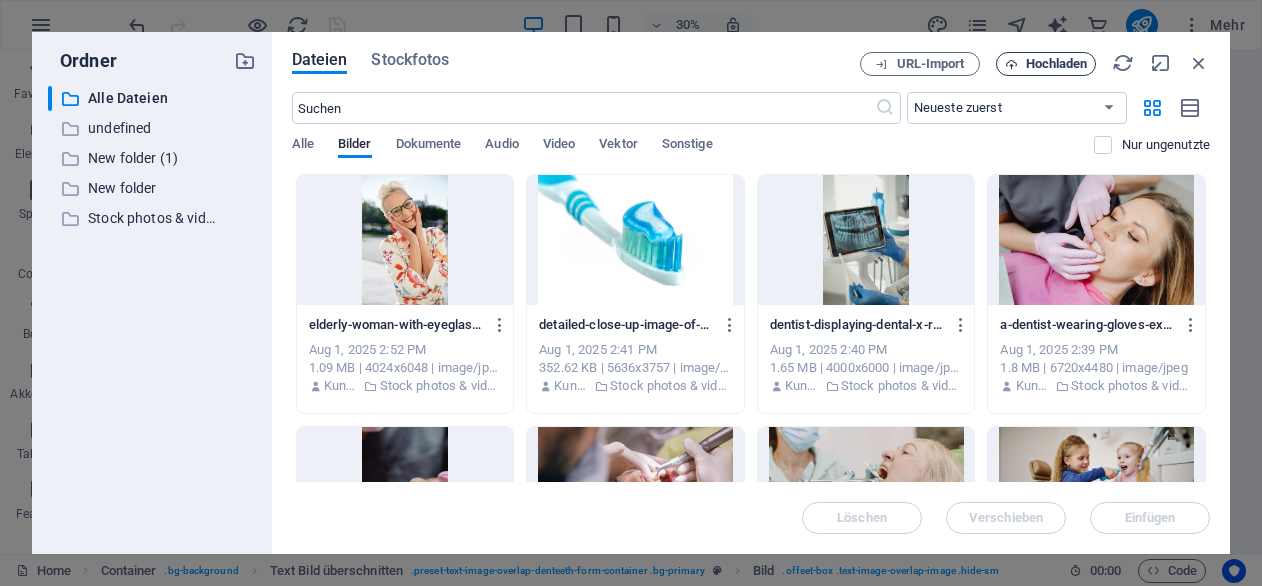 click on "Hochladen" at bounding box center (1057, 64) 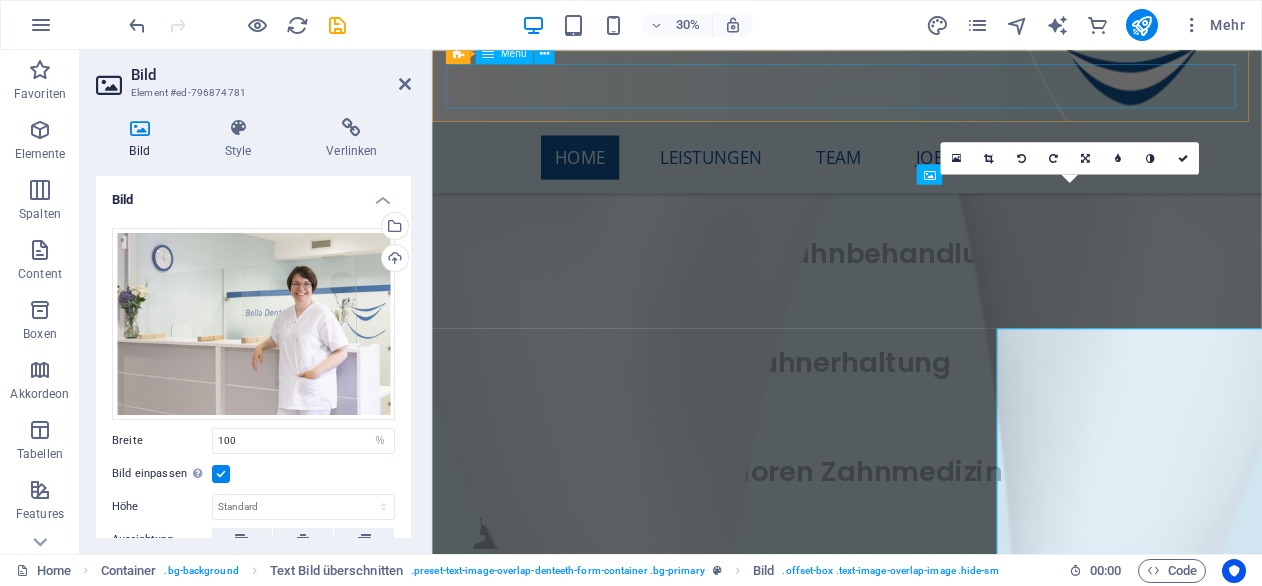 scroll, scrollTop: 6299, scrollLeft: 0, axis: vertical 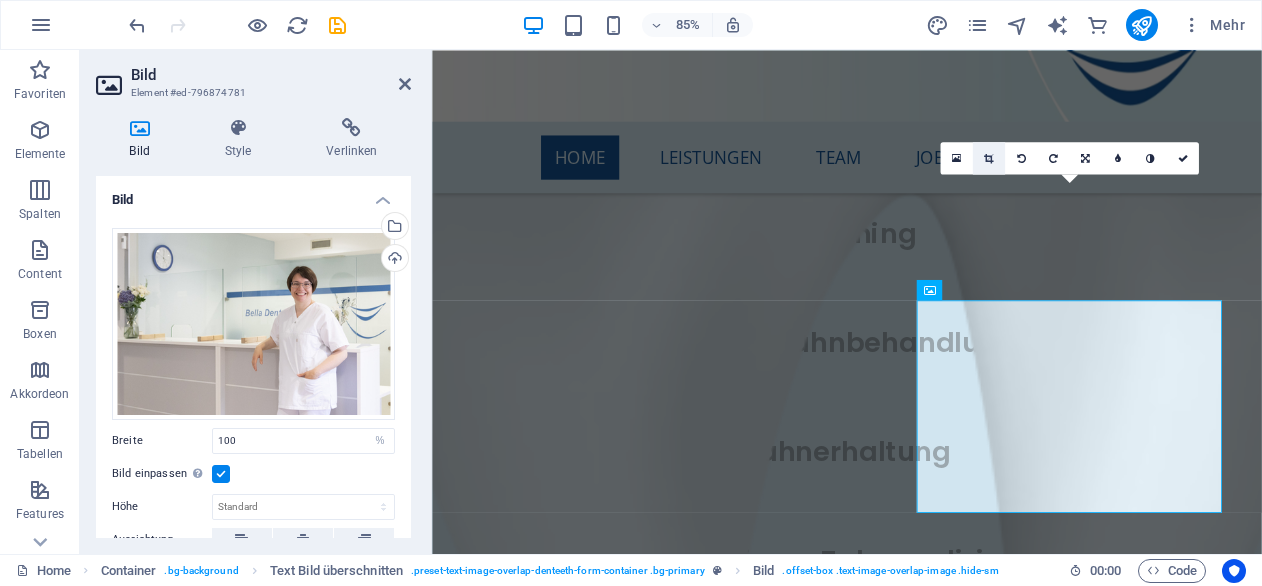 click at bounding box center (988, 158) 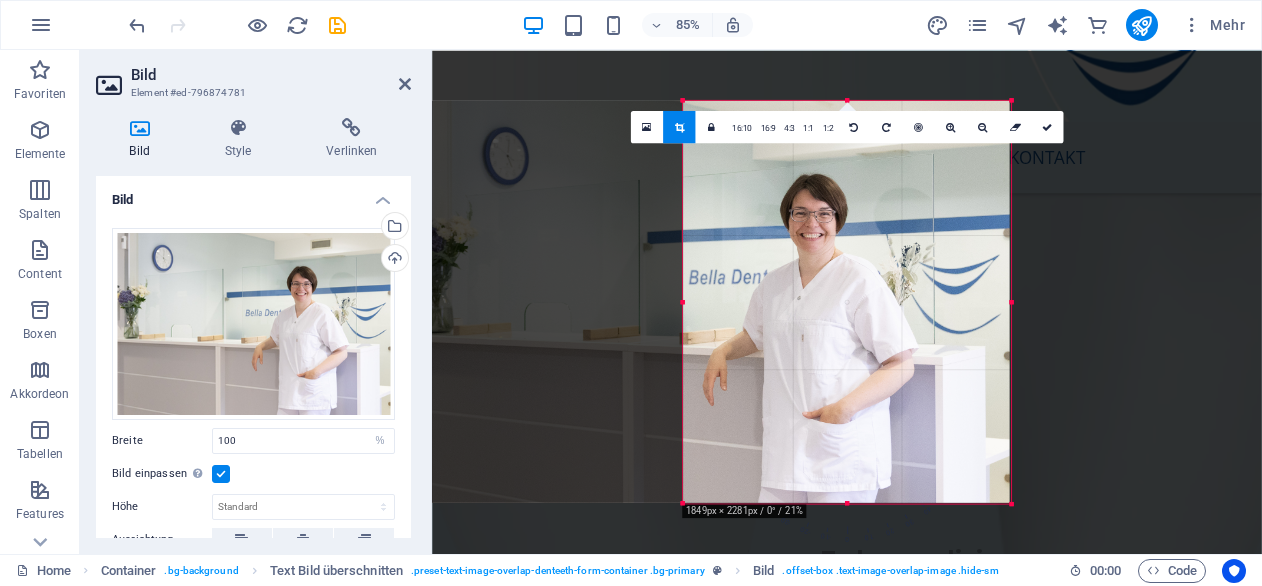 drag, startPoint x: 545, startPoint y: 299, endPoint x: 872, endPoint y: 314, distance: 327.34384 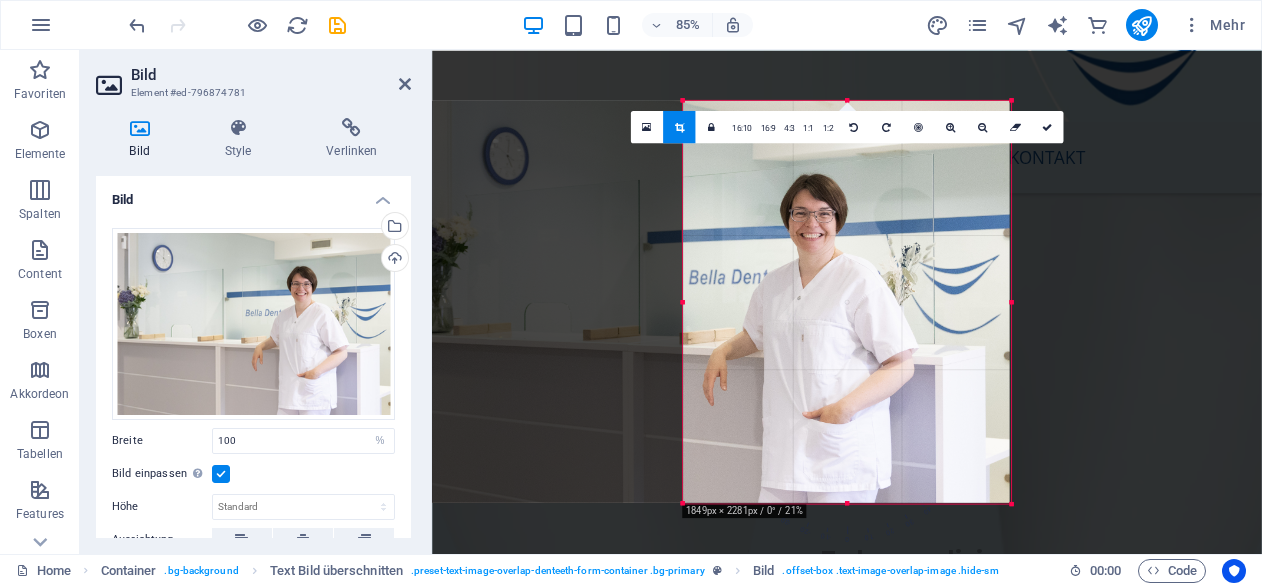 click on "180 170 160 150 140 130 120 110 100 90 80 70 60 50 40 30 20 10 0 -10 -20 -30 -40 -50 -60 -70 -80 -90 -100 -110 -120 -130 -140 -150 -160 -170 1849px × 2281px / 0° / 21% 16:10 16:9 4:3 1:1 1:2 0" at bounding box center (847, 302) 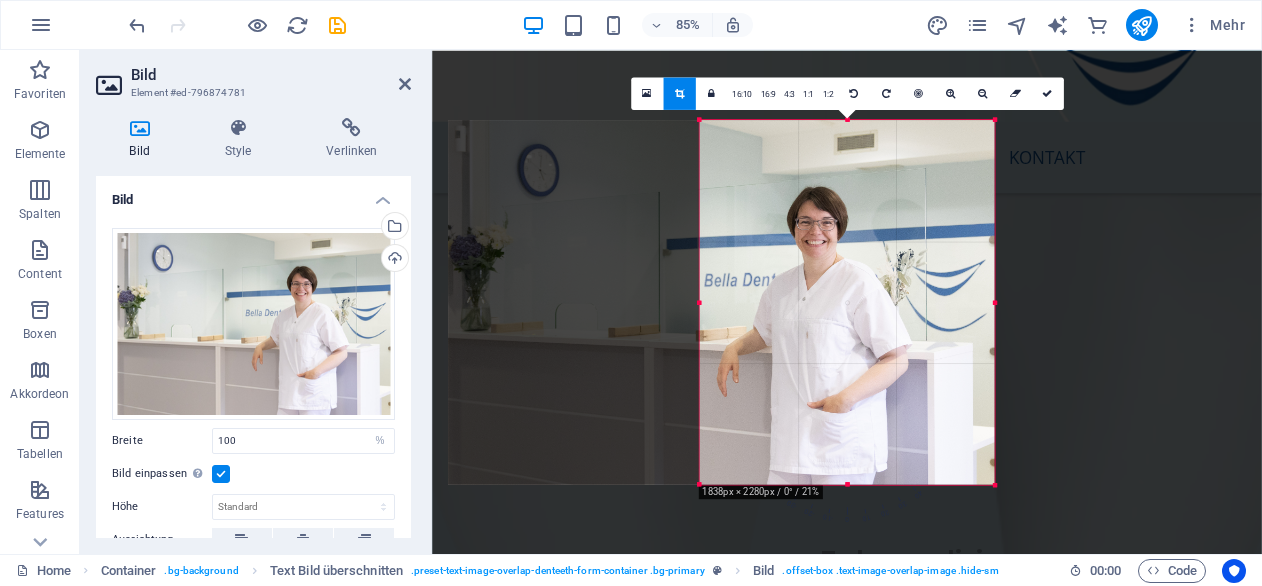 drag, startPoint x: 1010, startPoint y: 305, endPoint x: 972, endPoint y: 311, distance: 38.470768 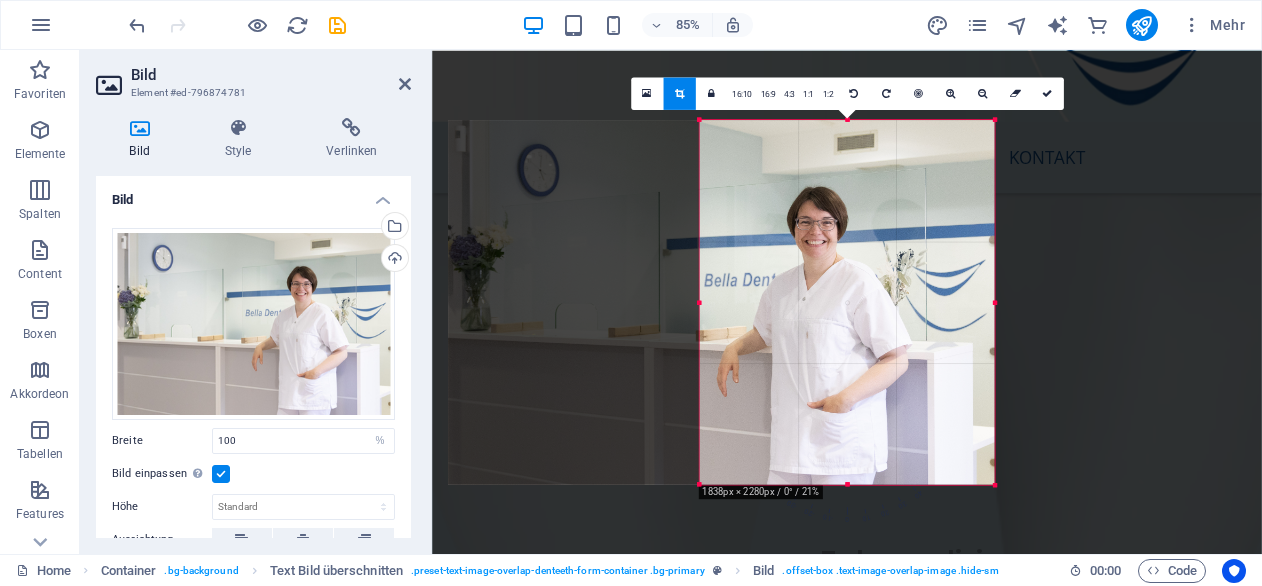 click on "180 170 160 150 140 130 120 110 100 90 80 70 60 50 40 30 20 10 0 -10 -20 -30 -40 -50 -60 -70 -80 -90 -100 -110 -120 -130 -140 -150 -160 -170 1838px × 2280px / 0° / 21% 16:10 16:9 4:3 1:1 1:2 0" at bounding box center [847, 302] 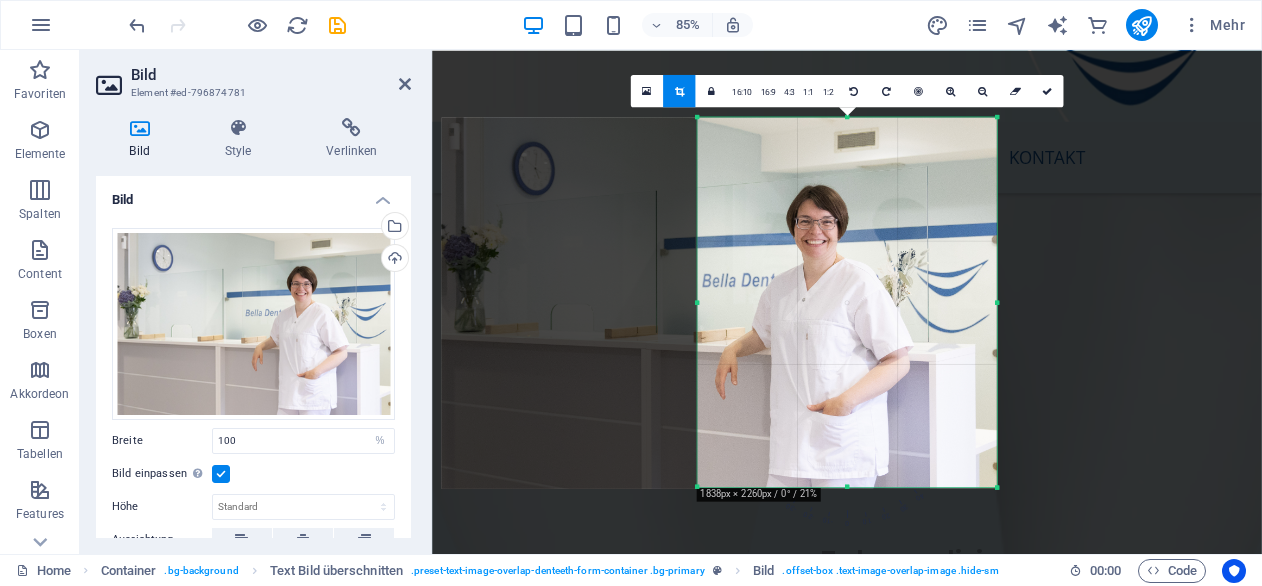 drag, startPoint x: 996, startPoint y: 303, endPoint x: 1004, endPoint y: 291, distance: 14.422205 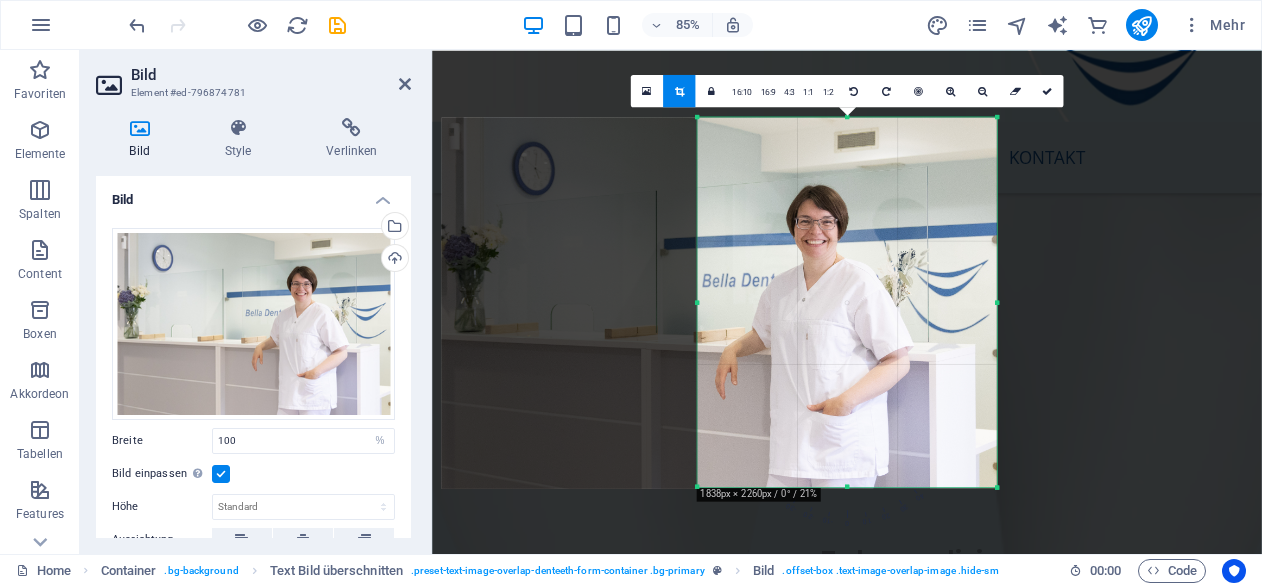 click on "180 170 160 150 140 130 120 110 100 90 80 70 60 50 40 30 20 10 0 -10 -20 -30 -40 -50 -60 -70 -80 -90 -100 -110 -120 -130 -140 -150 -160 -170 1838px × 2260px / 0° / 21% 16:10 16:9 4:3 1:1 1:2 0" at bounding box center (846, 301) 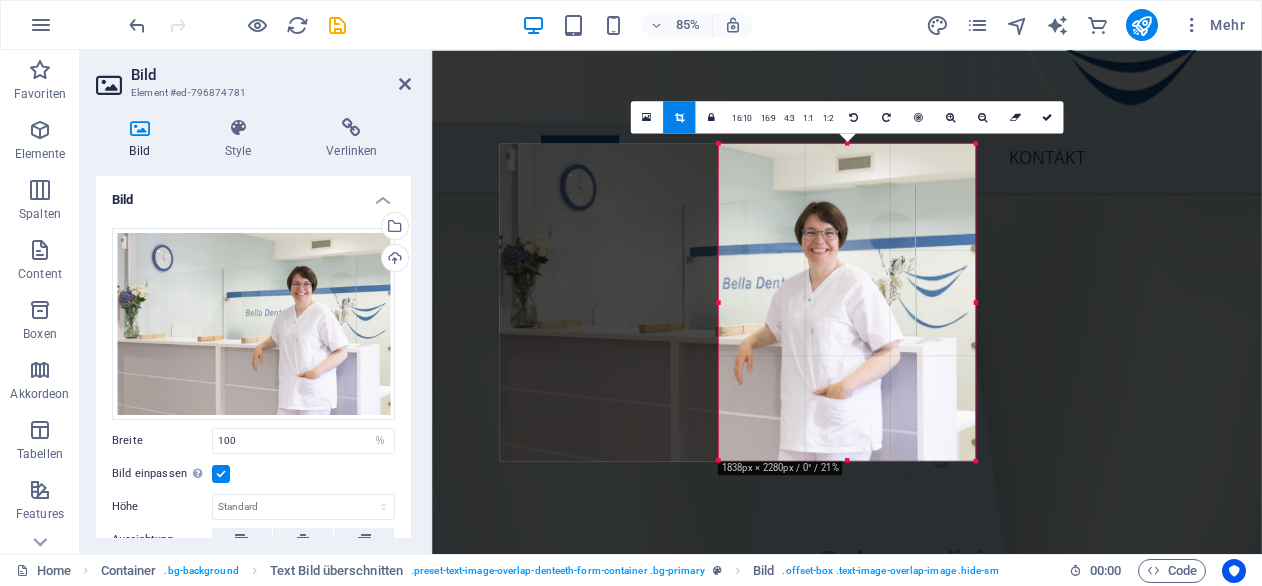 drag, startPoint x: 998, startPoint y: 302, endPoint x: 946, endPoint y: 311, distance: 52.773098 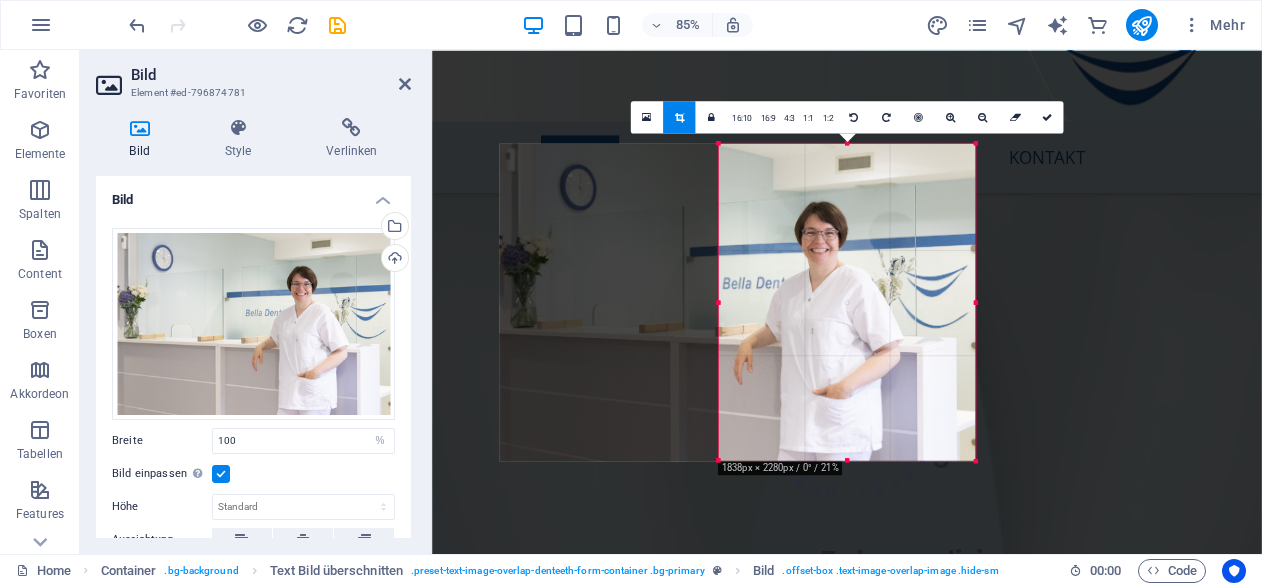 click on "180 170 160 150 140 130 120 110 100 90 80 70 60 50 40 30 20 10 0 -10 -20 -30 -40 -50 -60 -70 -80 -90 -100 -110 -120 -130 -140 -150 -160 -170 1838px × 2280px / 0° / 21% 16:10 16:9 4:3 1:1 1:2 0" at bounding box center [847, 302] 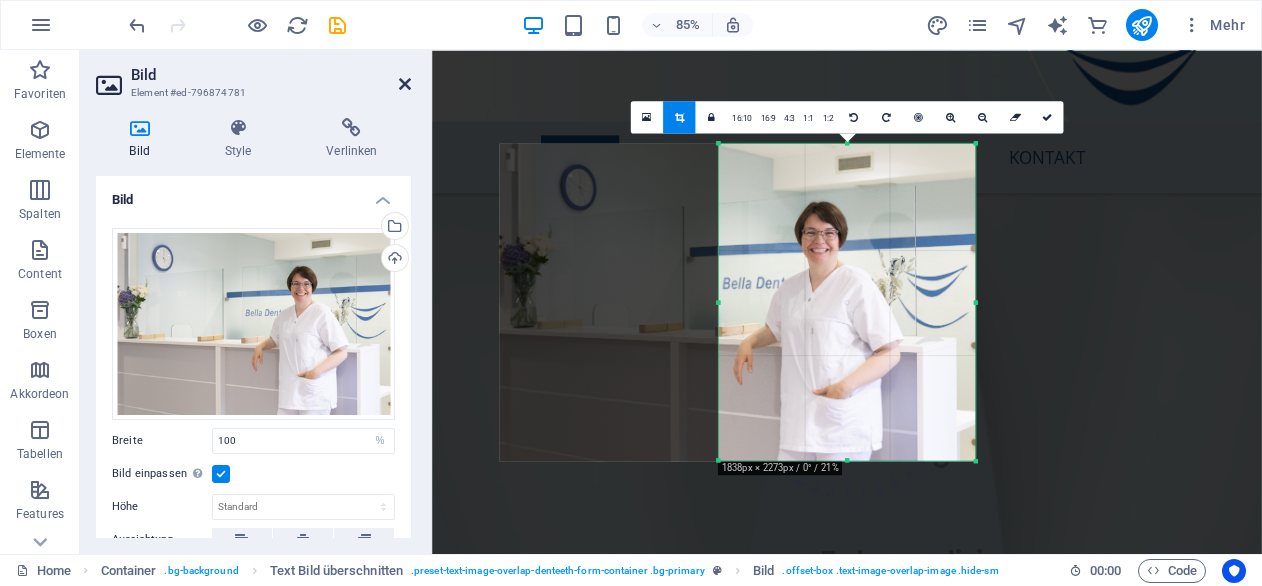 click at bounding box center (405, 84) 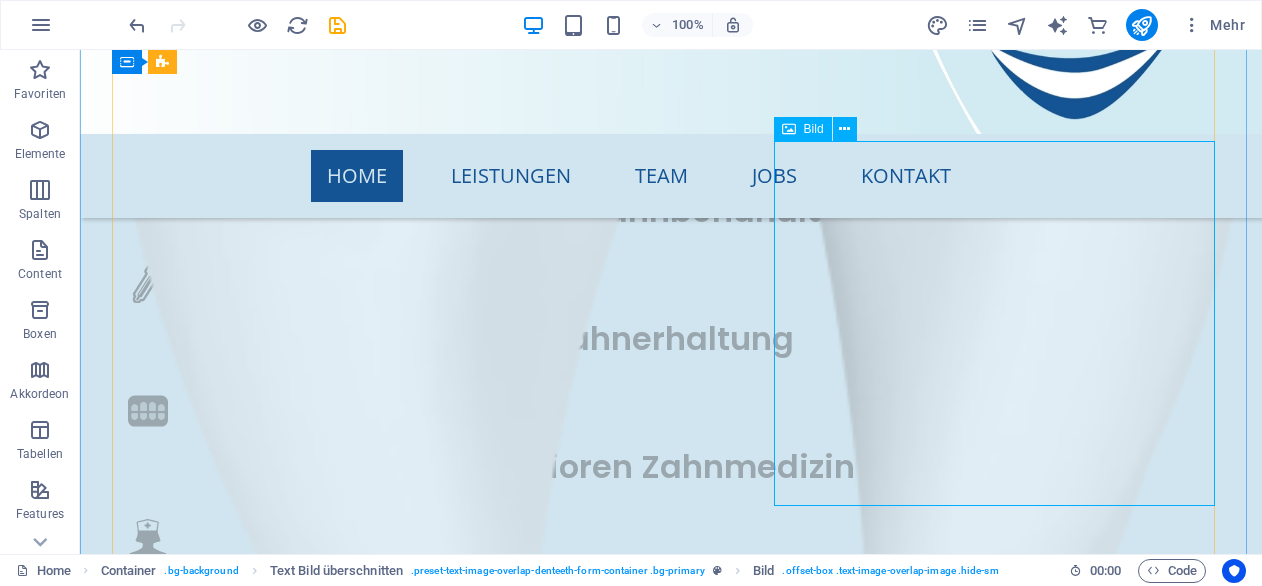 scroll, scrollTop: 6443, scrollLeft: 0, axis: vertical 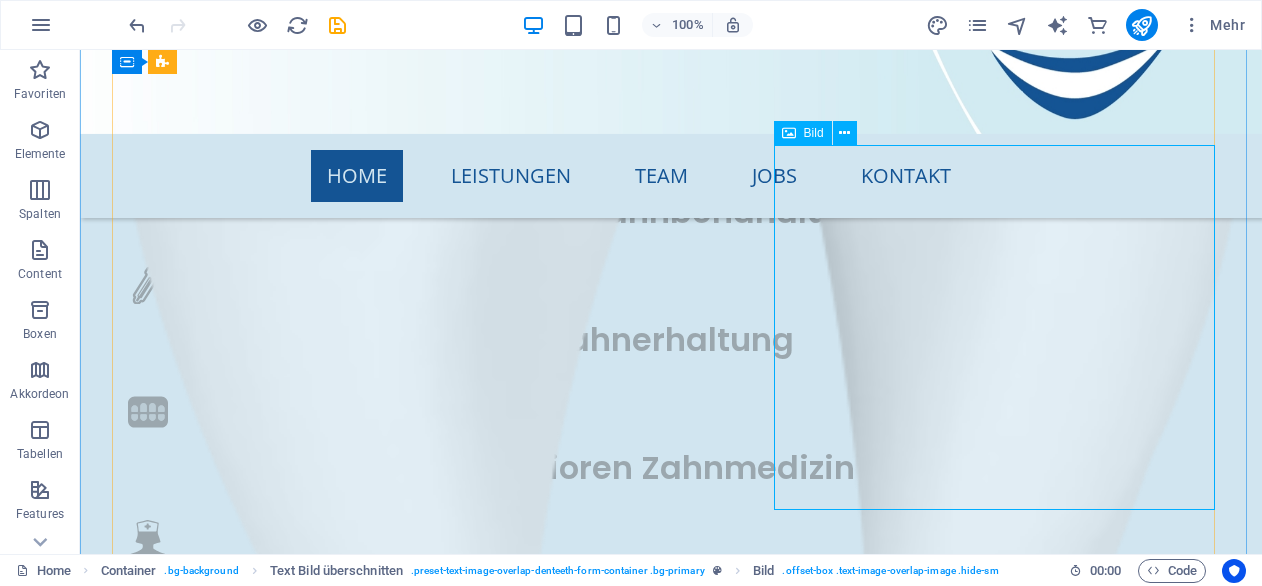 click at bounding box center (671, 5411) 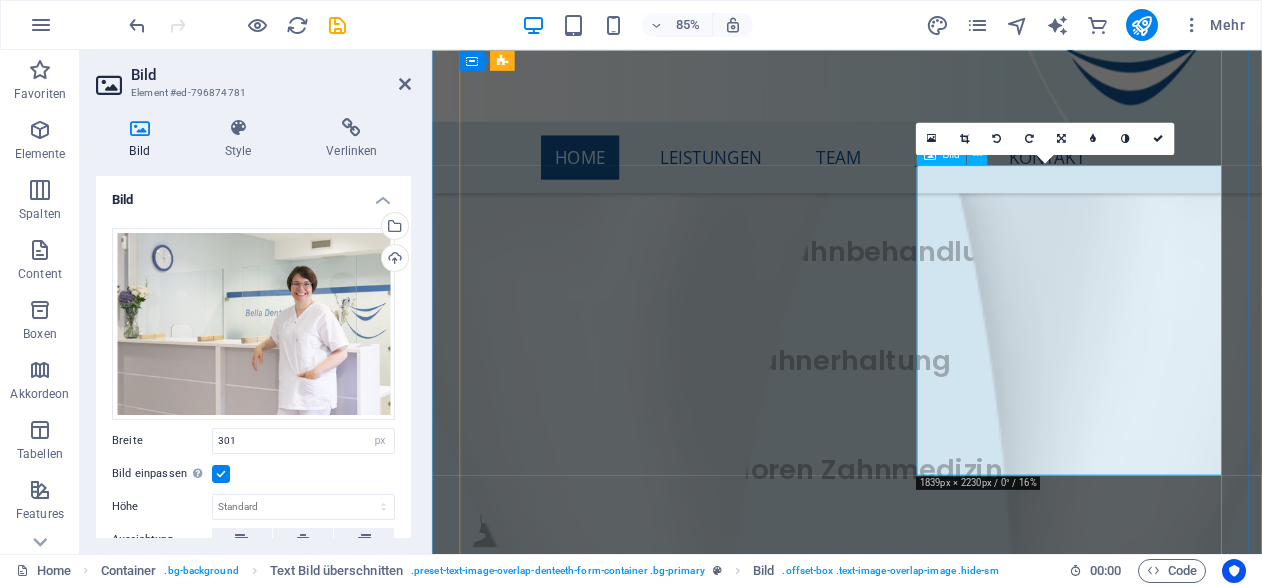 scroll, scrollTop: 6412, scrollLeft: 0, axis: vertical 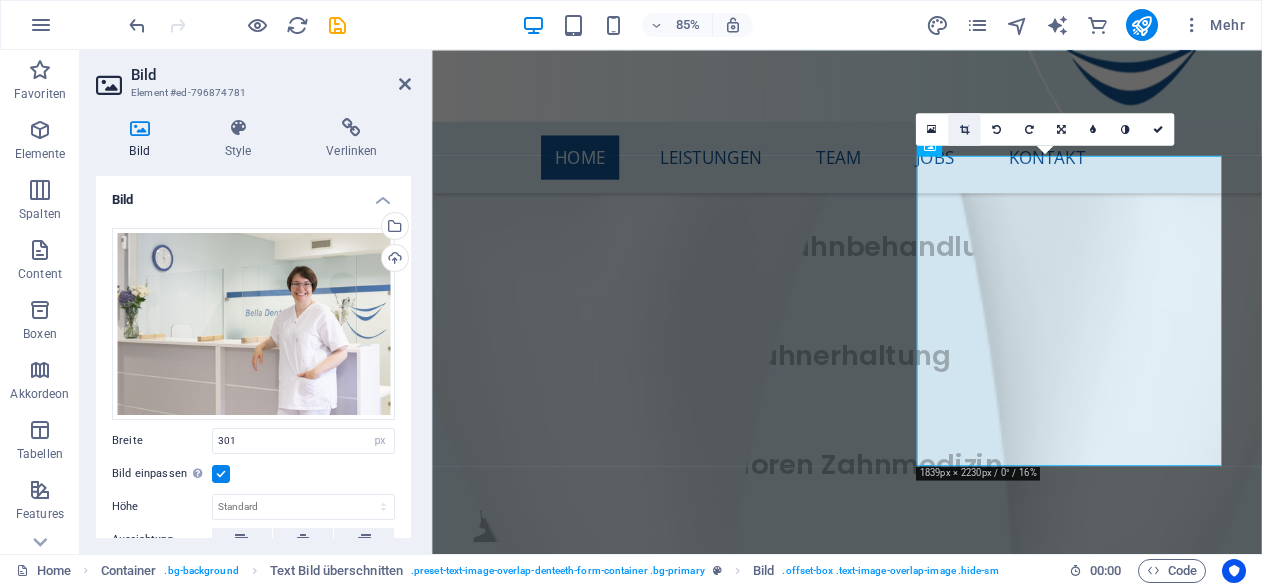 click at bounding box center [963, 129] 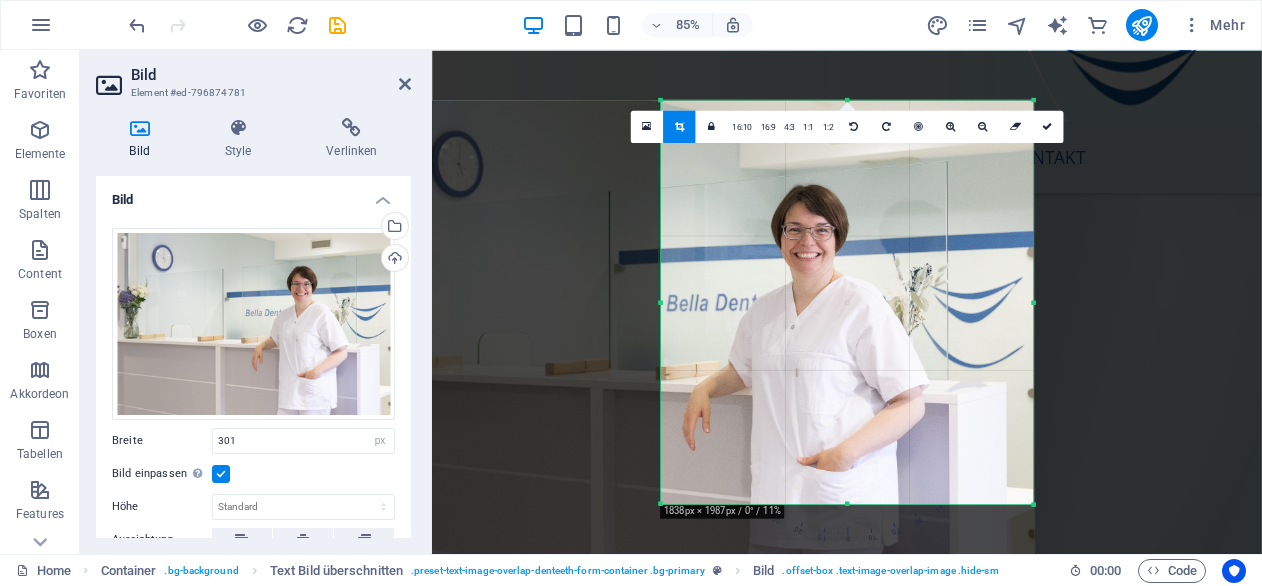 drag, startPoint x: 936, startPoint y: 301, endPoint x: 1168, endPoint y: 264, distance: 234.9319 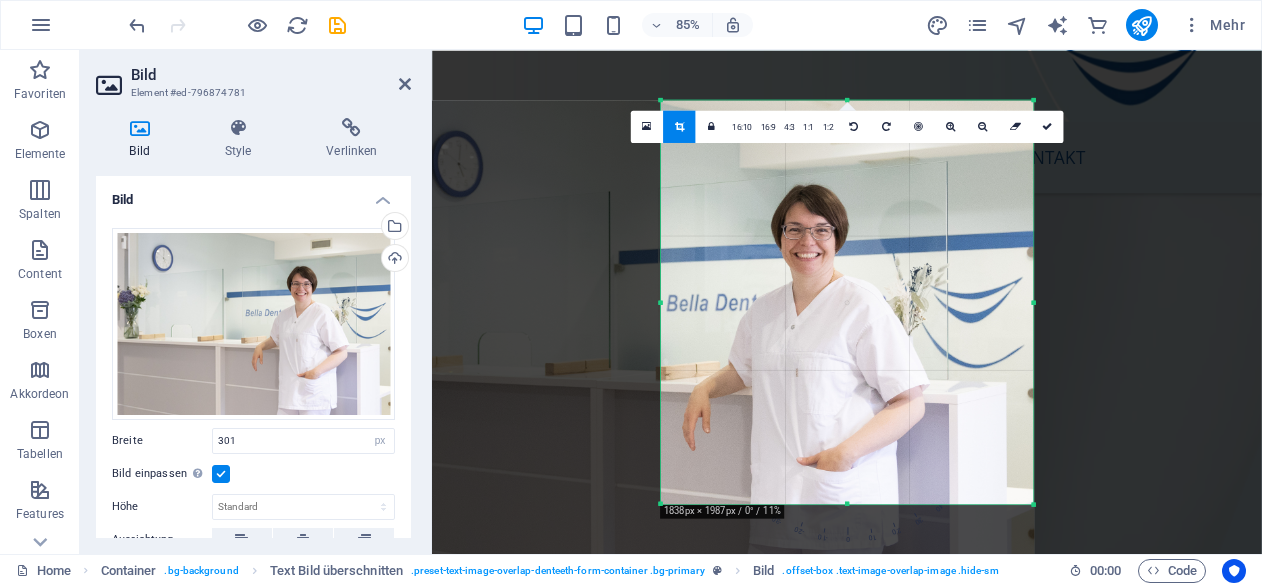click on "Ziehe hier rein, um den vorhandenen Inhalt zu ersetzen. Drücke "Strg", wenn du ein neues Element erstellen möchtest.
H3   Container   3 Spalten   Container   Icon-Liste   Container   Ungleiche Spalten   Container   Banner   Text   Banner   Banner   Ungleiche Spalten   Ungleiche Spalten   Banner   Container   Container   3 Spalten   Icon-Liste   Container   H3   3 Spalten   Container   Icon-Liste   Container   Container   Boxes   Container   Container   H3   Container   Icon   Container   Abstand   Container   Container   Container   Container   Container   Slider   Container   Slider   Slider   Container   Slider   Slider   Bild mit Text   H3   Text   Abstand   Container   H2   Container   Bild   Team   Collection-Eintrag   Container   Container   Abstand   Container   Container   H3   Abstand   Text   Abstand   Container   Container   Container   Text Bild überschnitten   Bild   Container   Container   Ungleiche Spalten   Text   Container   Öffnungszeiten   Text   Container" at bounding box center (847, 302) 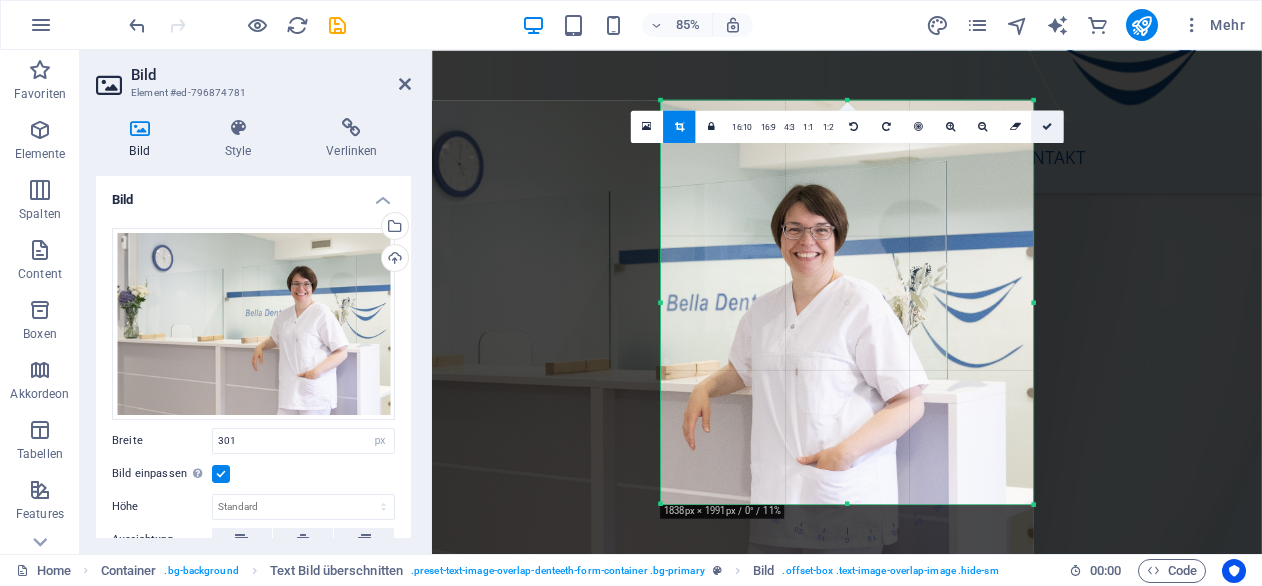click at bounding box center (1047, 127) 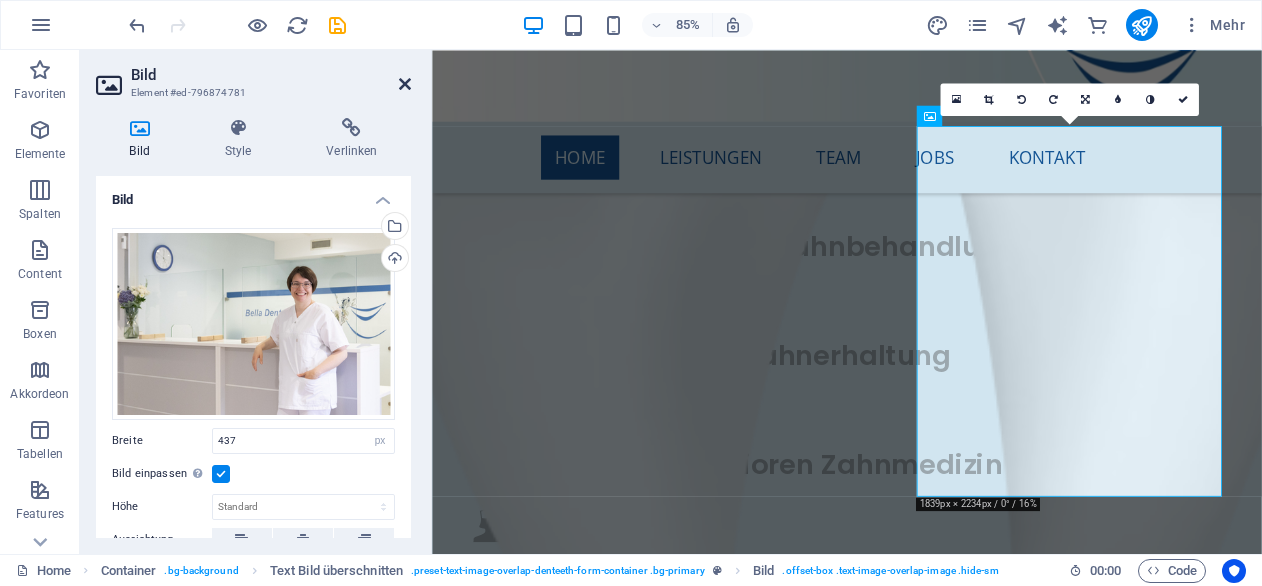 click at bounding box center [405, 84] 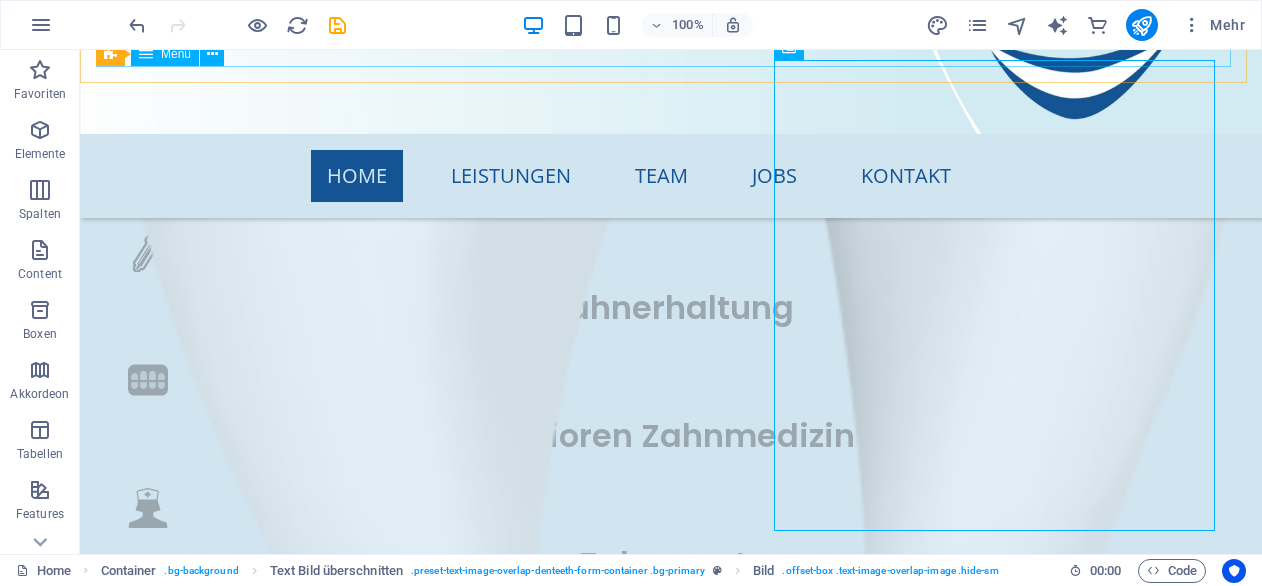 scroll, scrollTop: 6476, scrollLeft: 0, axis: vertical 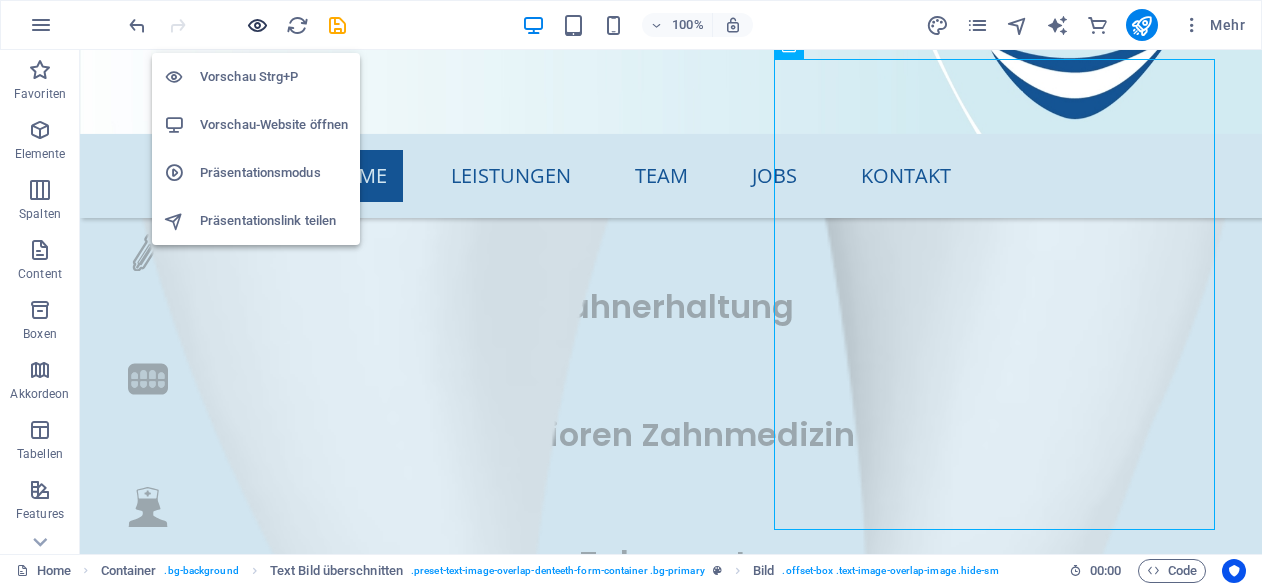 click at bounding box center (257, 25) 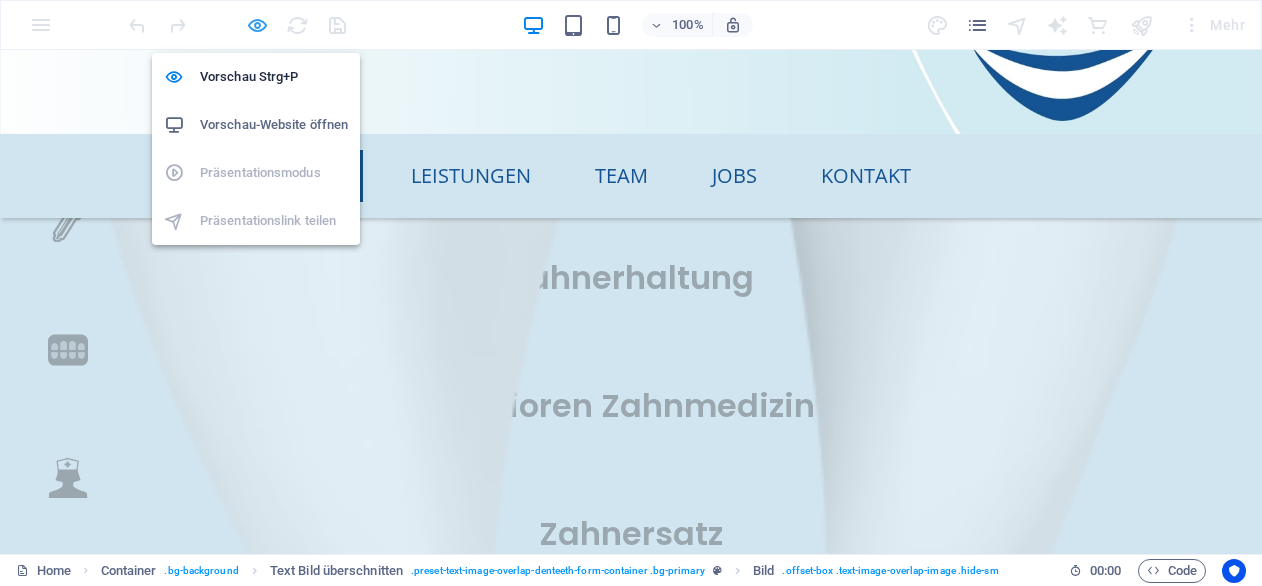 scroll, scrollTop: 5528, scrollLeft: 0, axis: vertical 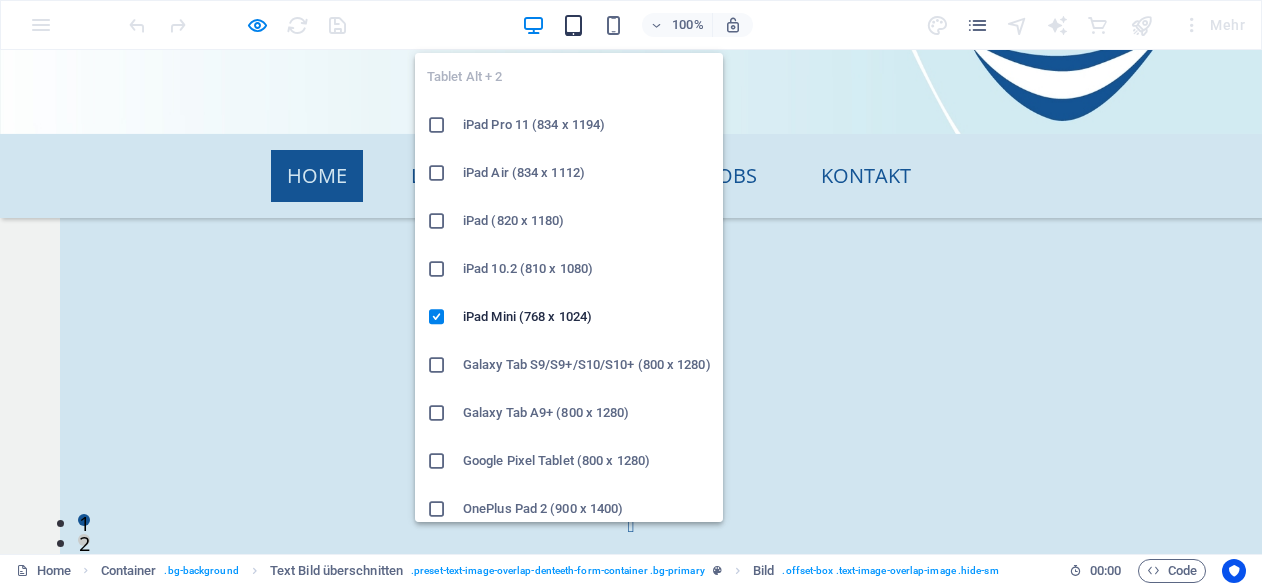 click at bounding box center [573, 25] 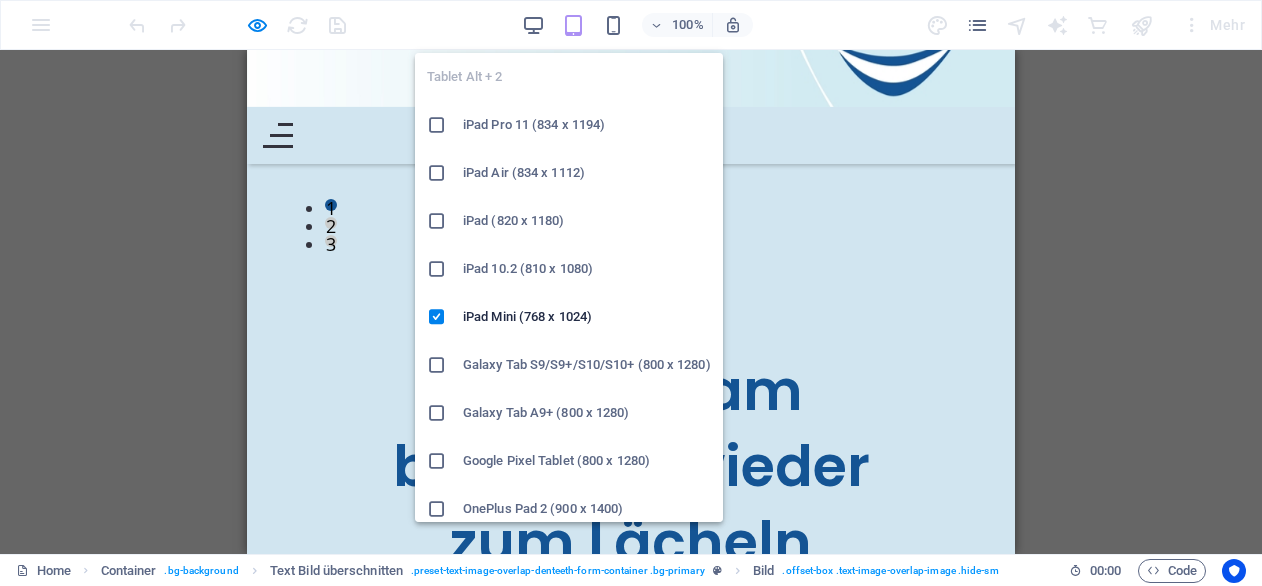 scroll, scrollTop: 6420, scrollLeft: 0, axis: vertical 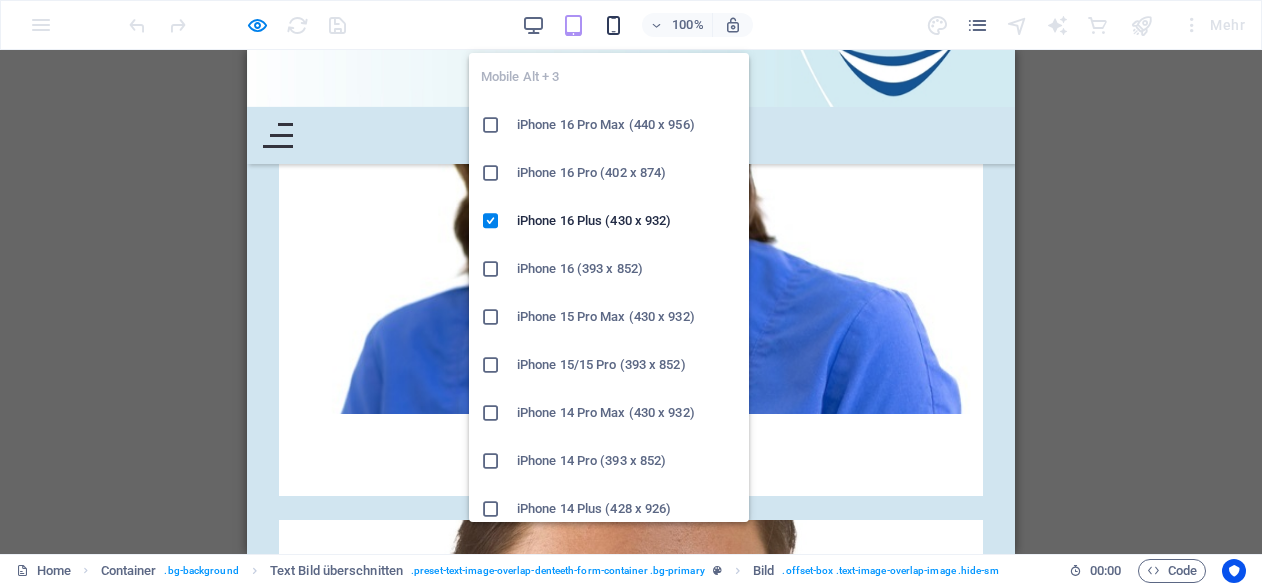 click at bounding box center (613, 25) 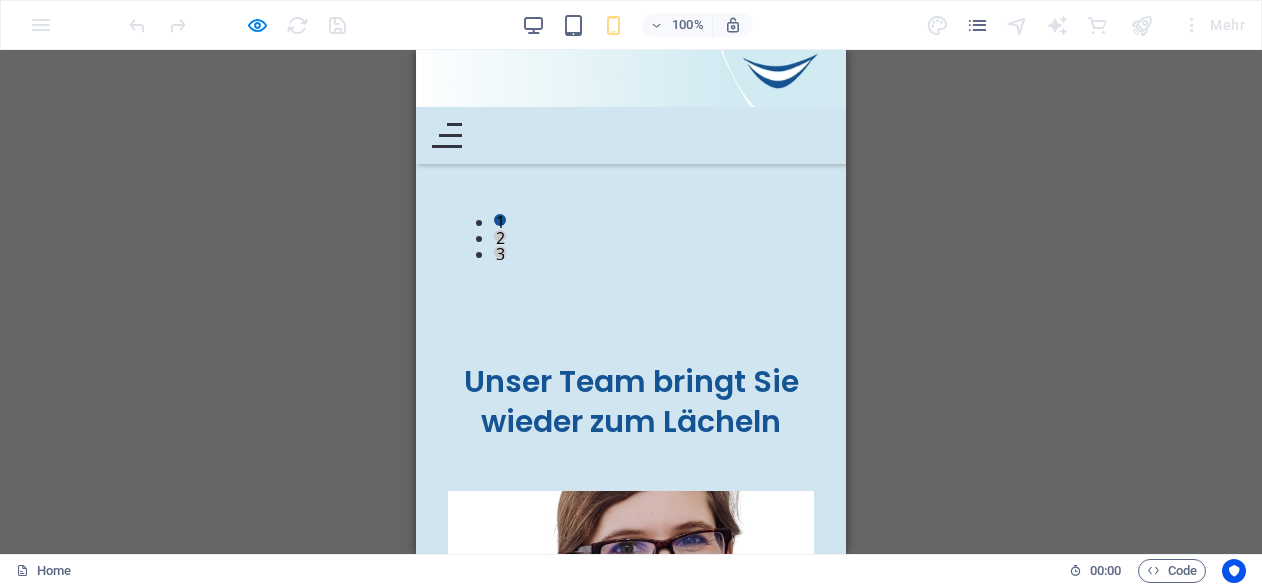 scroll, scrollTop: 5795, scrollLeft: 0, axis: vertical 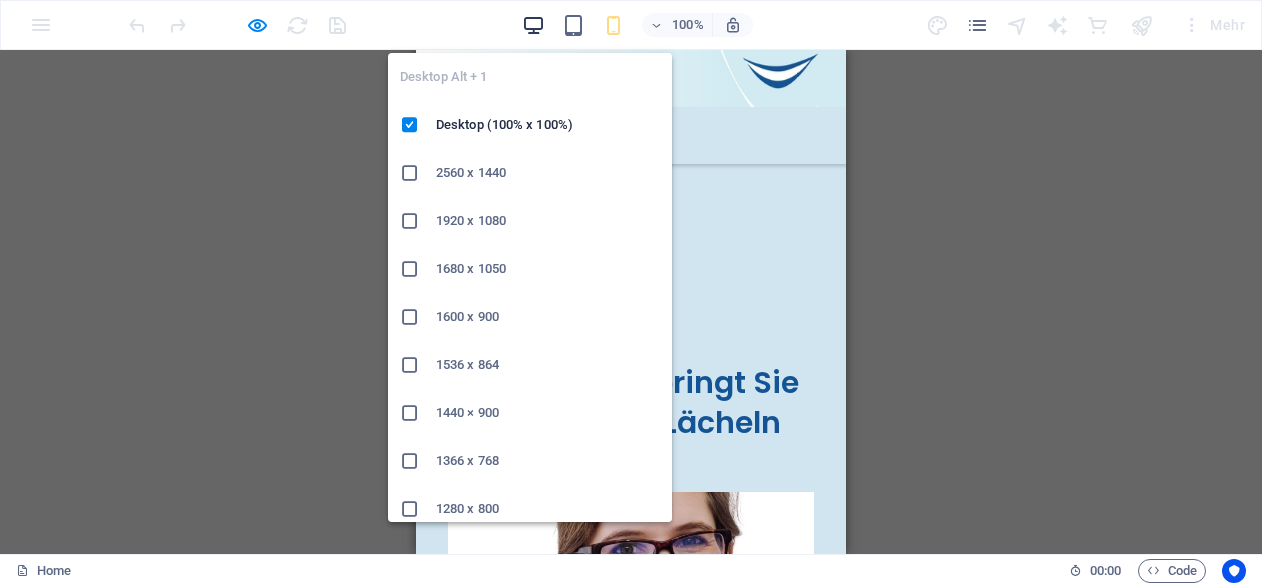 click at bounding box center (533, 25) 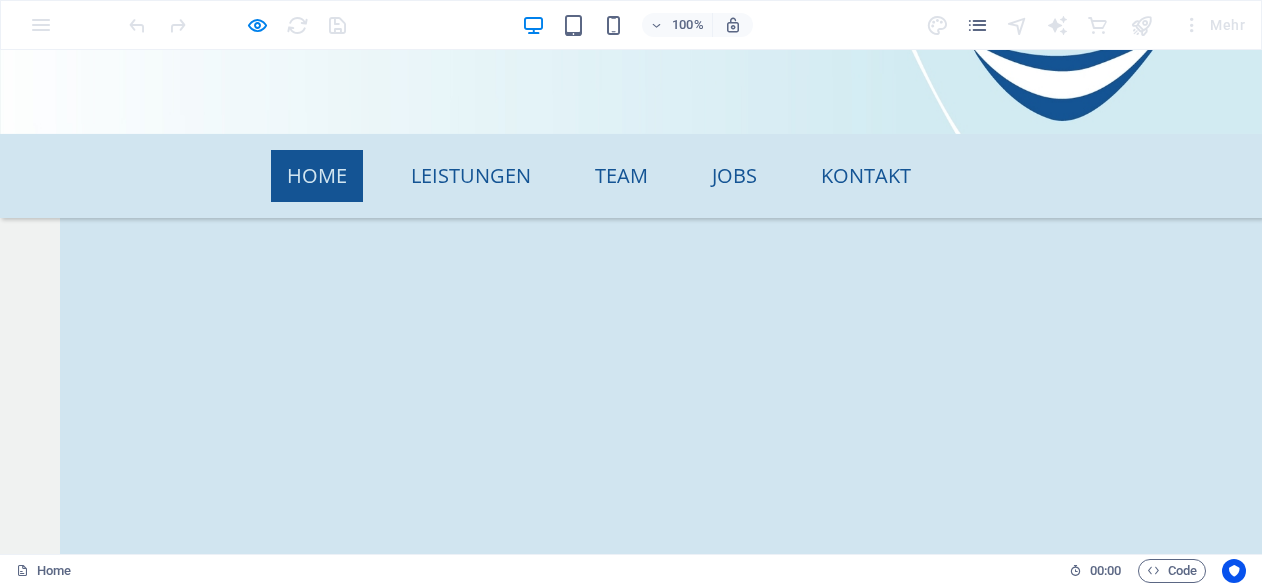 scroll, scrollTop: 5374, scrollLeft: 0, axis: vertical 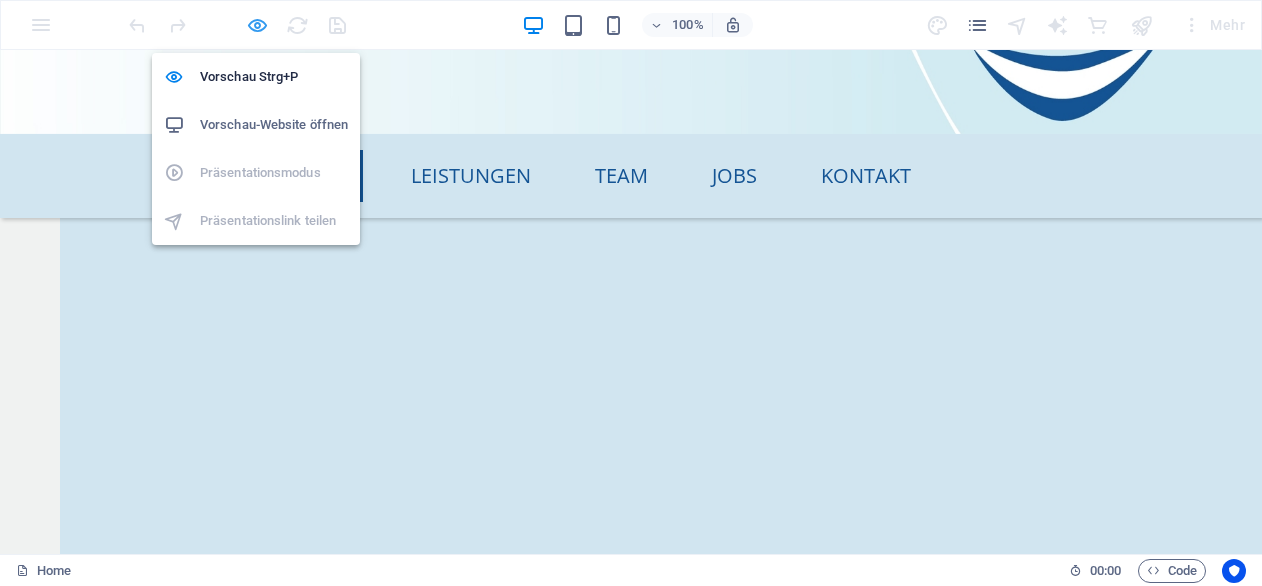 click at bounding box center [257, 25] 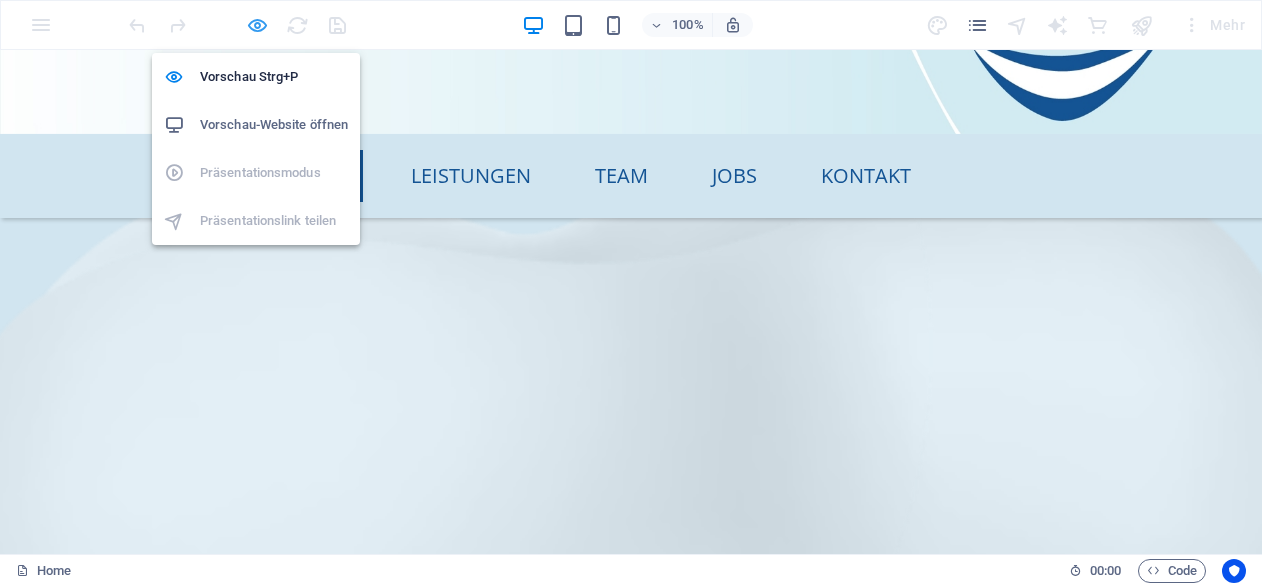 scroll, scrollTop: 6322, scrollLeft: 0, axis: vertical 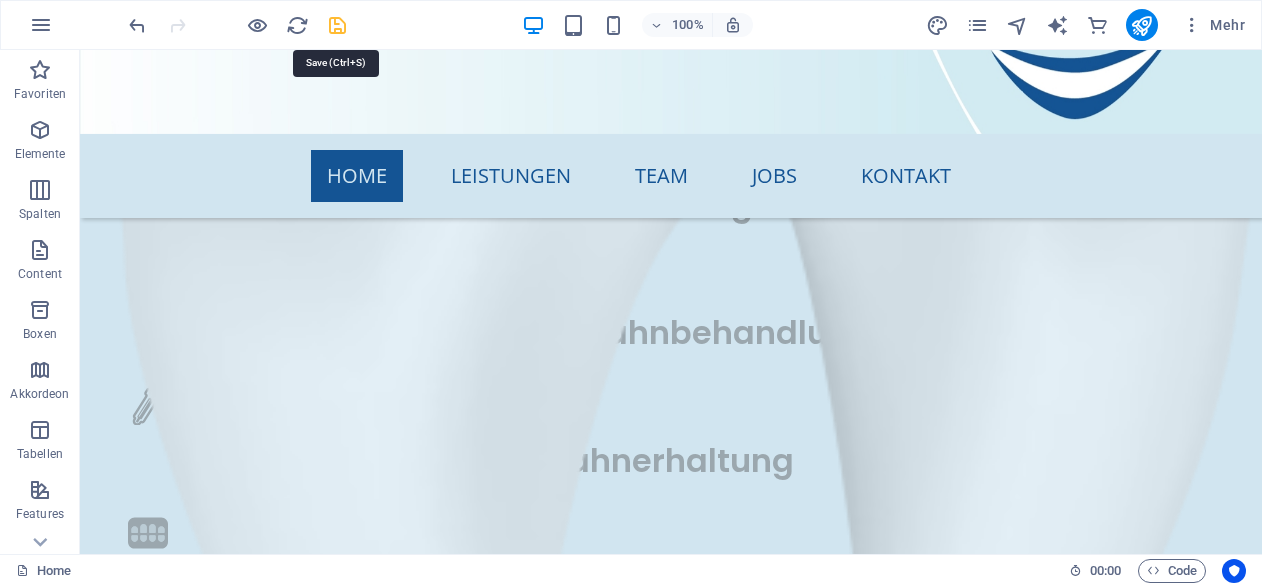 click at bounding box center (337, 25) 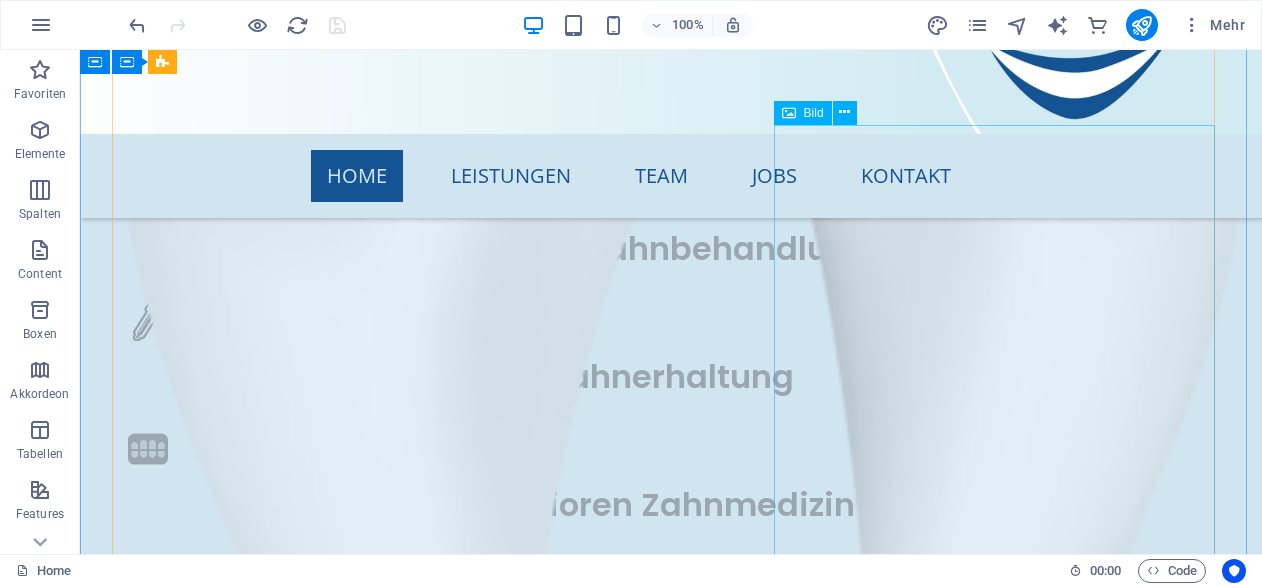 scroll, scrollTop: 6410, scrollLeft: 0, axis: vertical 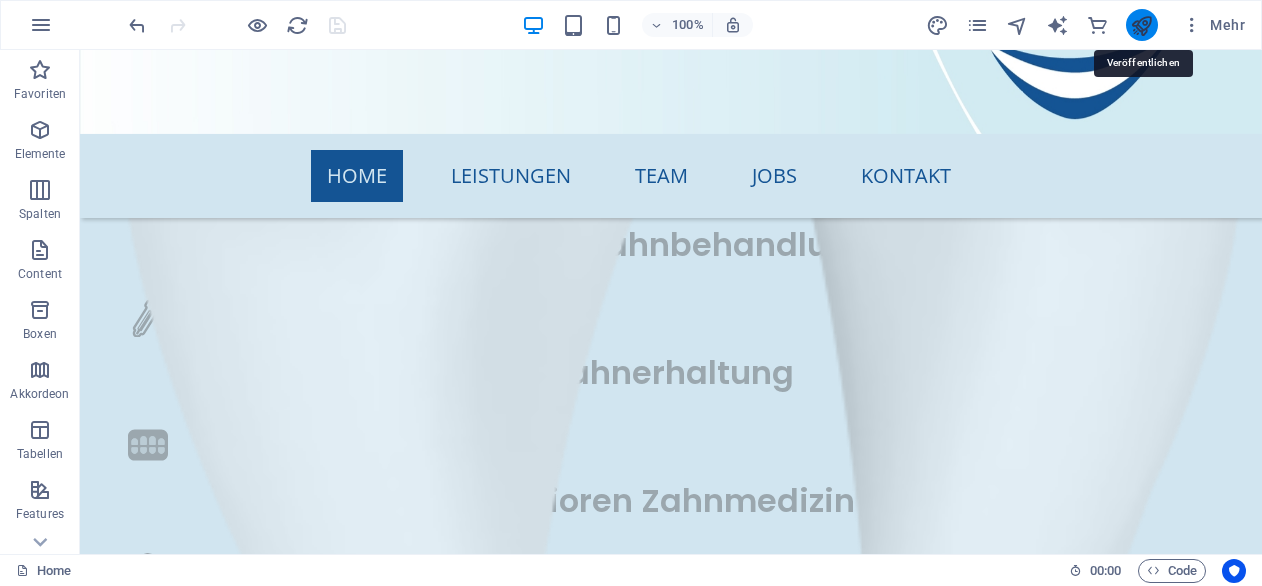 click at bounding box center [1141, 25] 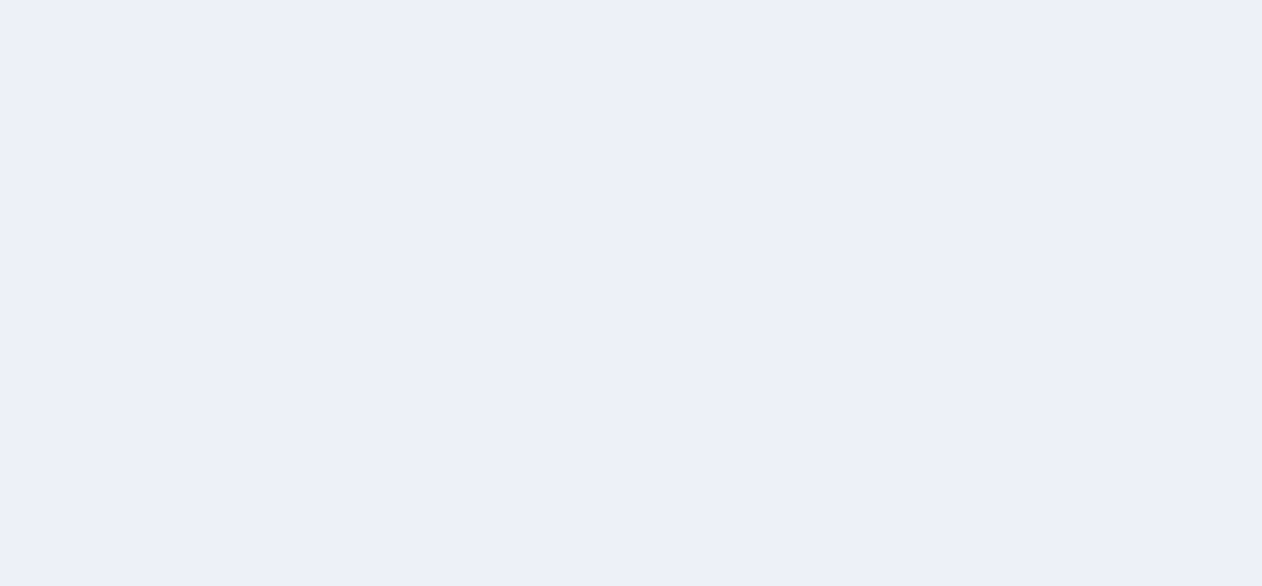 scroll, scrollTop: 0, scrollLeft: 0, axis: both 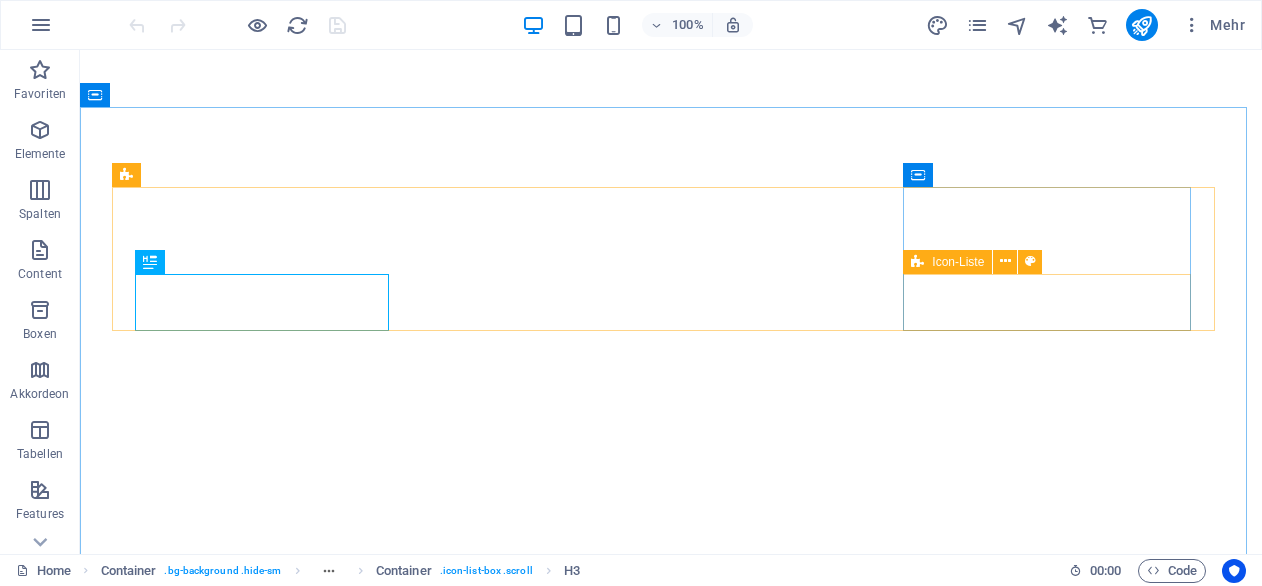 select 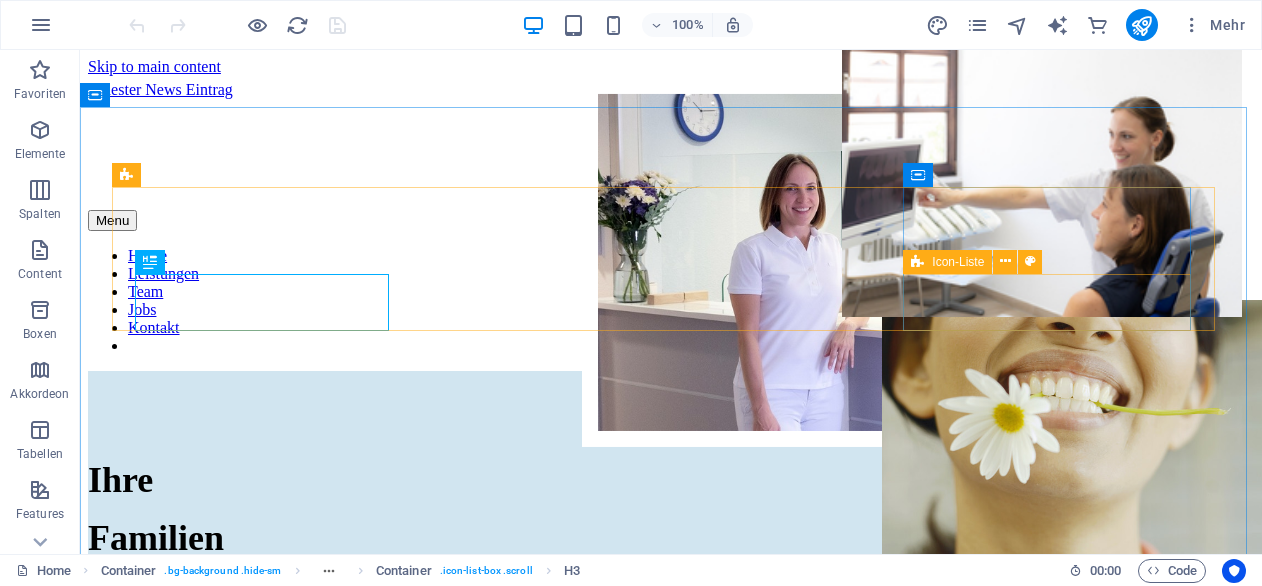 scroll, scrollTop: 2836, scrollLeft: 0, axis: vertical 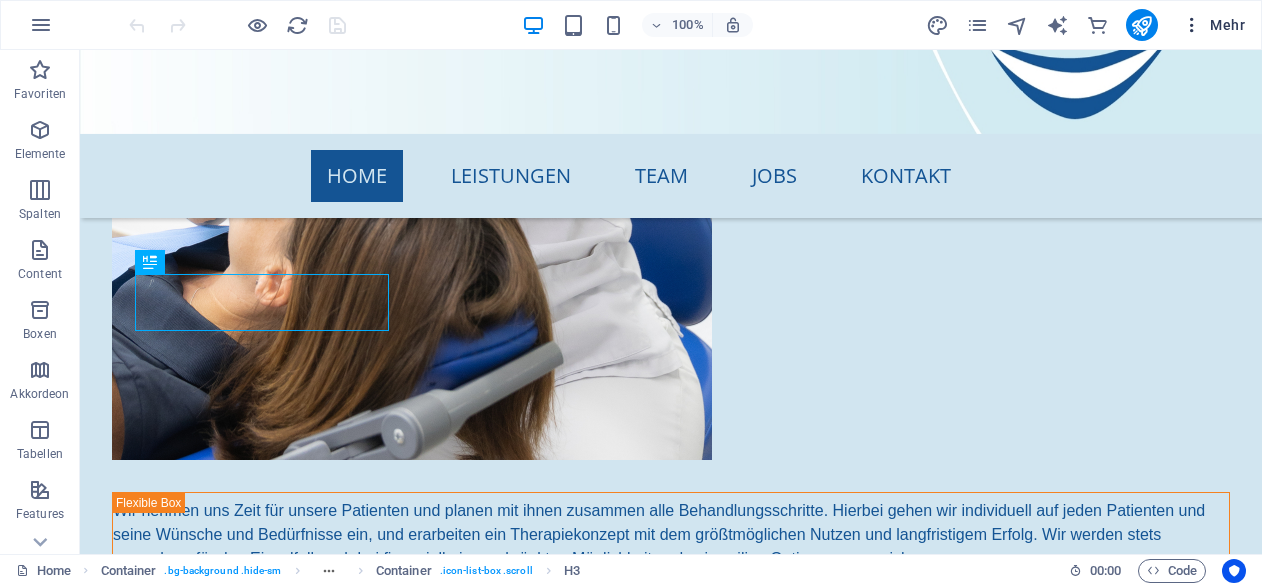 click on "Mehr" at bounding box center (1213, 25) 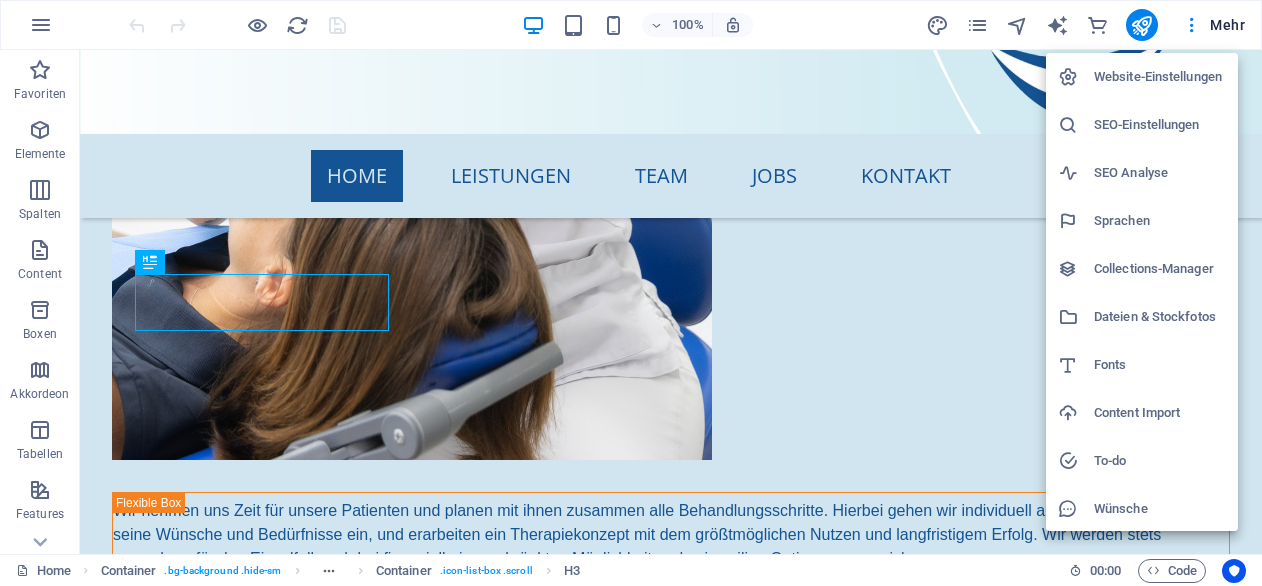 click on "Collections-Manager" at bounding box center (1160, 269) 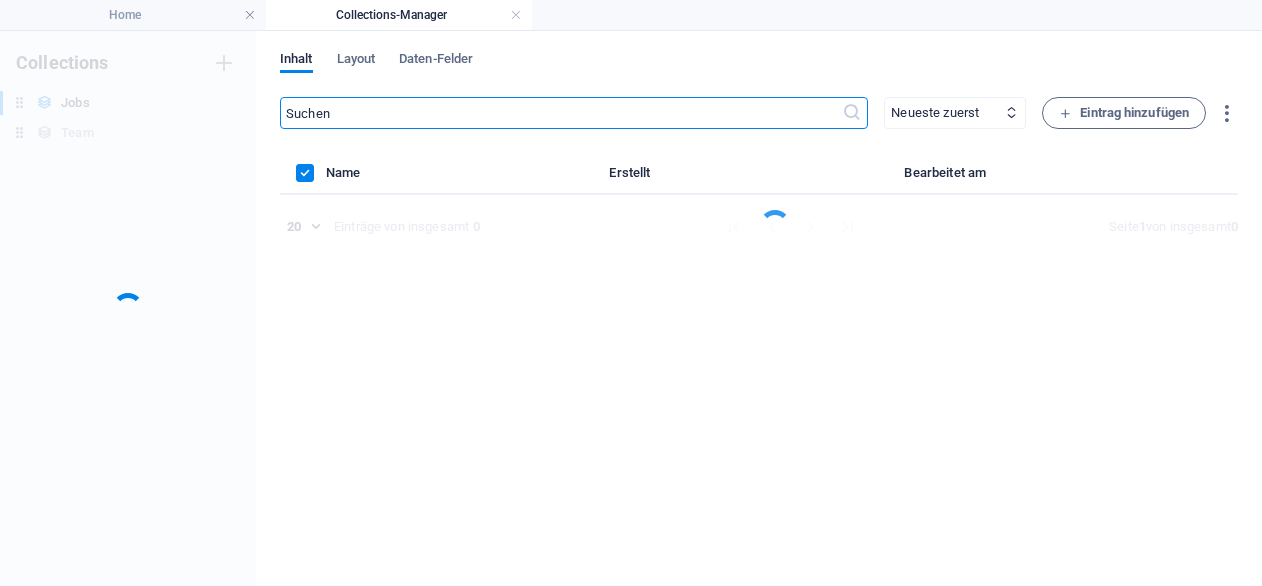 scroll, scrollTop: 0, scrollLeft: 0, axis: both 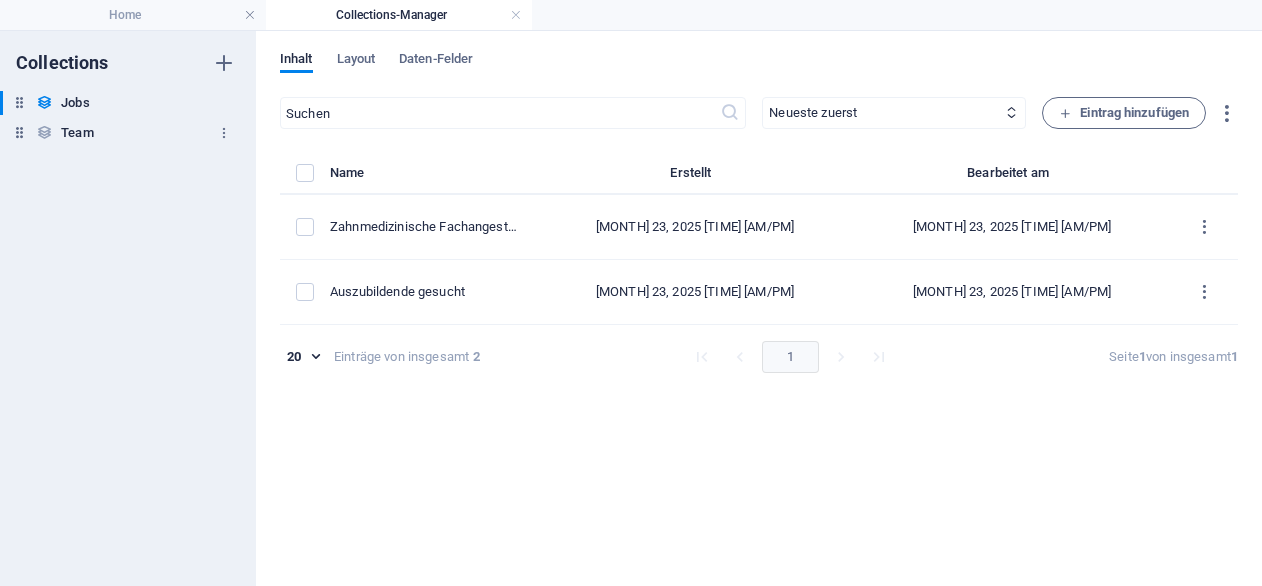 click on "Team" at bounding box center [77, 133] 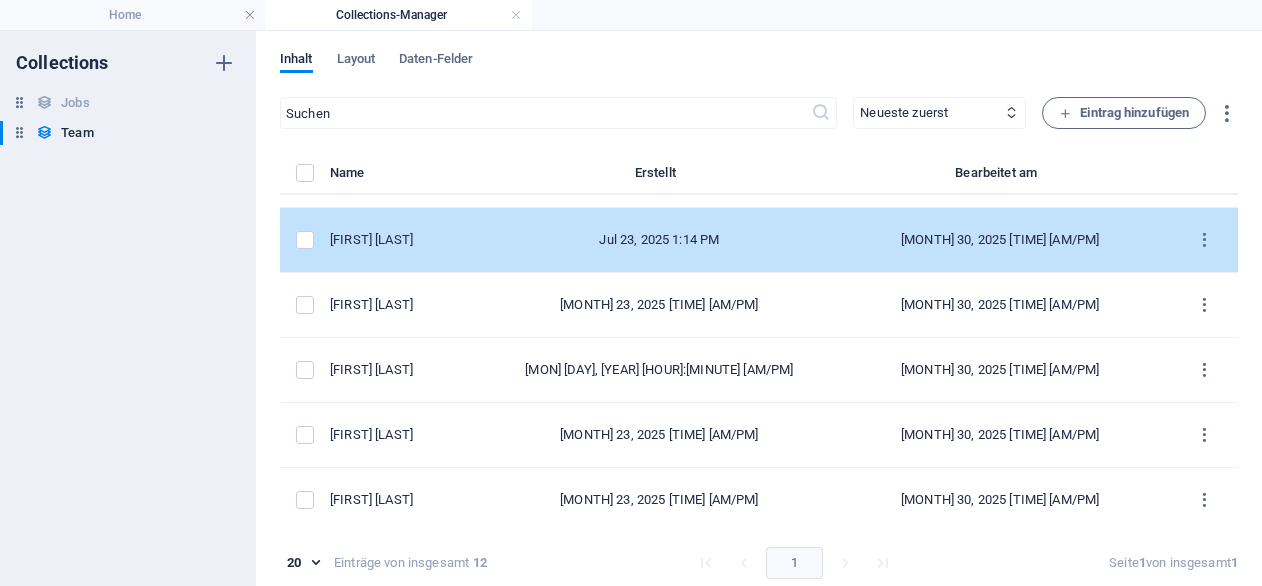 scroll, scrollTop: 58, scrollLeft: 0, axis: vertical 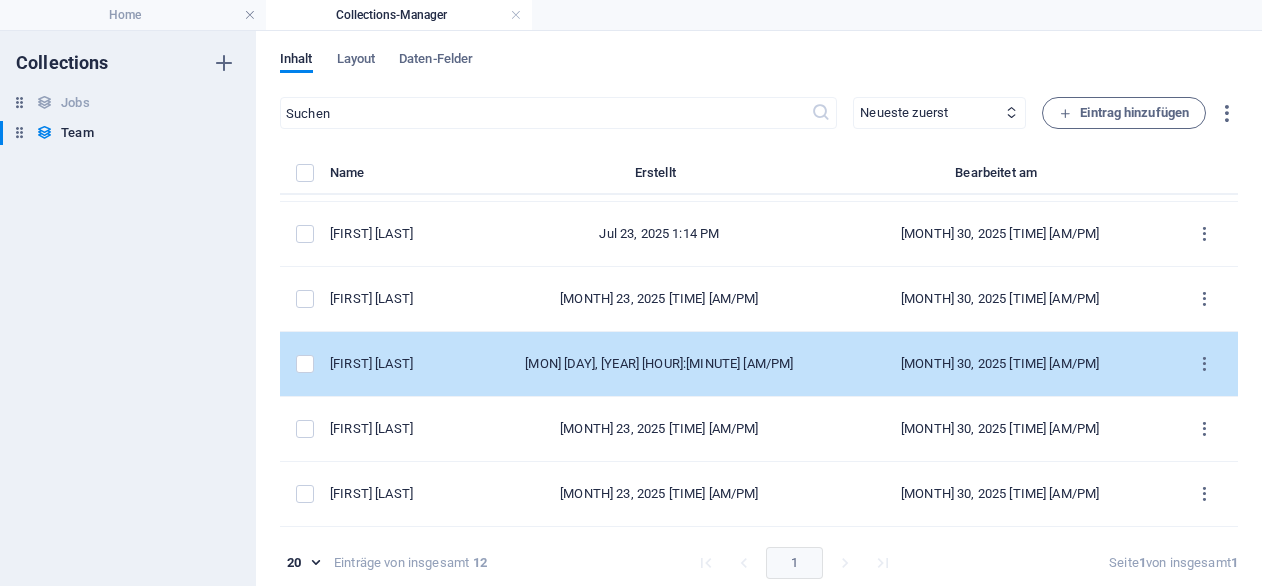click on "[FIRST] [LAST]" at bounding box center [401, 364] 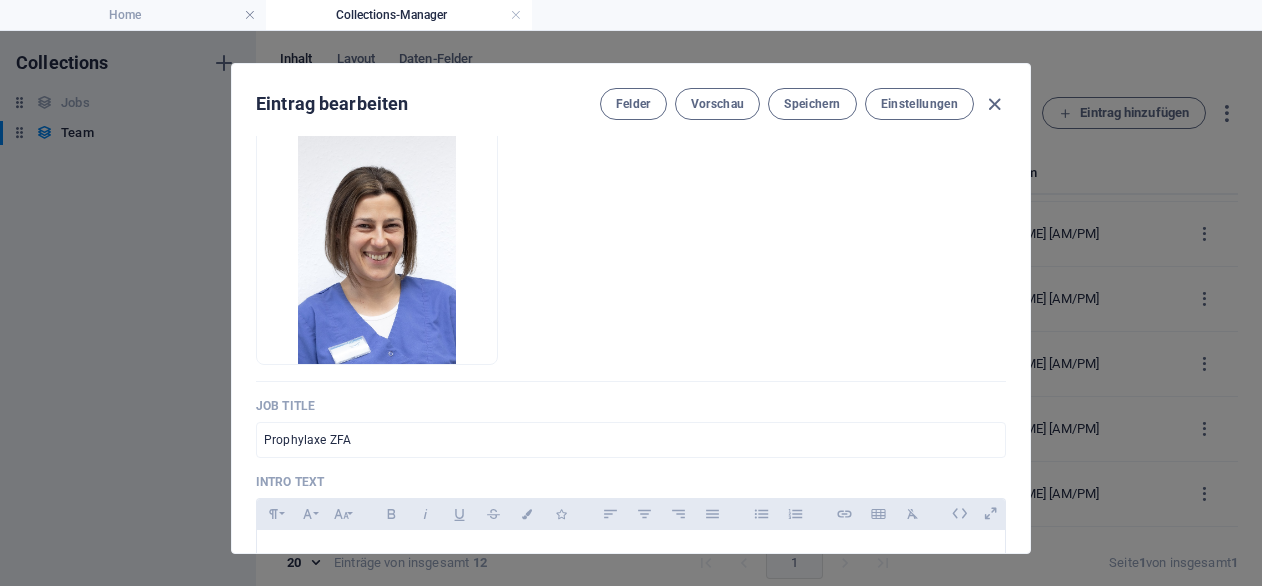 scroll, scrollTop: 259, scrollLeft: 0, axis: vertical 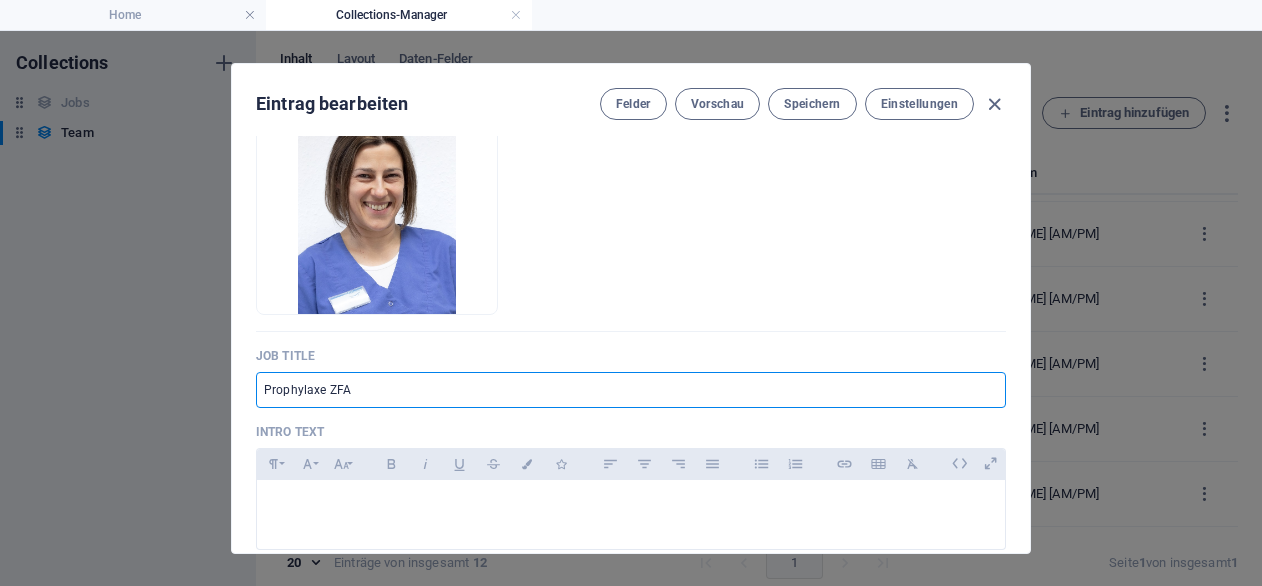 click on "Prophylaxe ZFA" at bounding box center [631, 390] 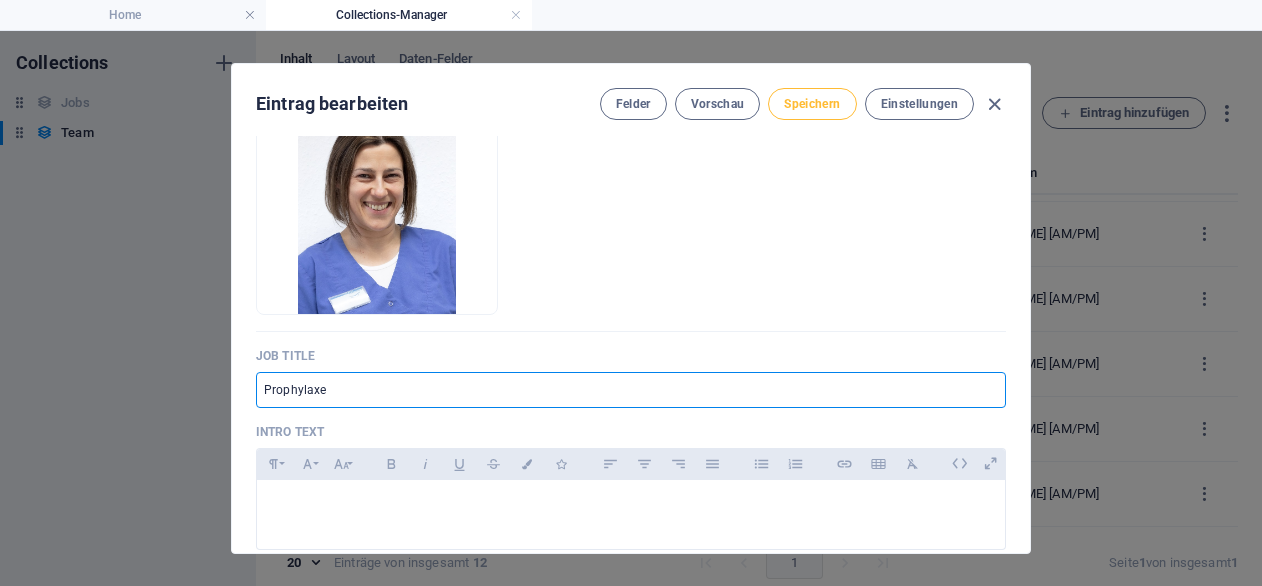 type on "Prophylaxe" 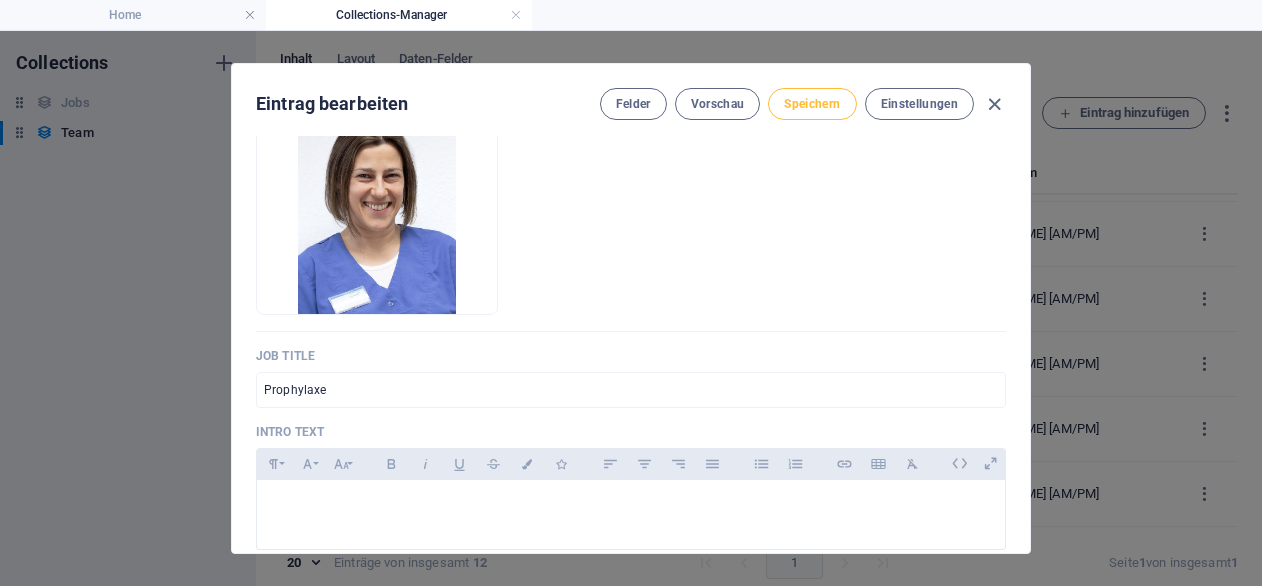 click on "Speichern" at bounding box center [812, 104] 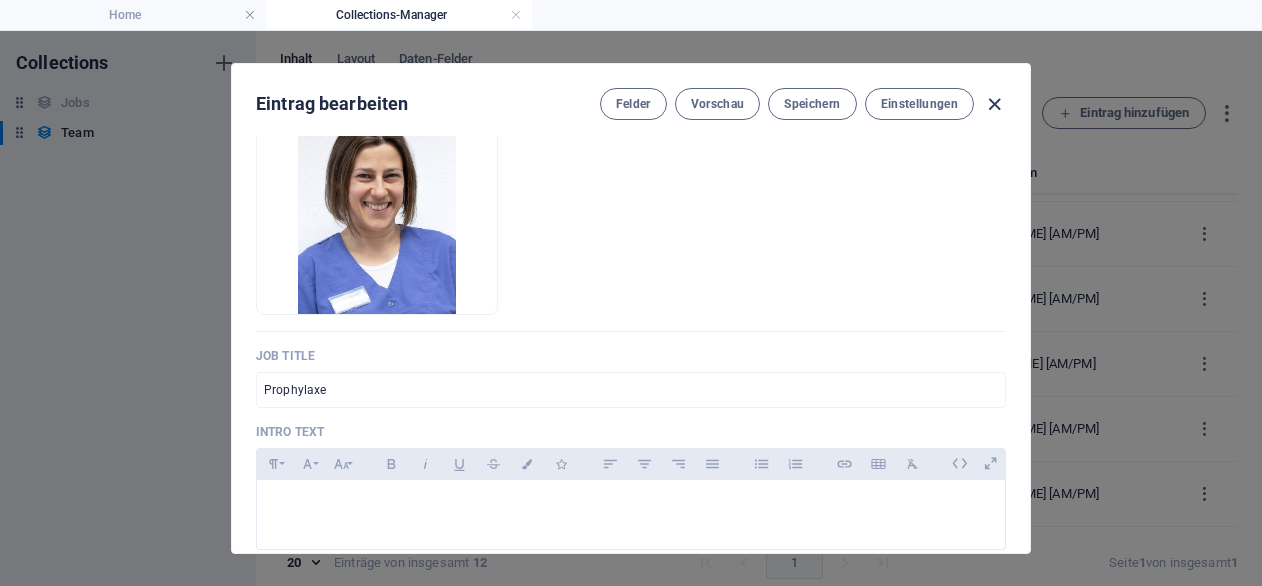 click at bounding box center [994, 104] 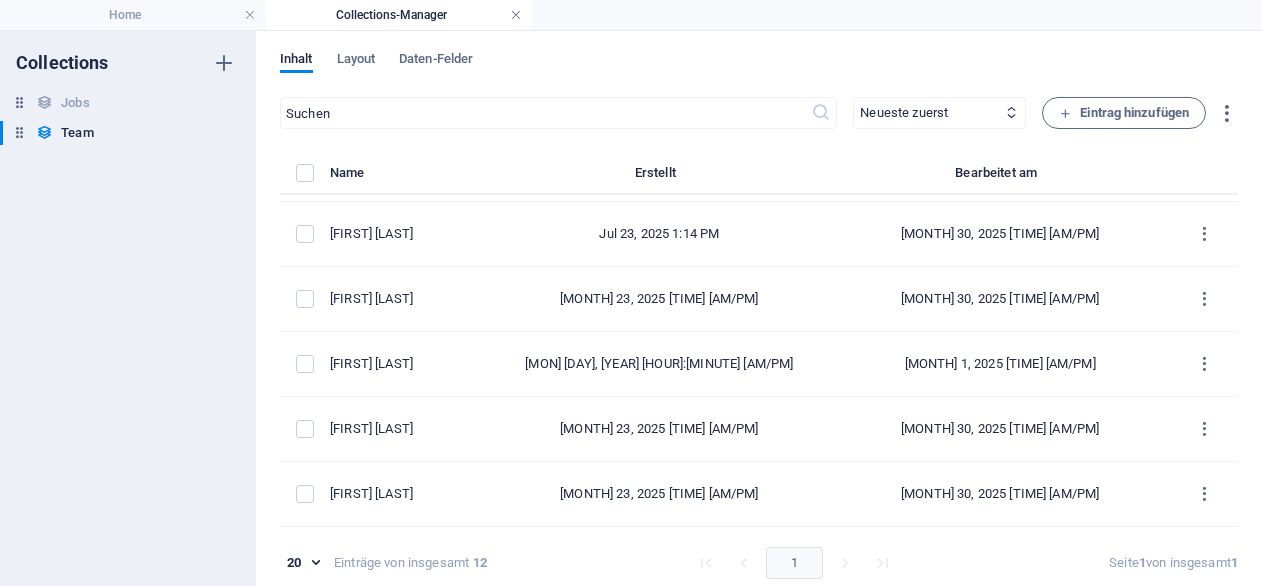 click at bounding box center (516, 15) 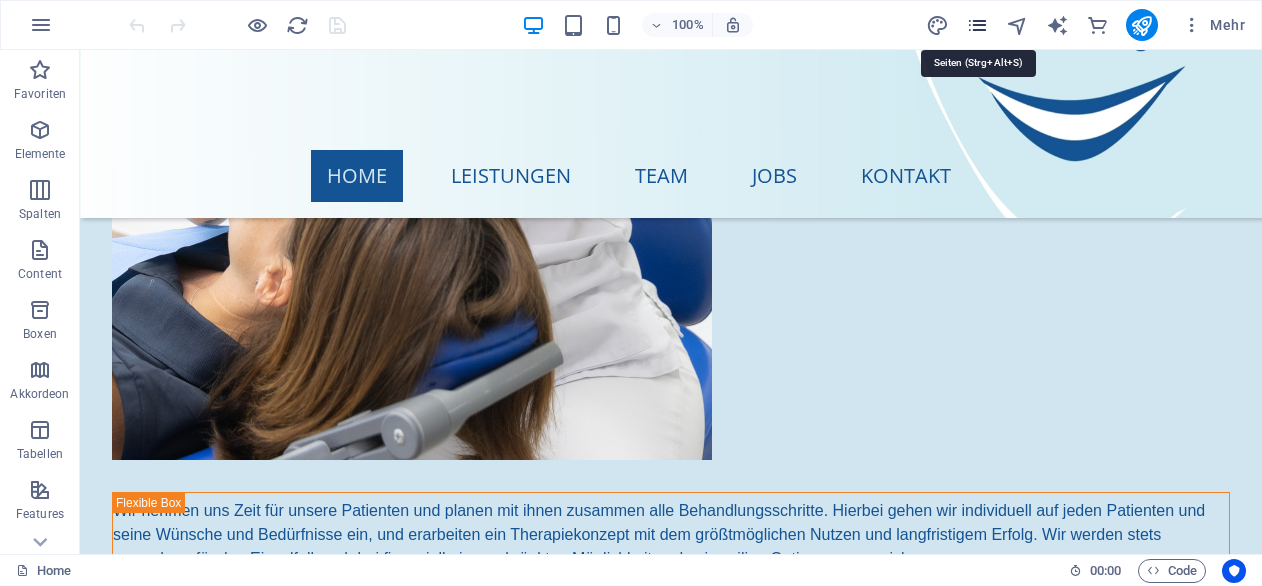 click at bounding box center (977, 25) 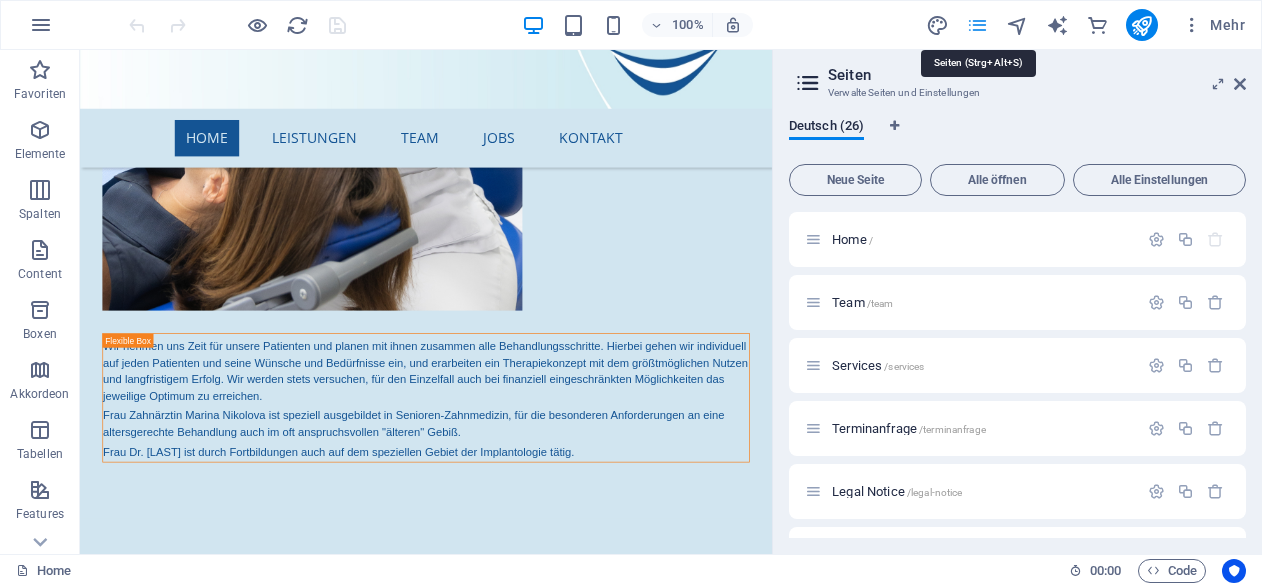 scroll, scrollTop: 2814, scrollLeft: 0, axis: vertical 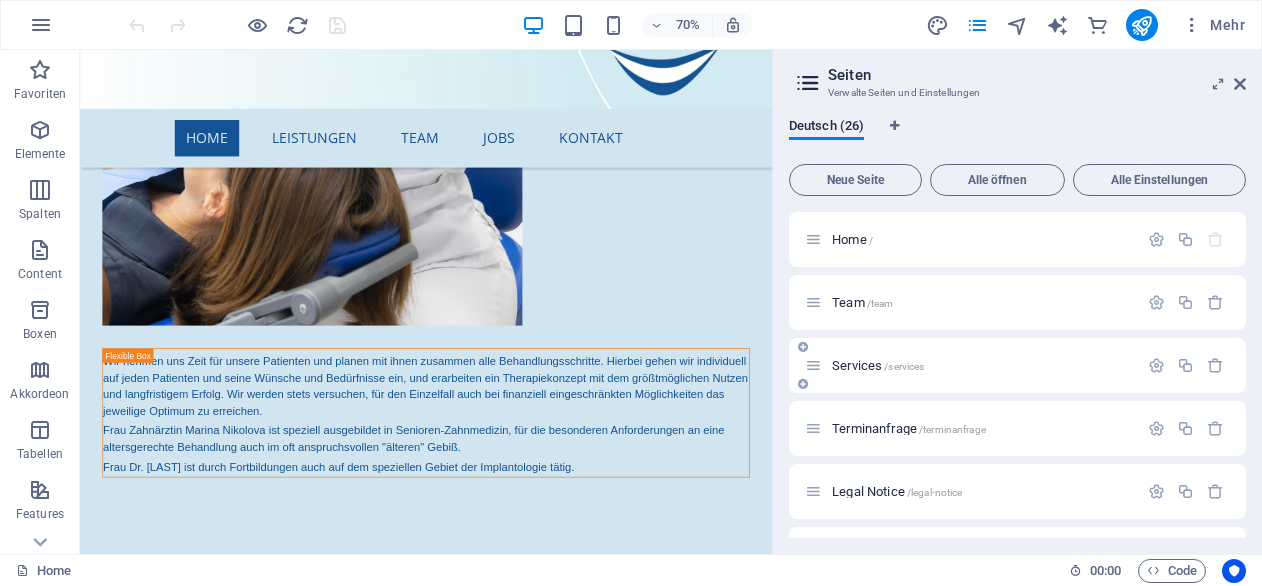click on "/services" at bounding box center [904, 366] 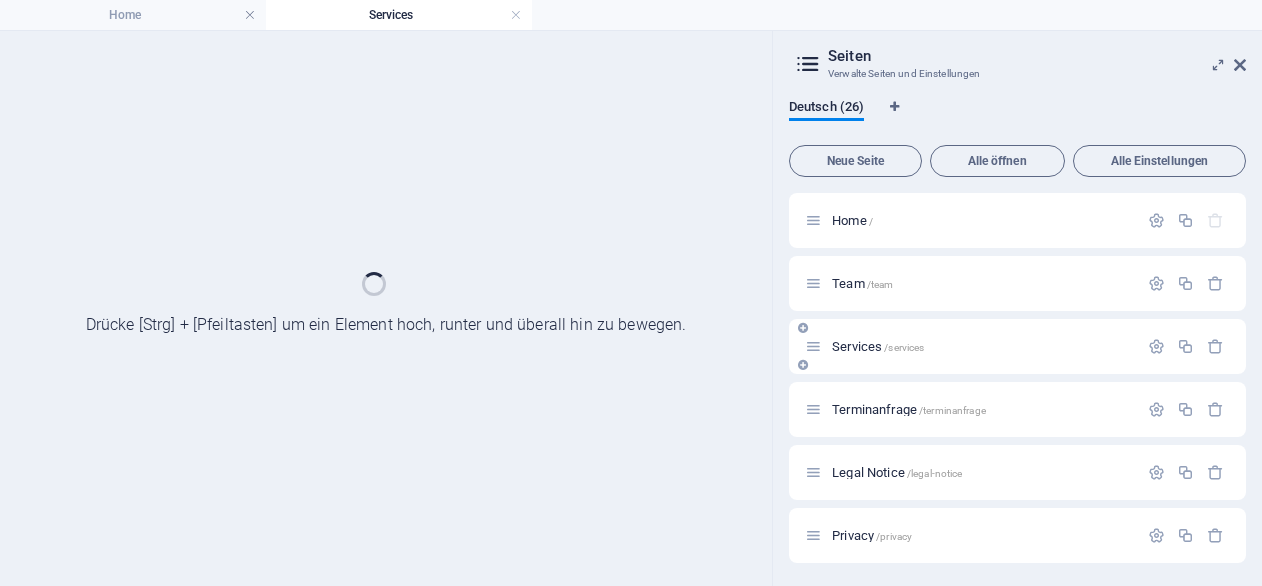 scroll, scrollTop: 0, scrollLeft: 0, axis: both 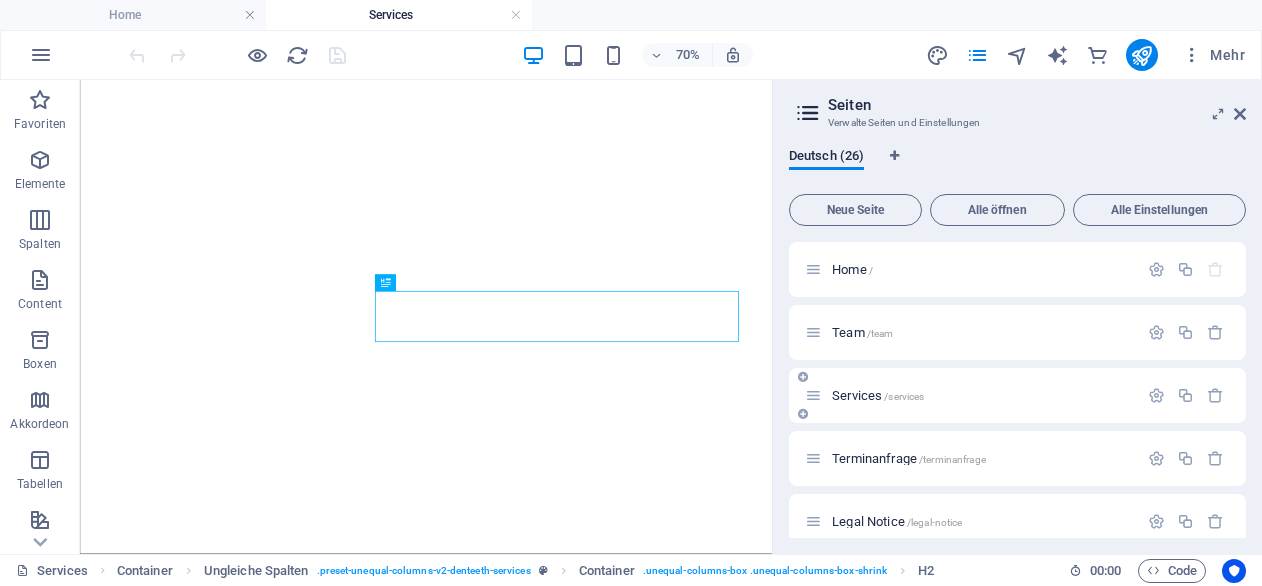 select 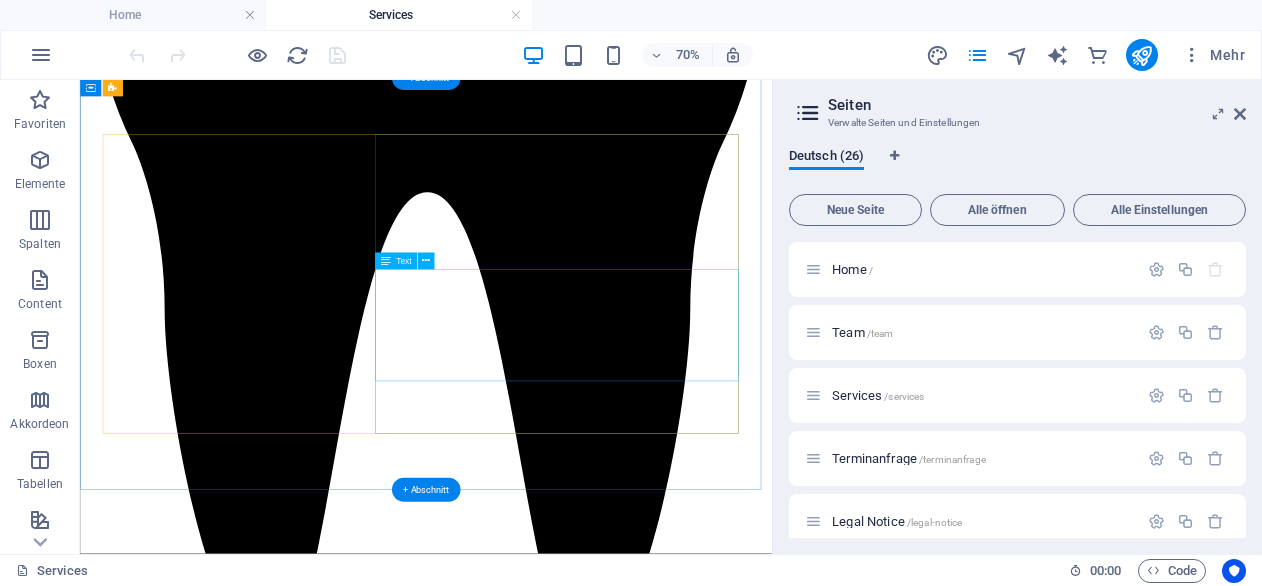 scroll, scrollTop: 1396, scrollLeft: 0, axis: vertical 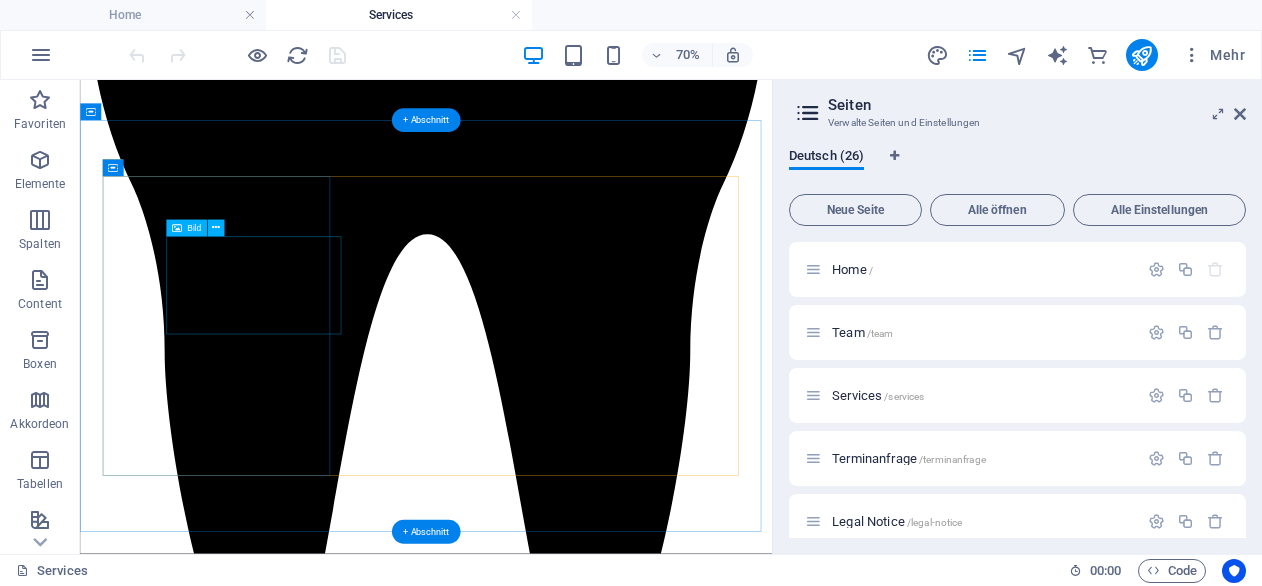 click at bounding box center (993, -1109) 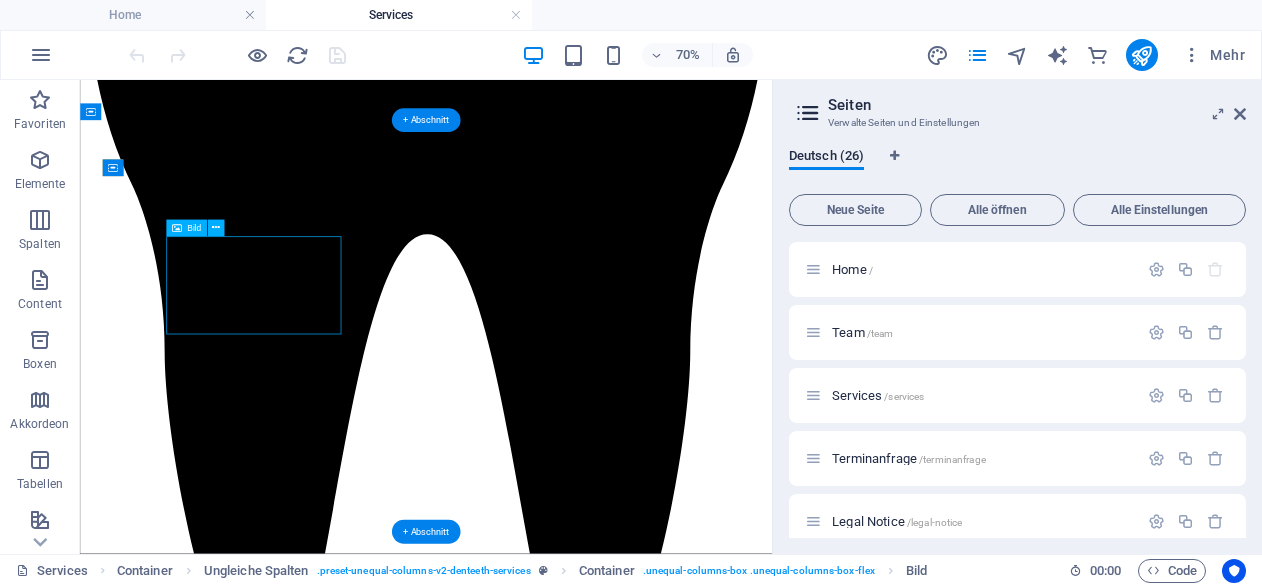 click at bounding box center [993, -1109] 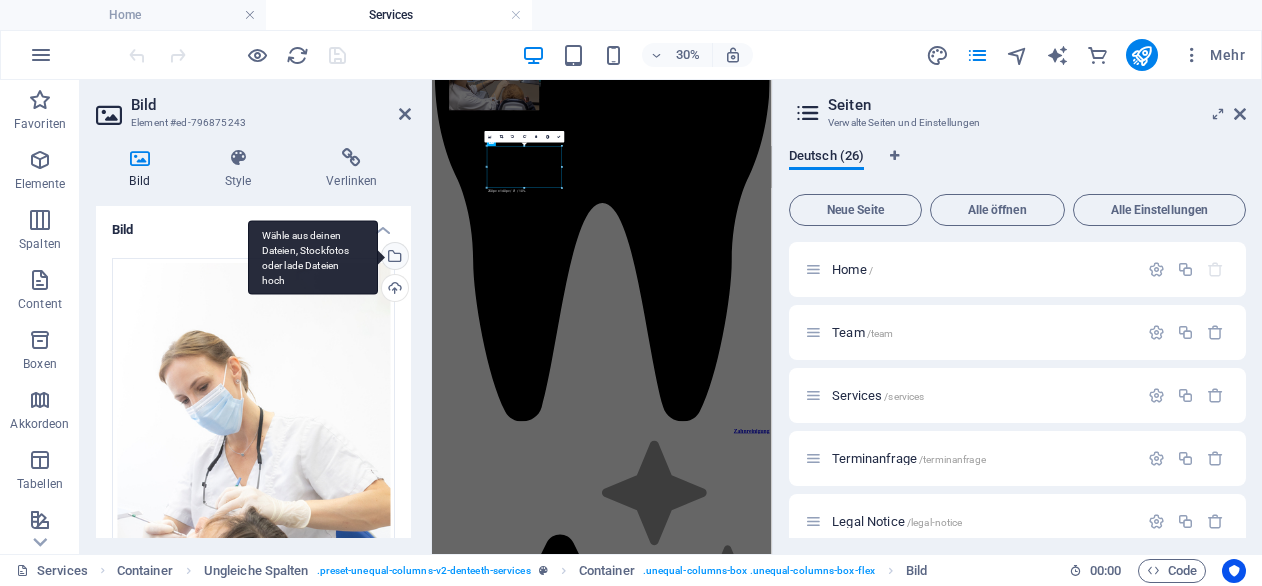 click on "Wähle aus deinen Dateien, Stockfotos oder lade Dateien hoch" at bounding box center [393, 258] 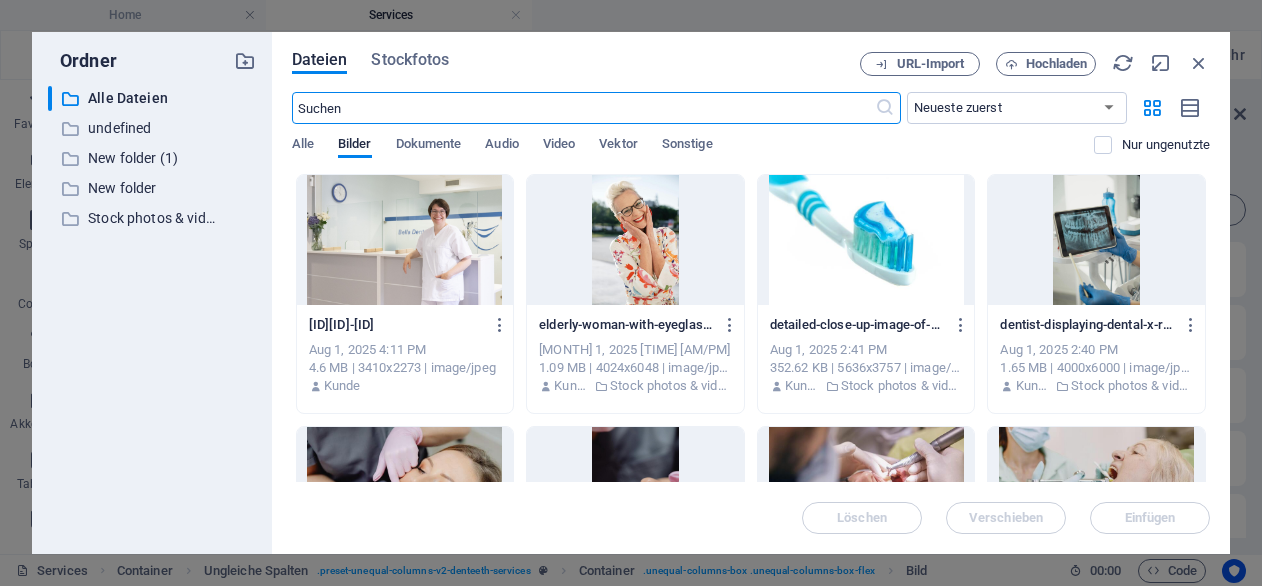 scroll, scrollTop: 2372, scrollLeft: 0, axis: vertical 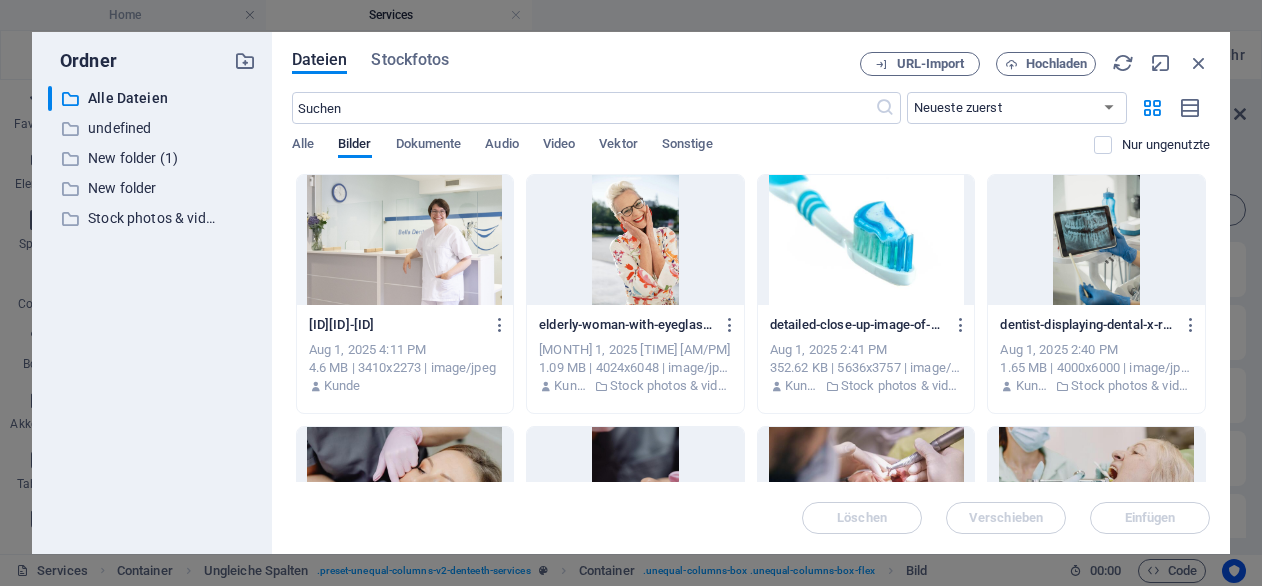 click at bounding box center [866, 240] 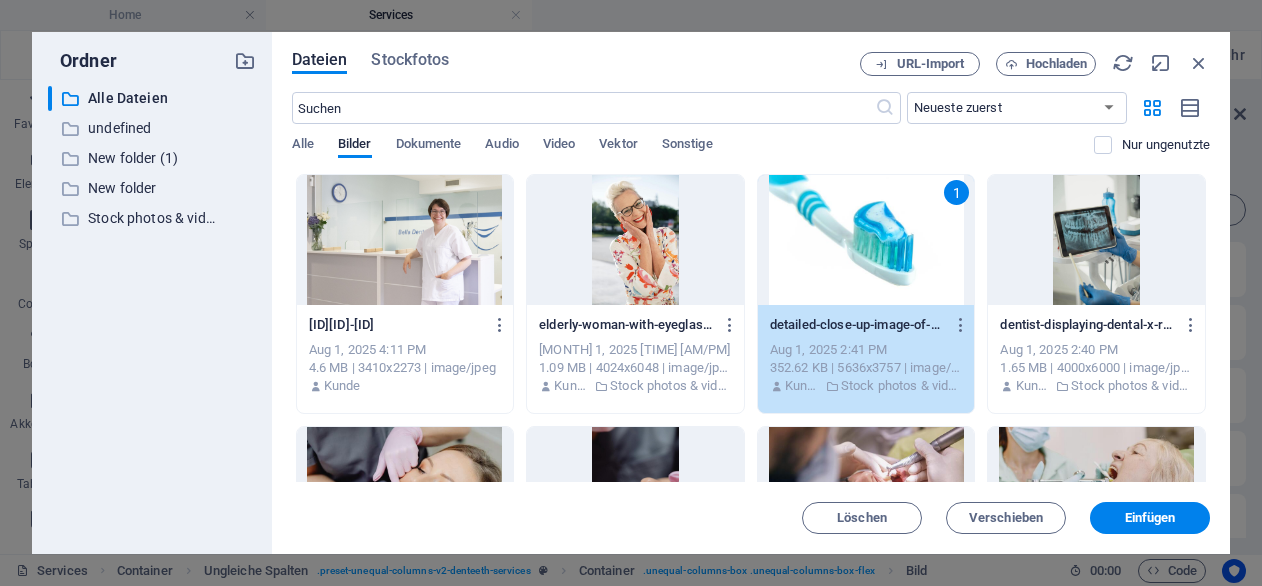 click on "1" at bounding box center (866, 240) 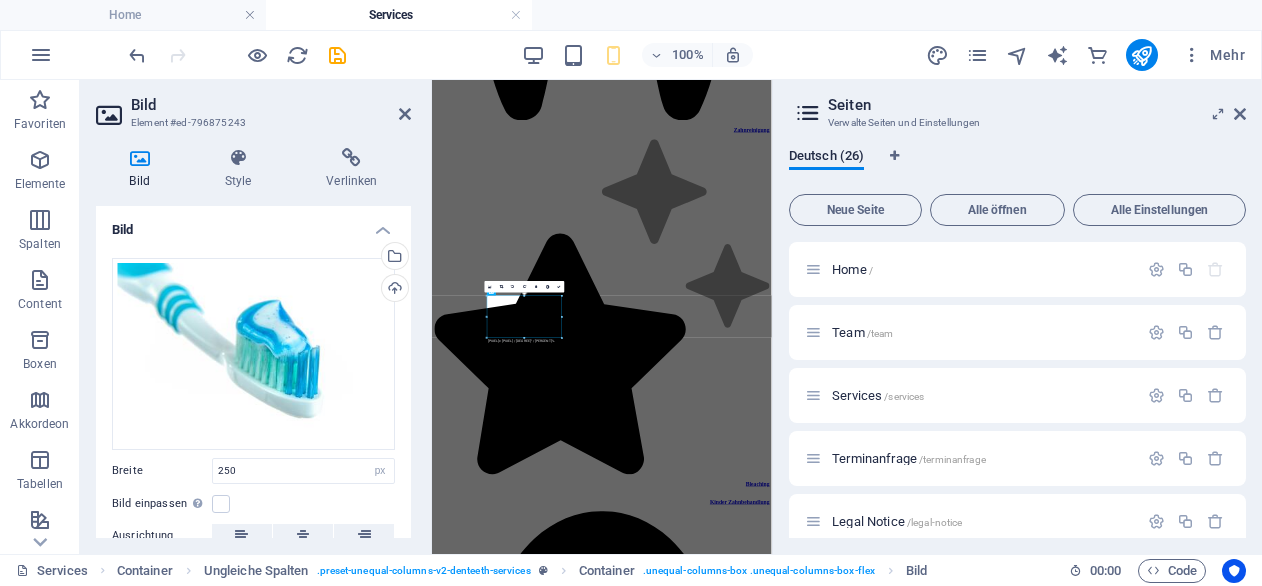 scroll, scrollTop: 906, scrollLeft: 0, axis: vertical 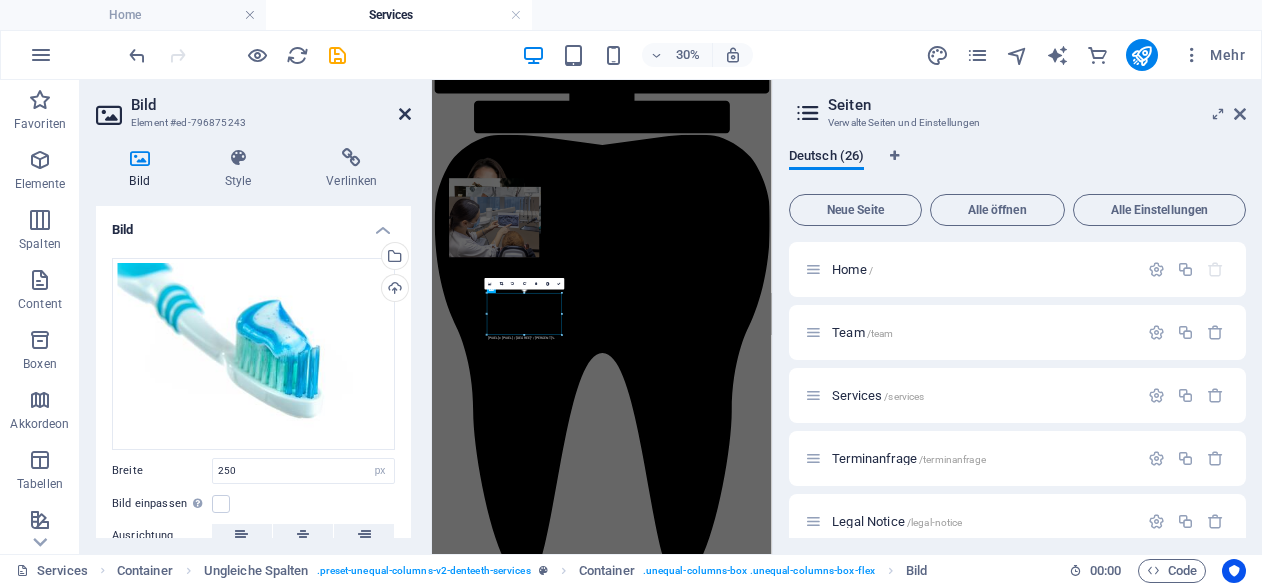 click at bounding box center [405, 114] 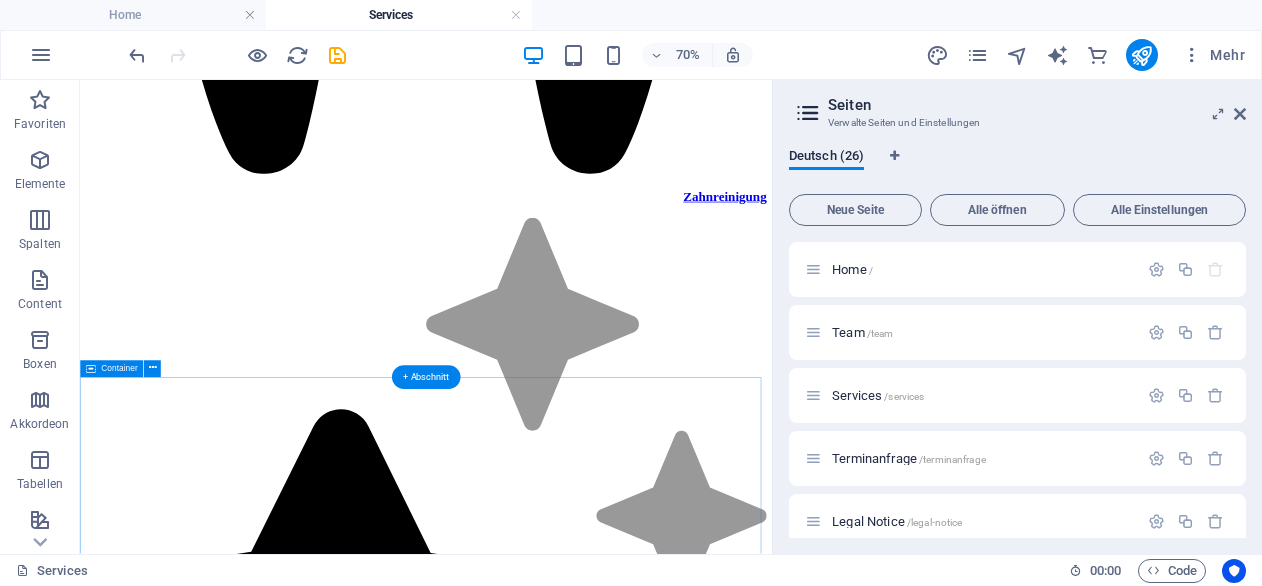 scroll, scrollTop: 2114, scrollLeft: 0, axis: vertical 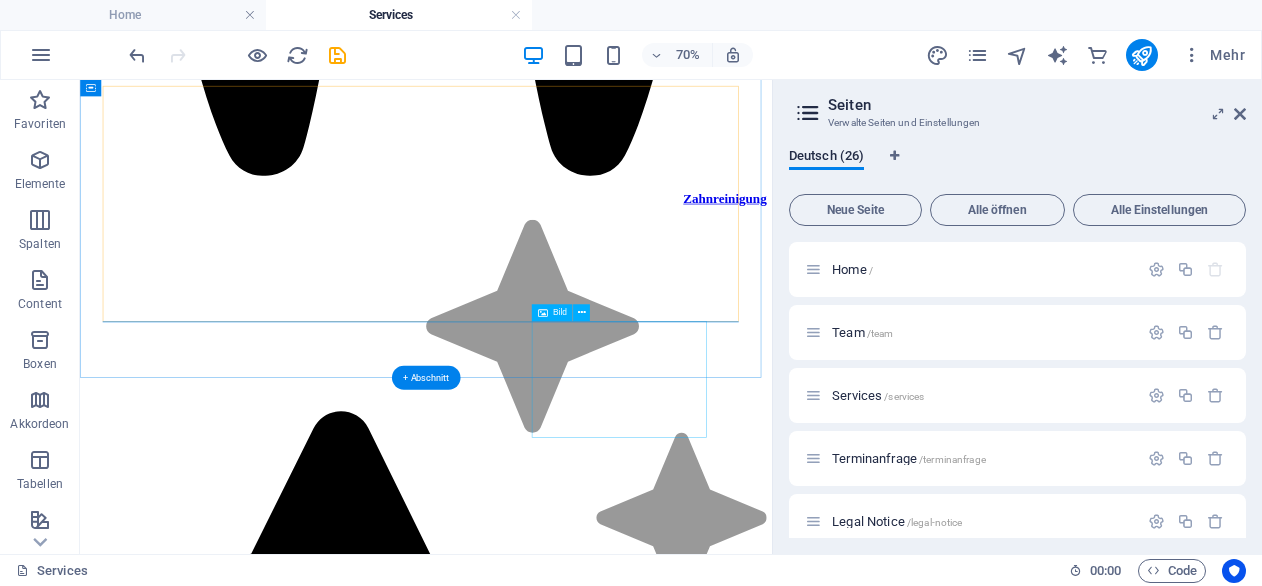click at bounding box center [895, -1915] 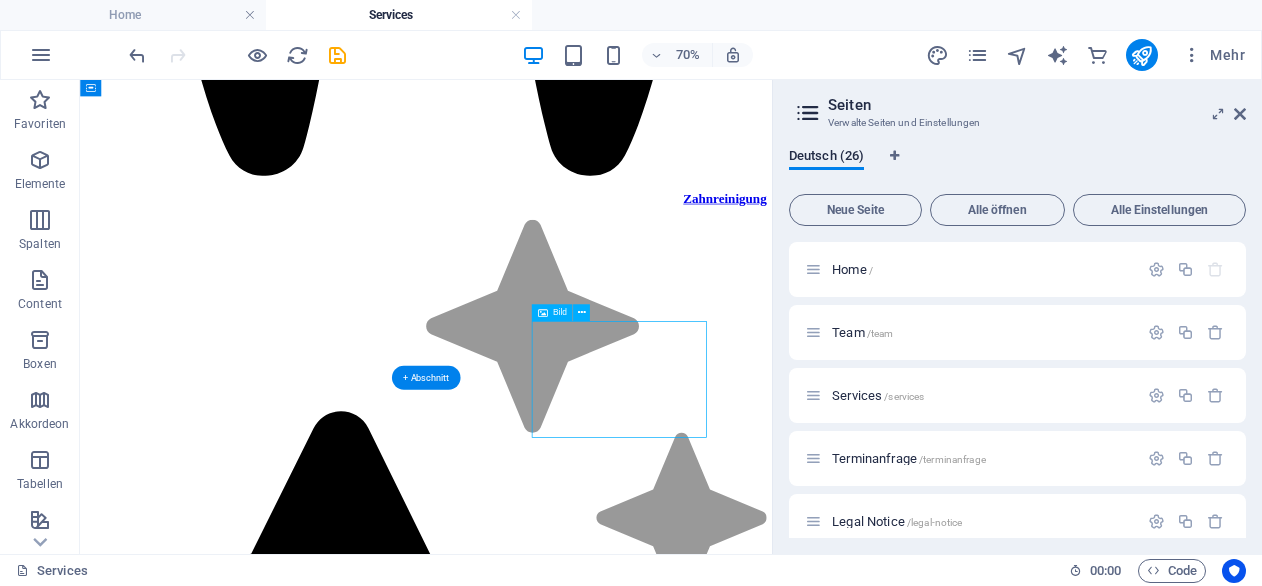 click at bounding box center (895, -1915) 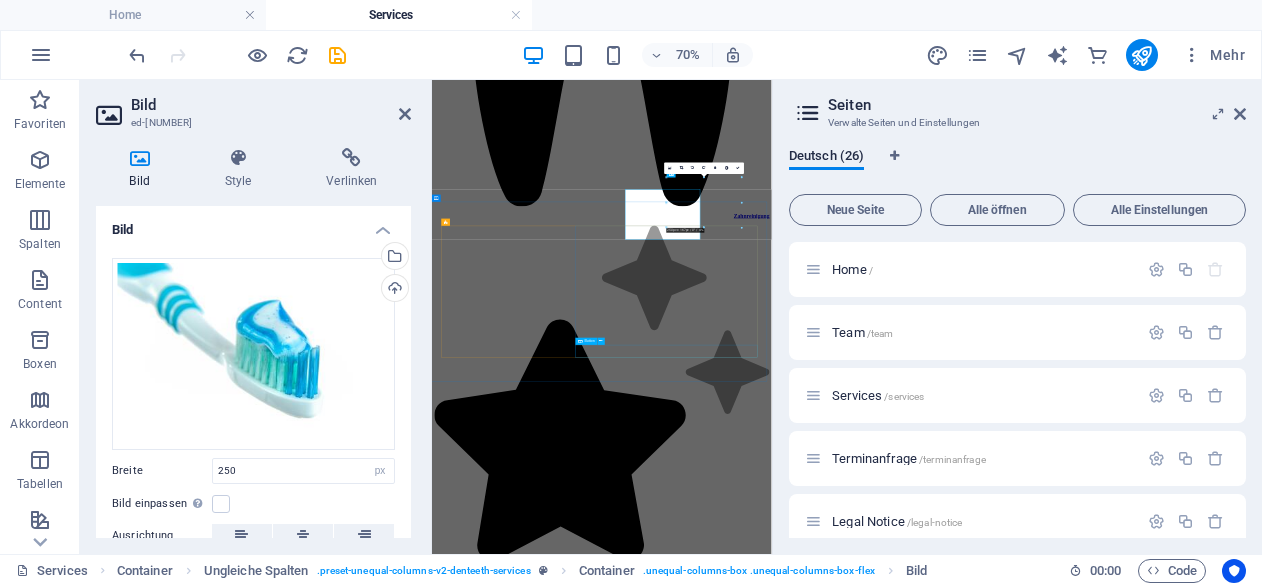 scroll, scrollTop: 2094, scrollLeft: 0, axis: vertical 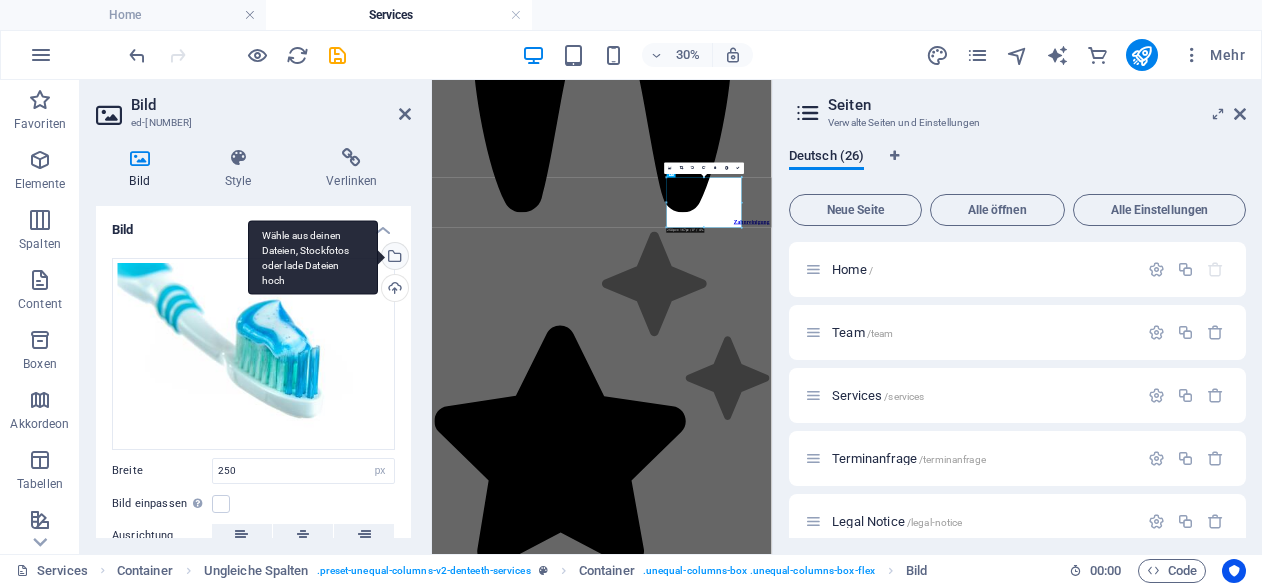click on "Wähle aus deinen Dateien, Stockfotos oder lade Dateien hoch" at bounding box center (393, 258) 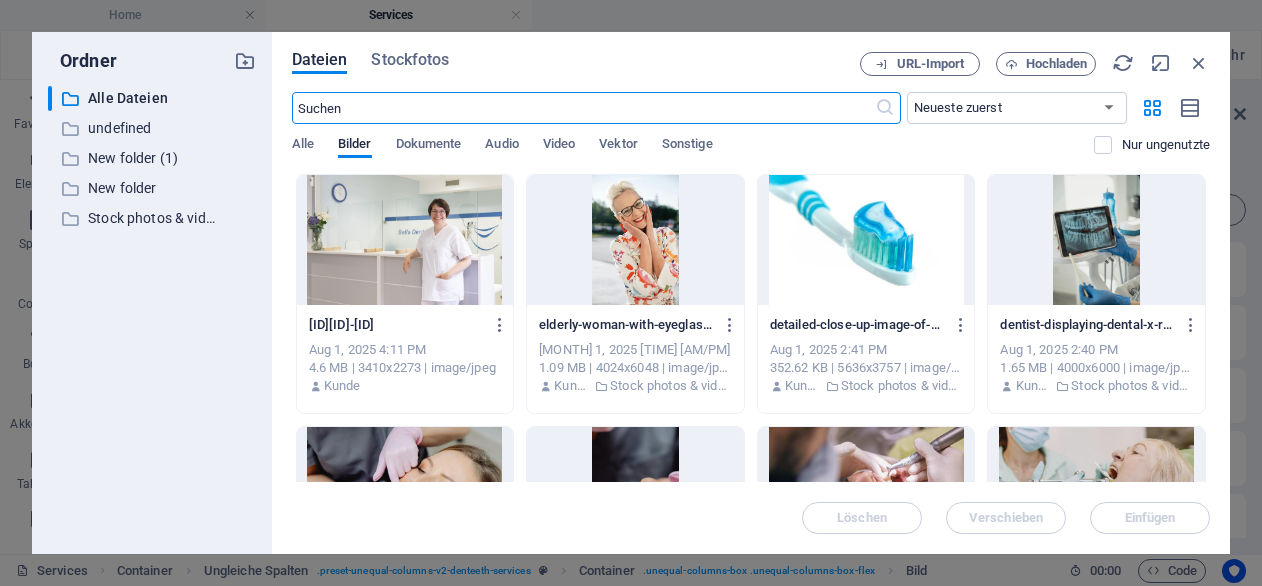 scroll, scrollTop: 3711, scrollLeft: 0, axis: vertical 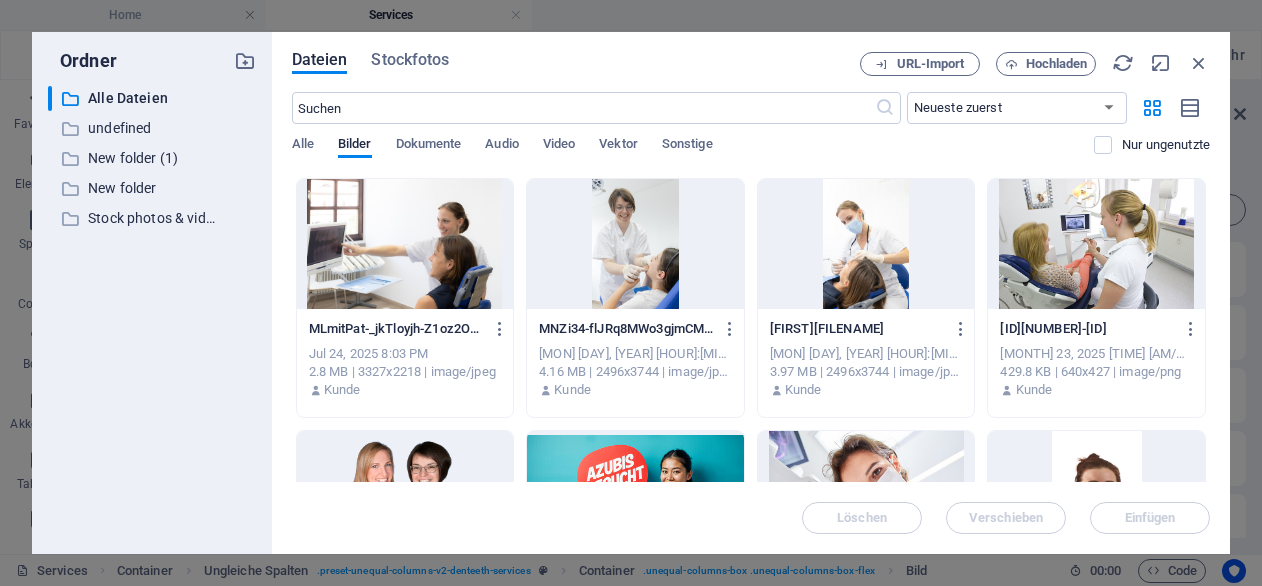 click at bounding box center [866, 244] 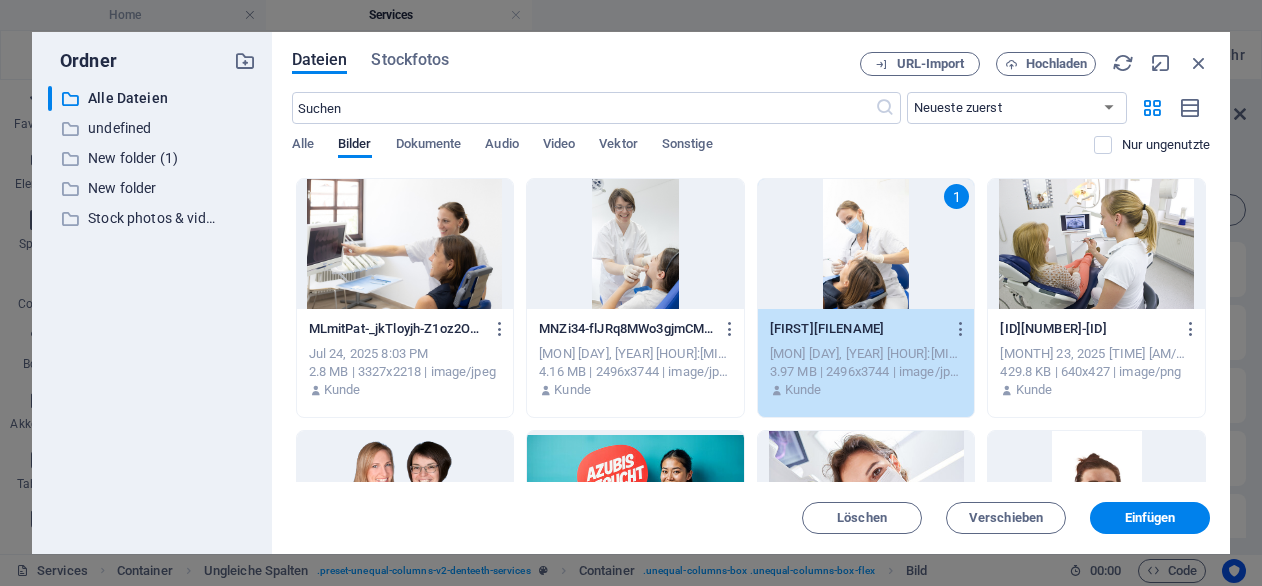 click on "1" at bounding box center [866, 244] 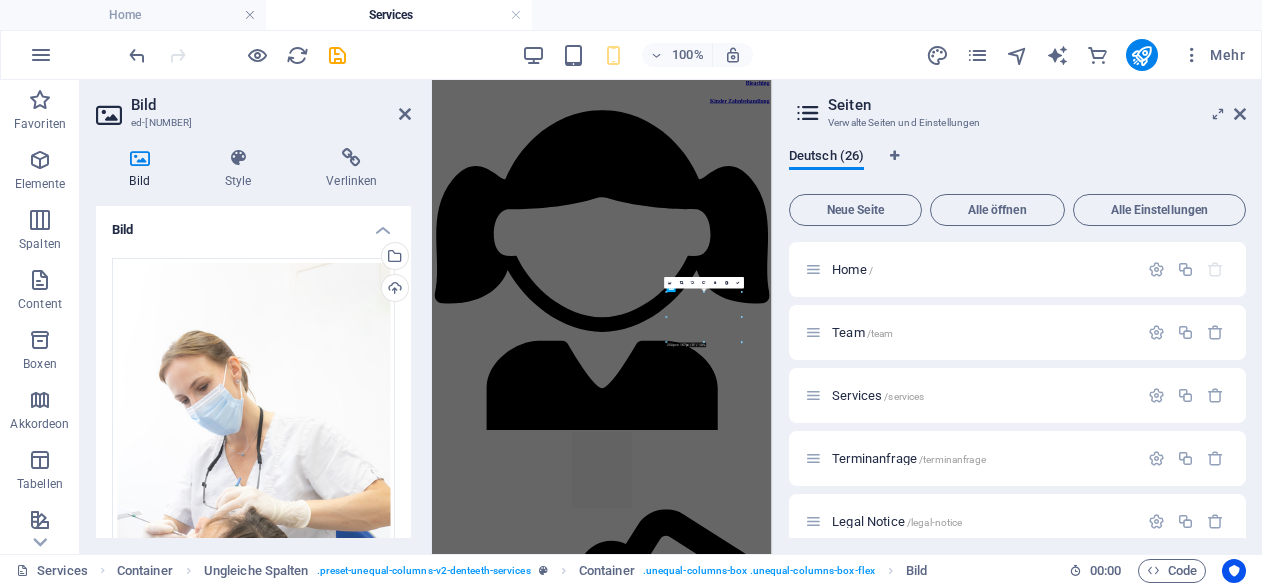 type on "250" 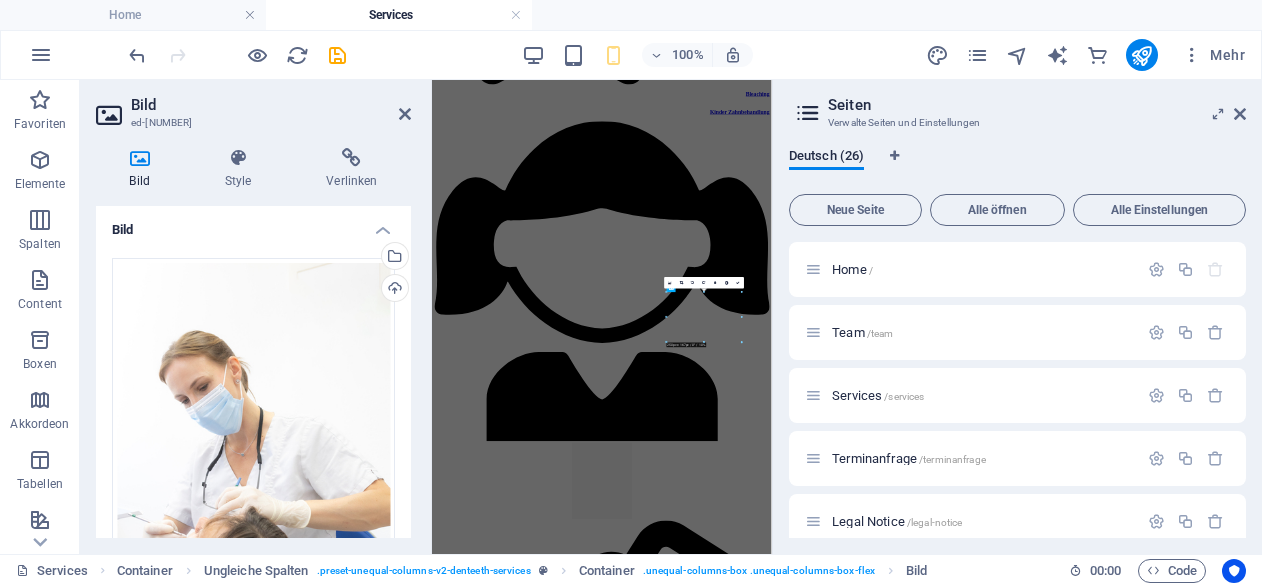 scroll, scrollTop: 1712, scrollLeft: 0, axis: vertical 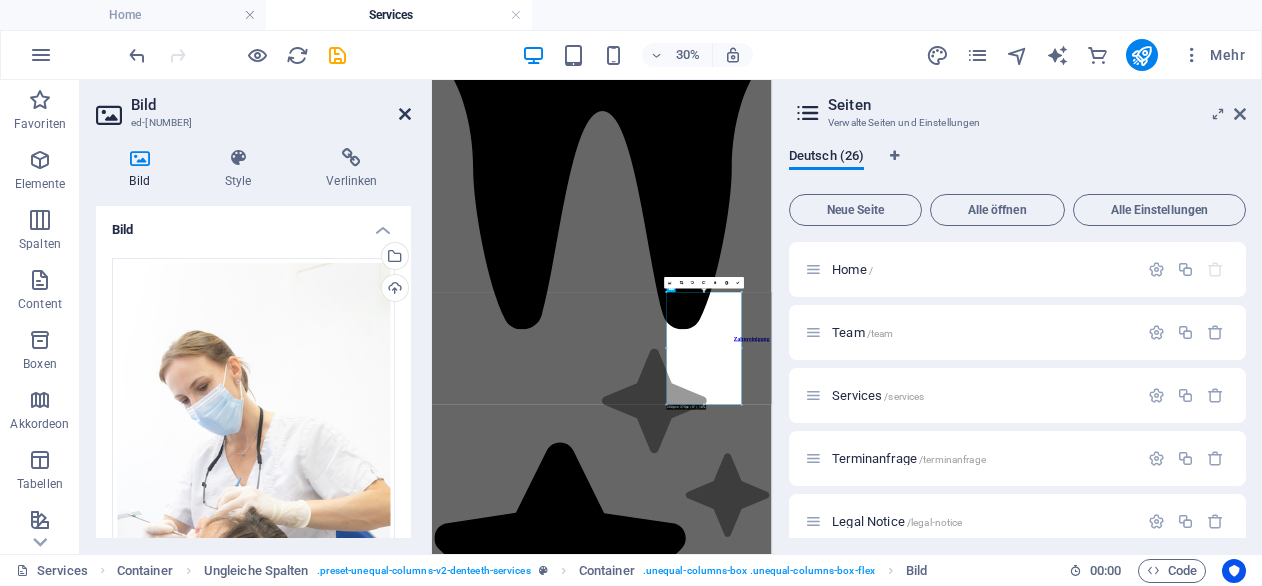 click at bounding box center [405, 114] 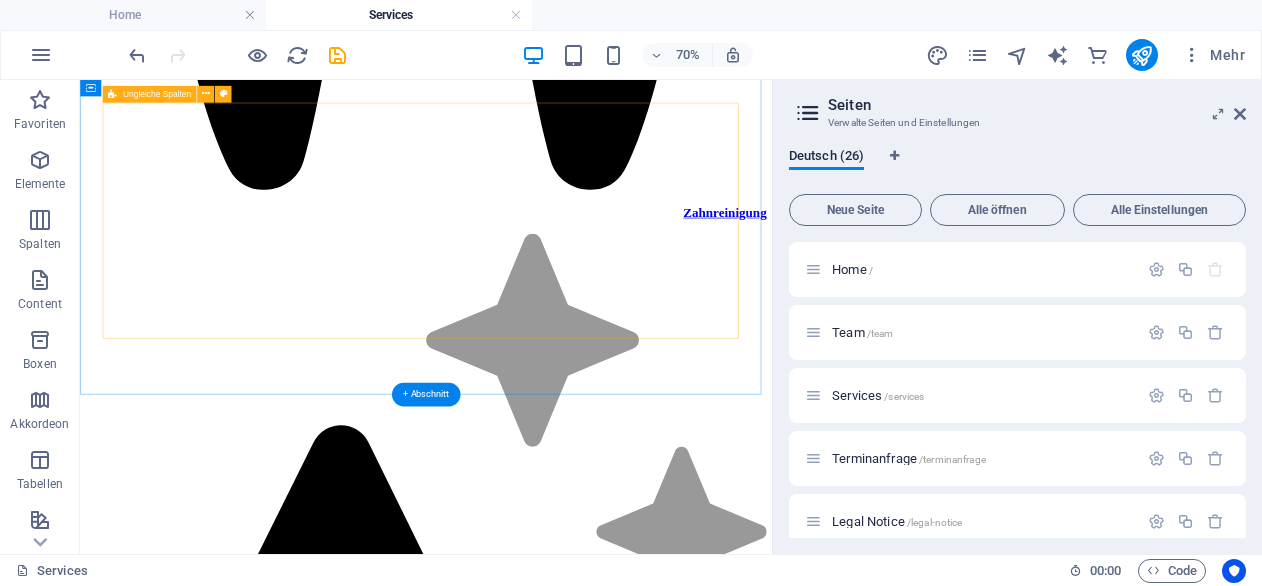 scroll, scrollTop: 2095, scrollLeft: 0, axis: vertical 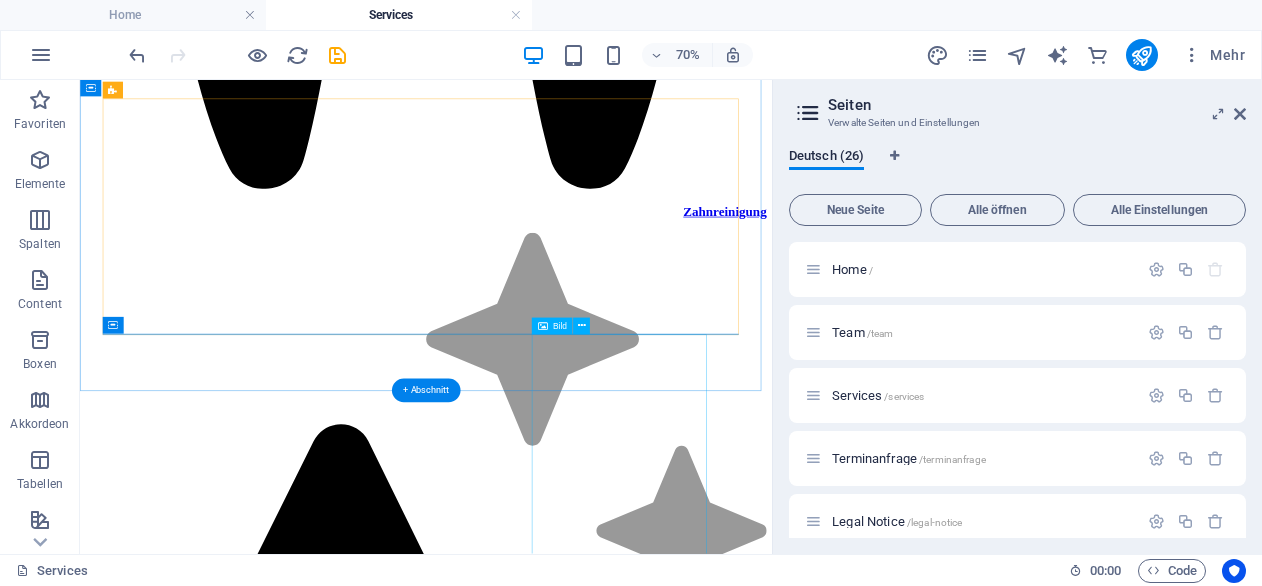 click at bounding box center [895, -1792] 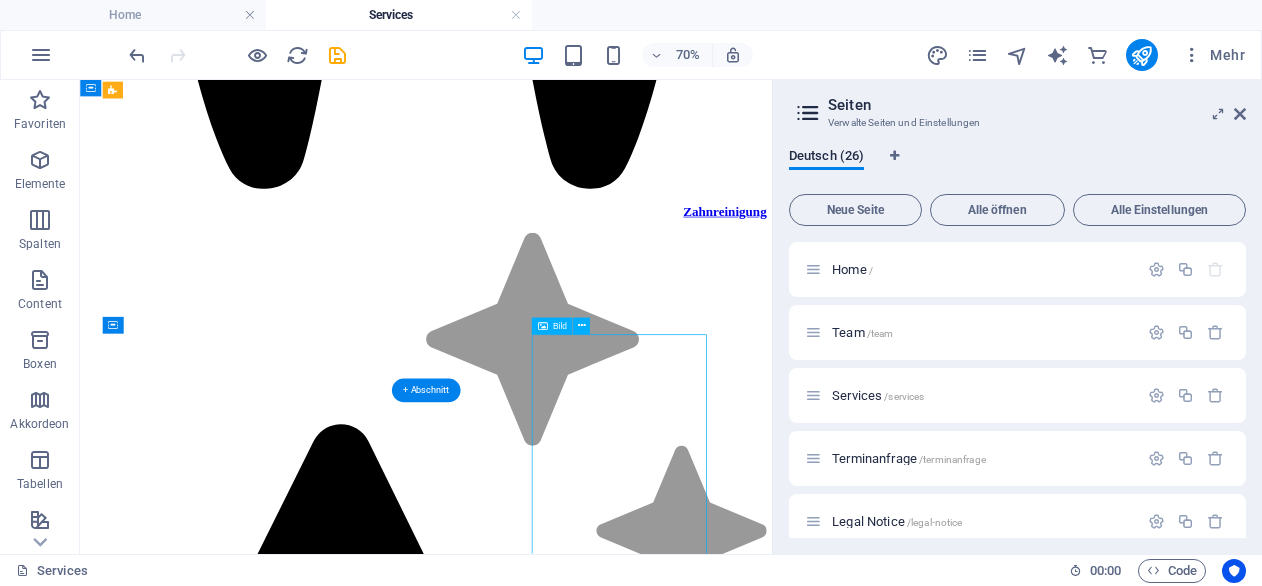 click at bounding box center [895, -1792] 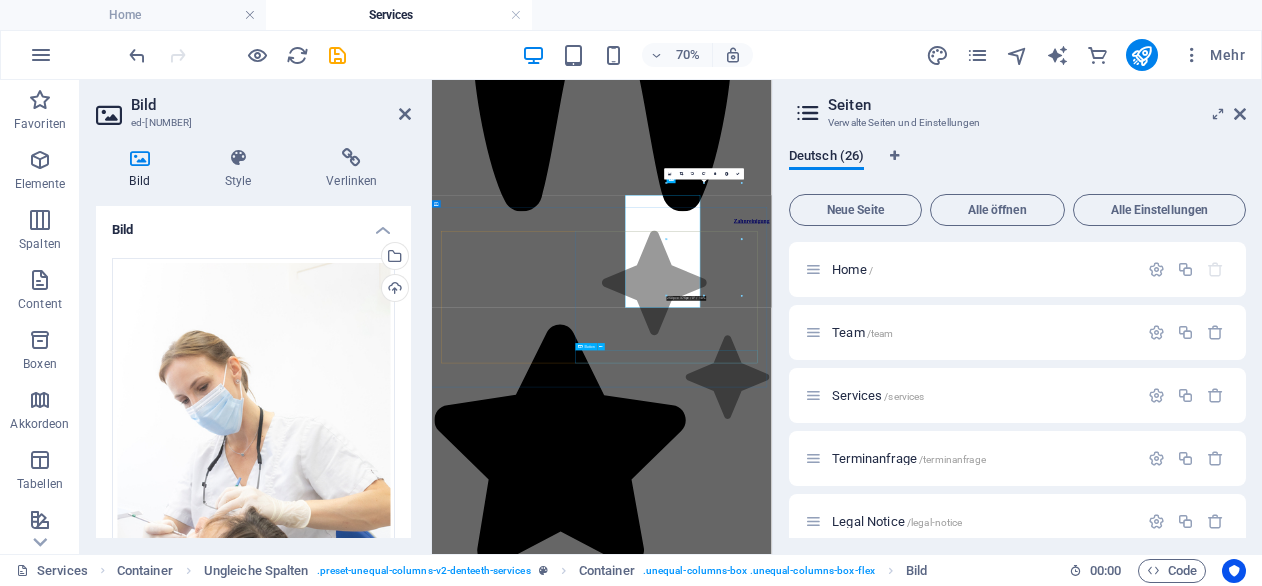 scroll, scrollTop: 2075, scrollLeft: 0, axis: vertical 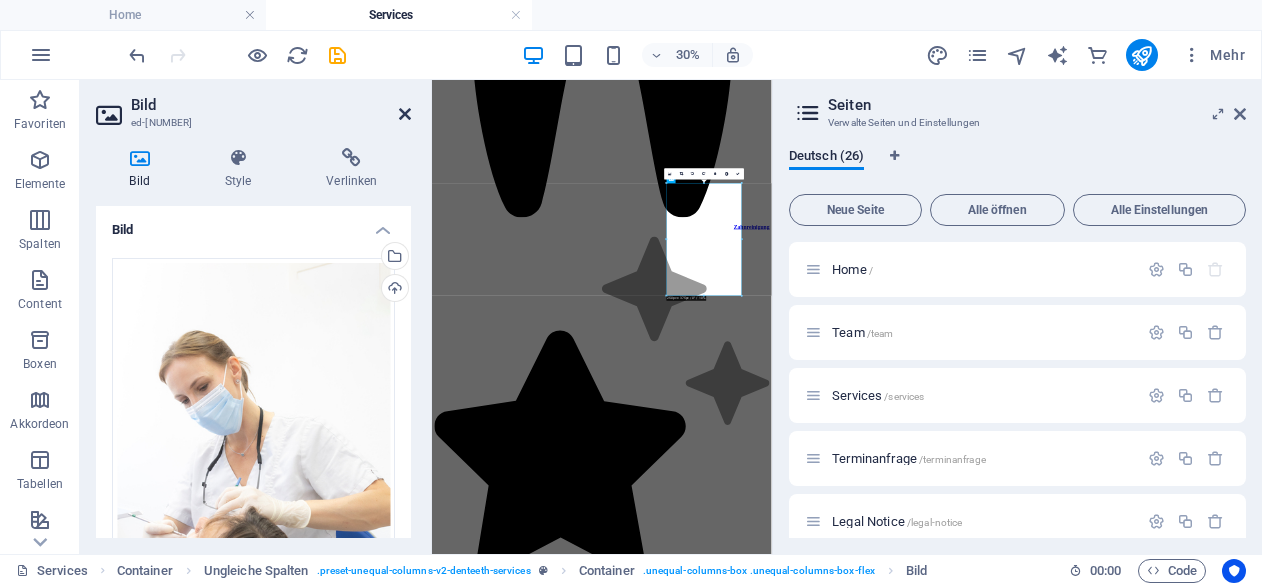click at bounding box center (405, 114) 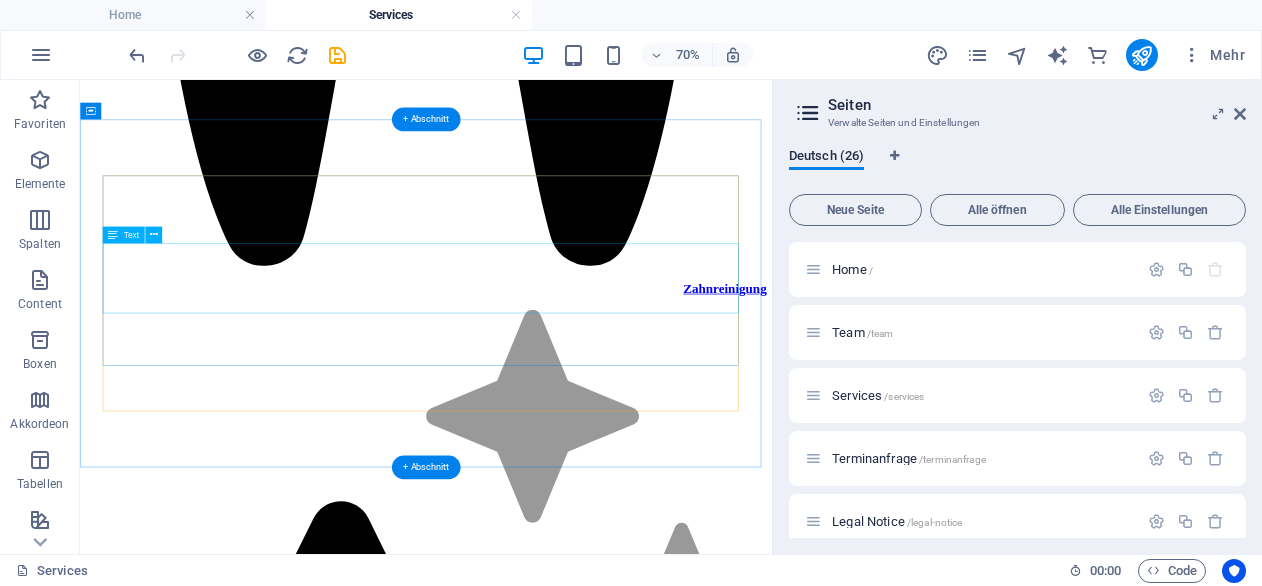 scroll, scrollTop: 1983, scrollLeft: 0, axis: vertical 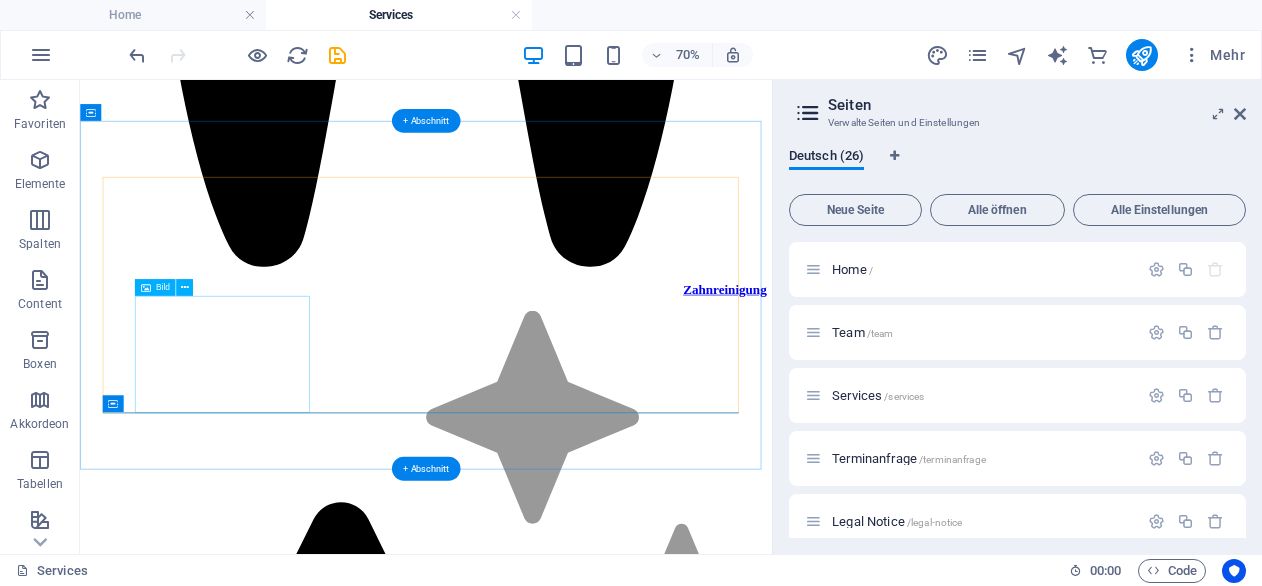 click at bounding box center [254, -1345] 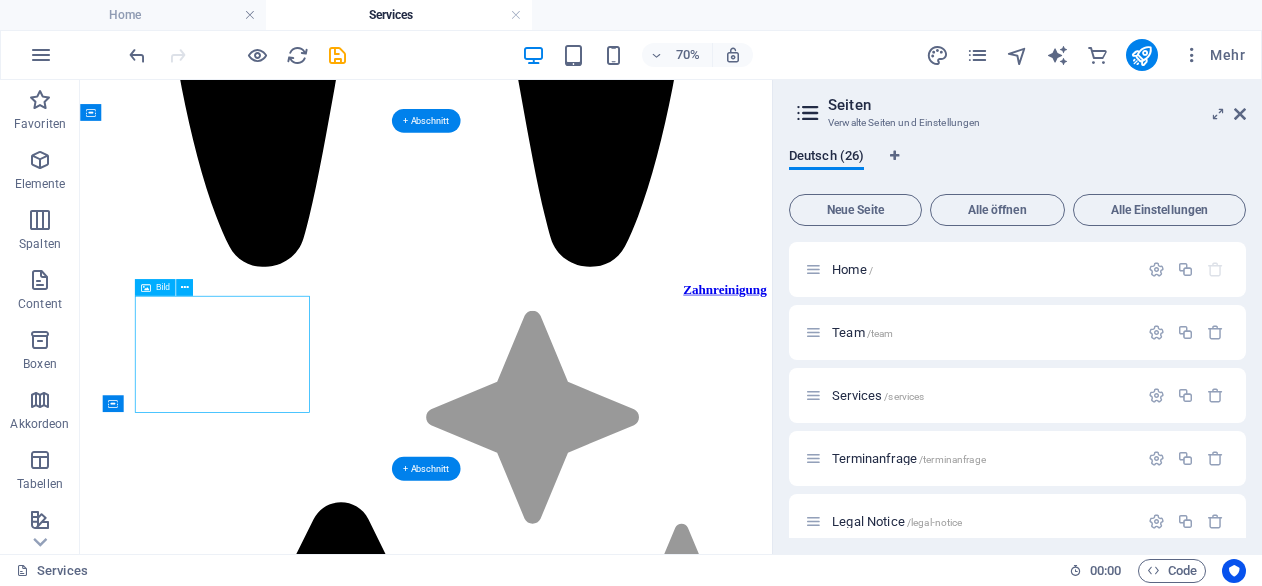 click at bounding box center [254, -1345] 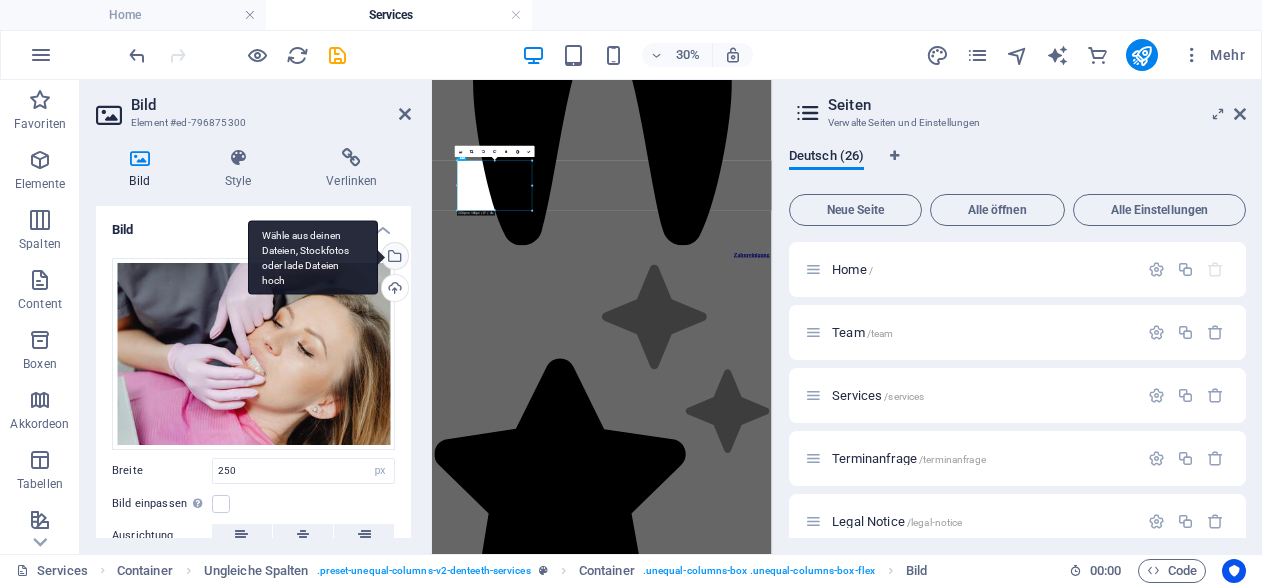 click on "Wähle aus deinen Dateien, Stockfotos oder lade Dateien hoch" at bounding box center (313, 257) 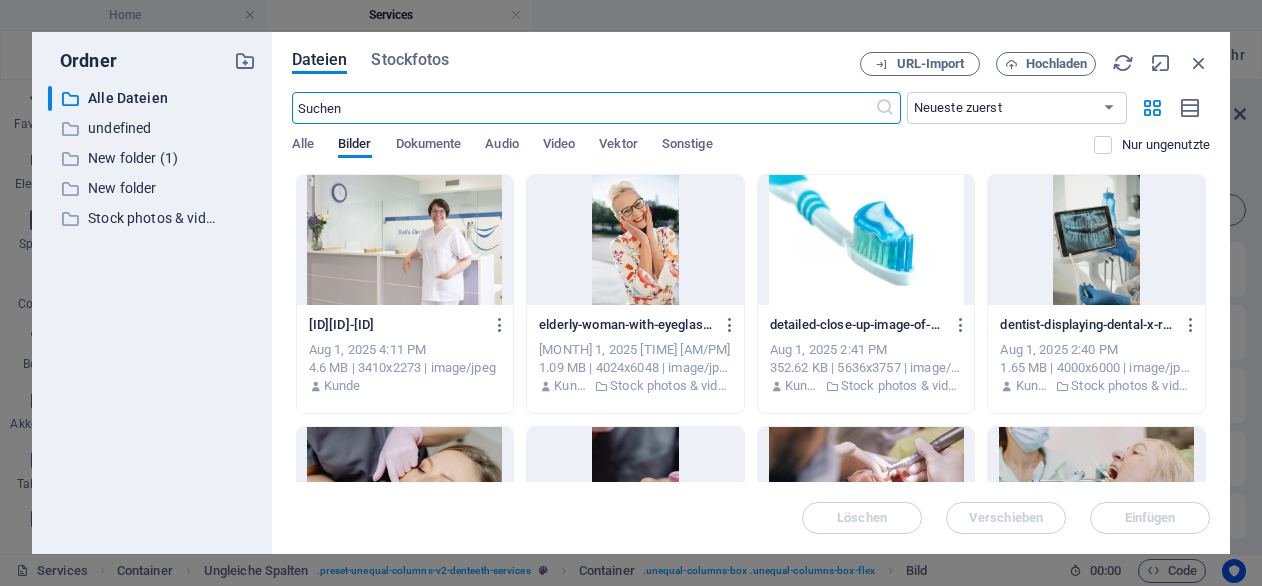 scroll, scrollTop: 3998, scrollLeft: 0, axis: vertical 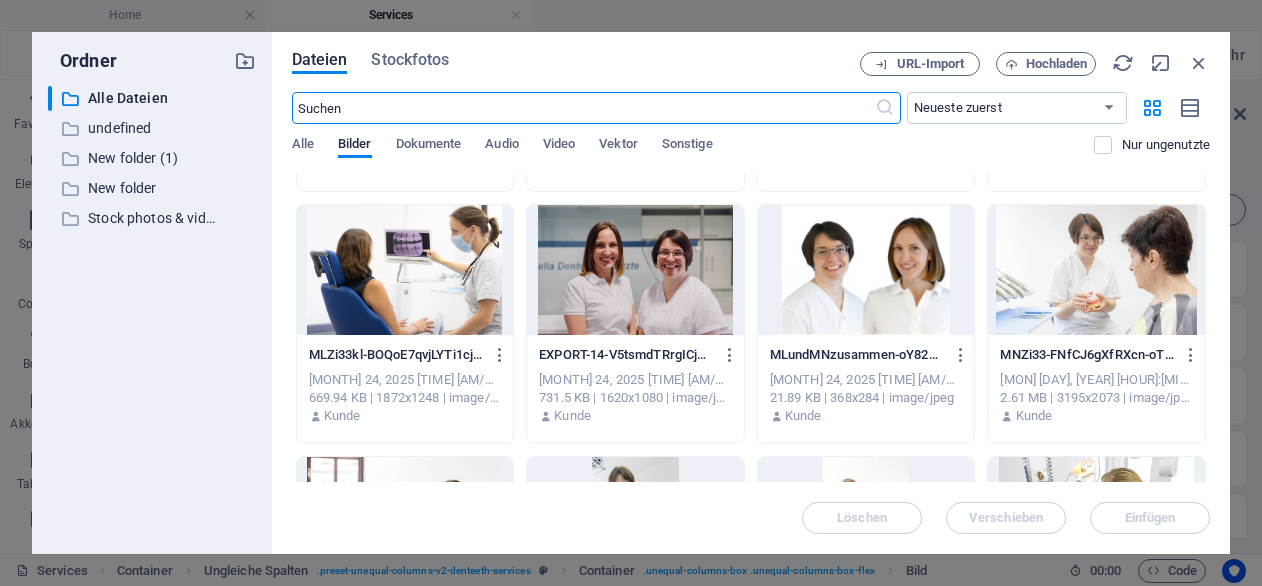 click at bounding box center [405, 270] 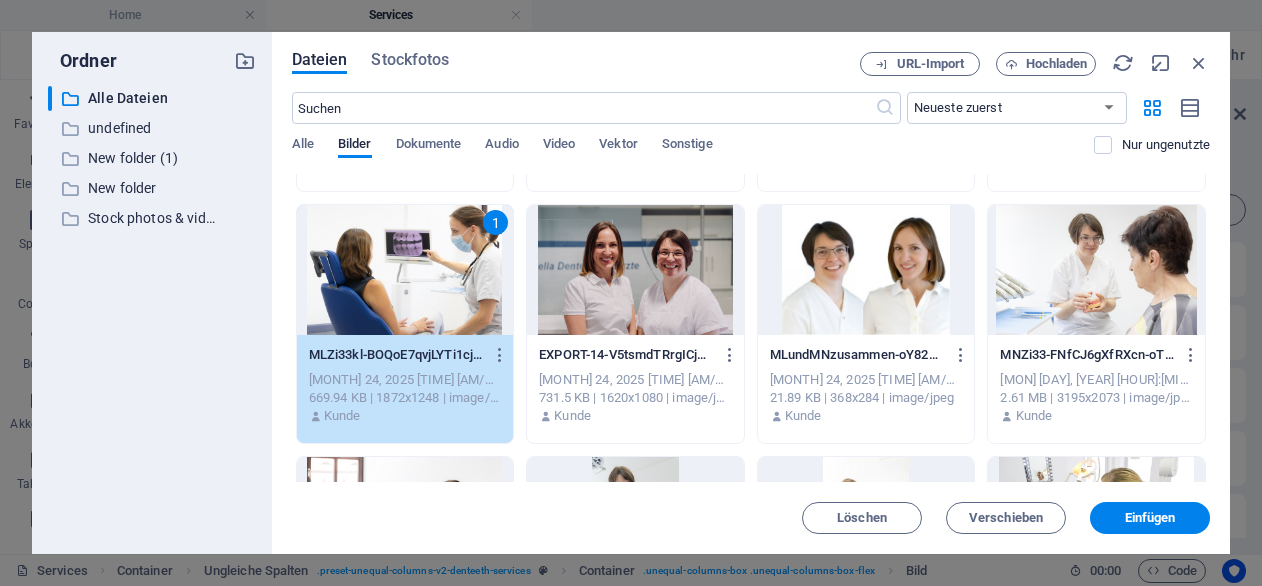 click on "1" at bounding box center (405, 270) 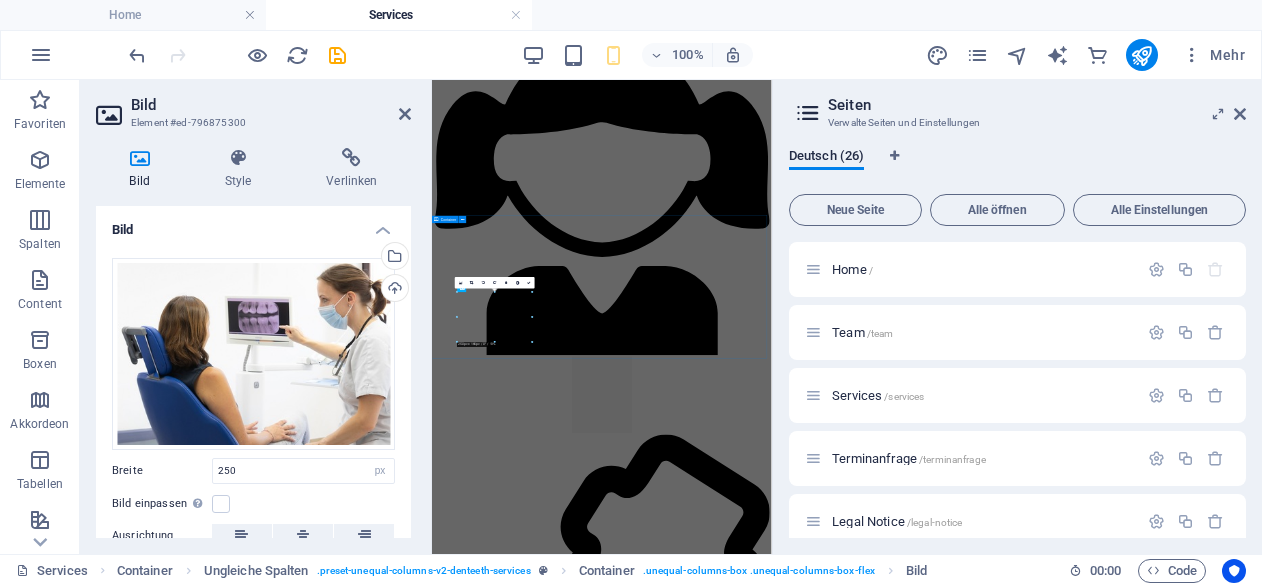 scroll, scrollTop: 1546, scrollLeft: 0, axis: vertical 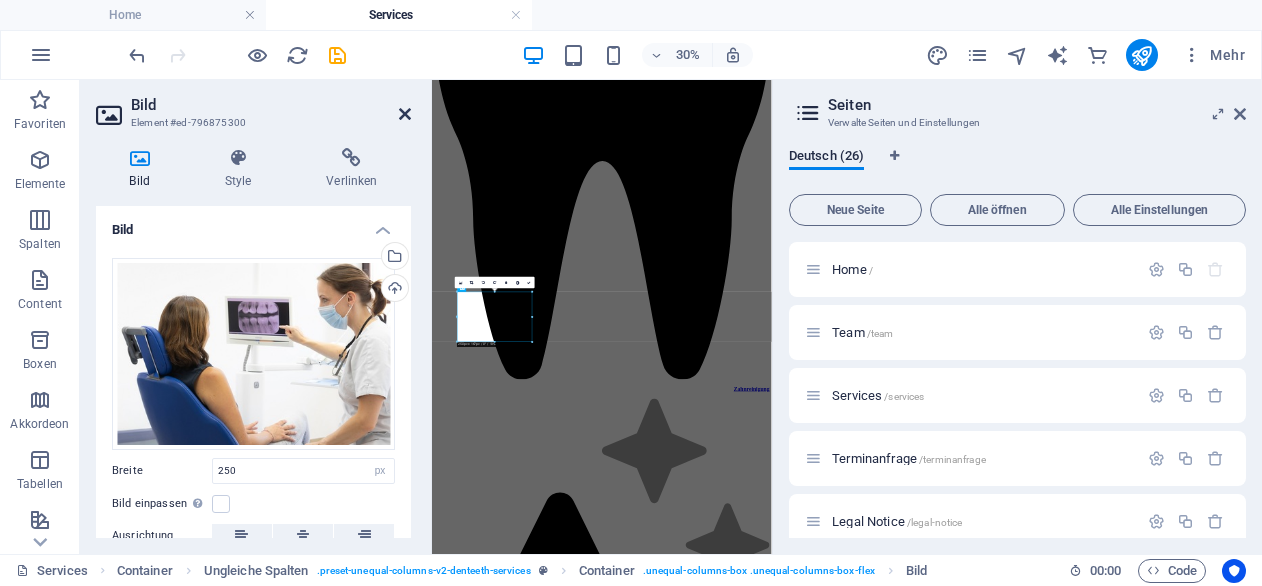 click at bounding box center (405, 114) 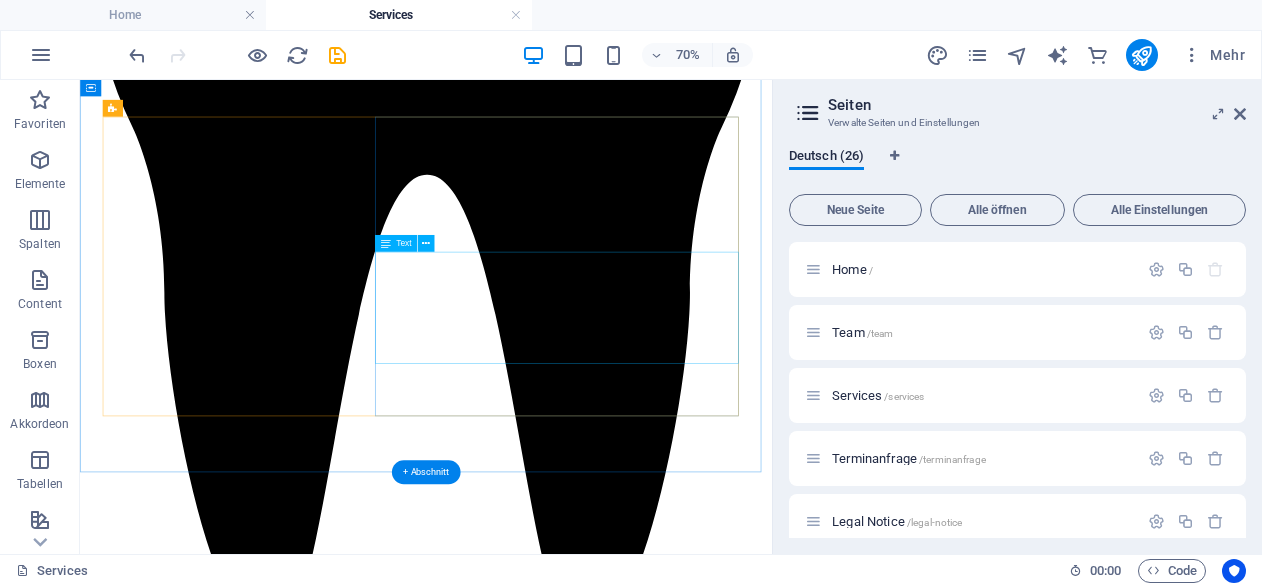 scroll, scrollTop: 1480, scrollLeft: 0, axis: vertical 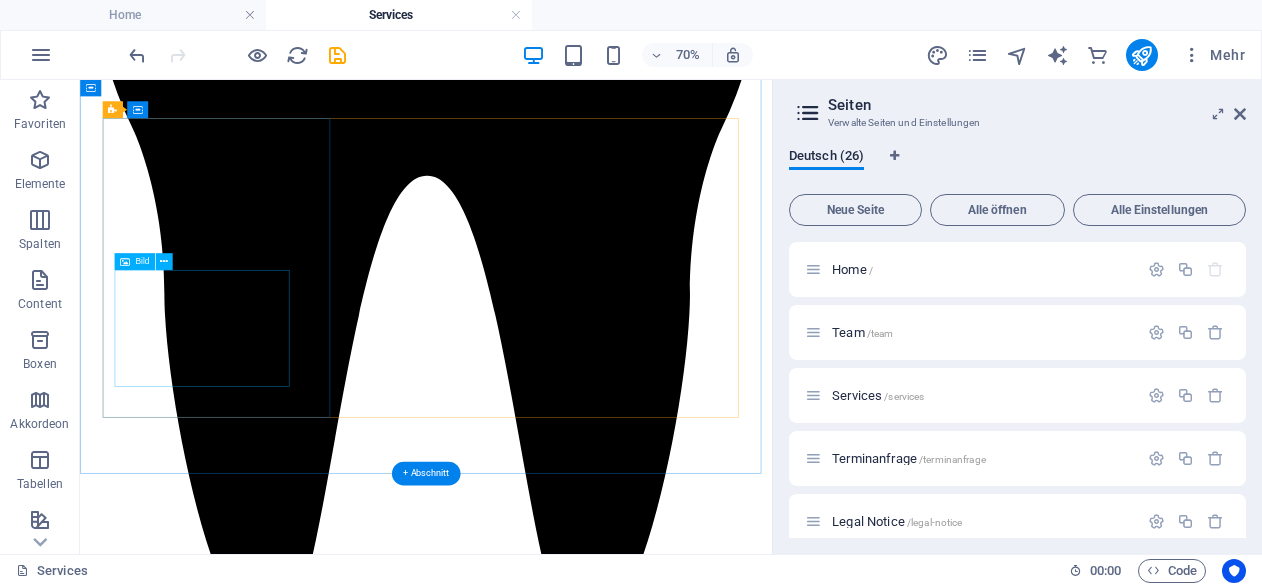 click at bounding box center [254, -877] 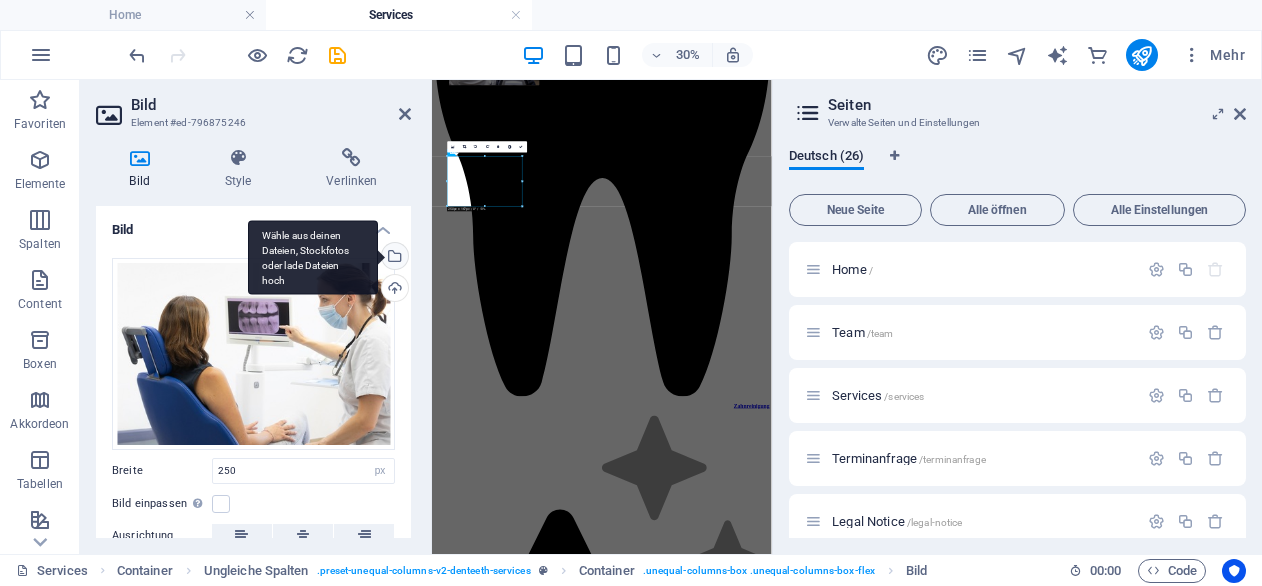 click on "Wähle aus deinen Dateien, Stockfotos oder lade Dateien hoch" at bounding box center [393, 258] 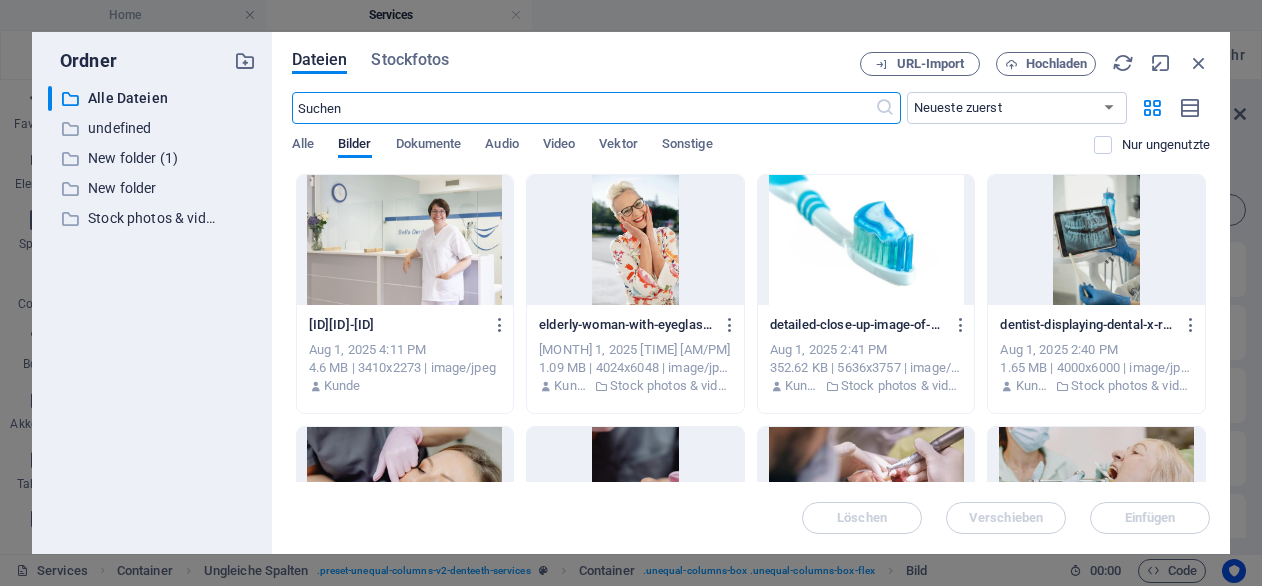 scroll, scrollTop: 2643, scrollLeft: 0, axis: vertical 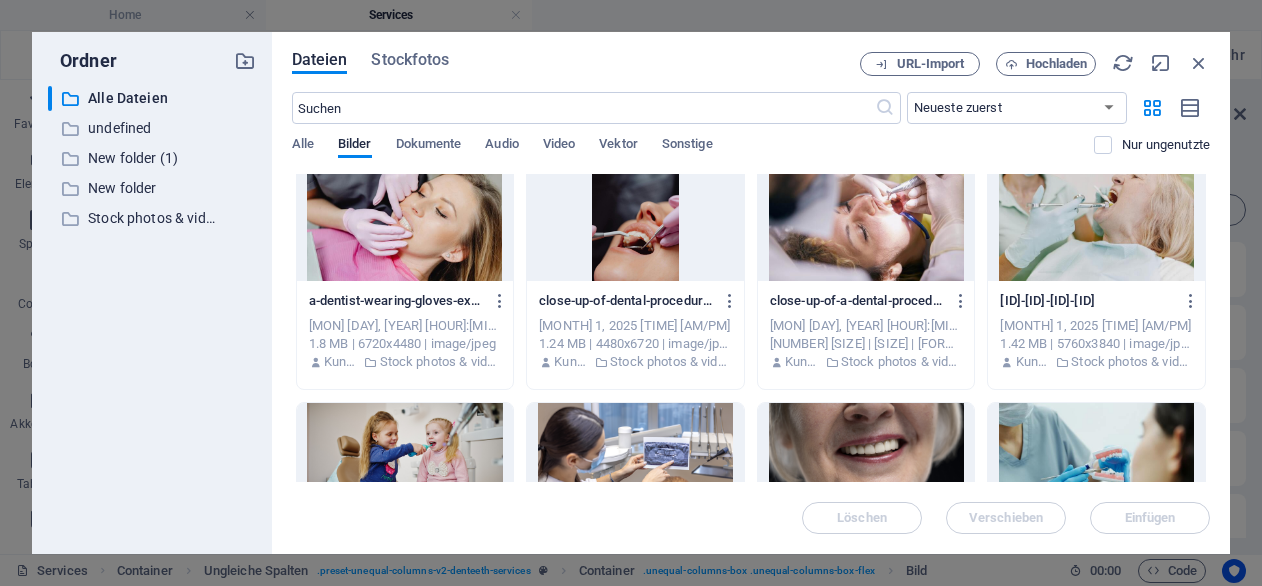 click at bounding box center (405, 216) 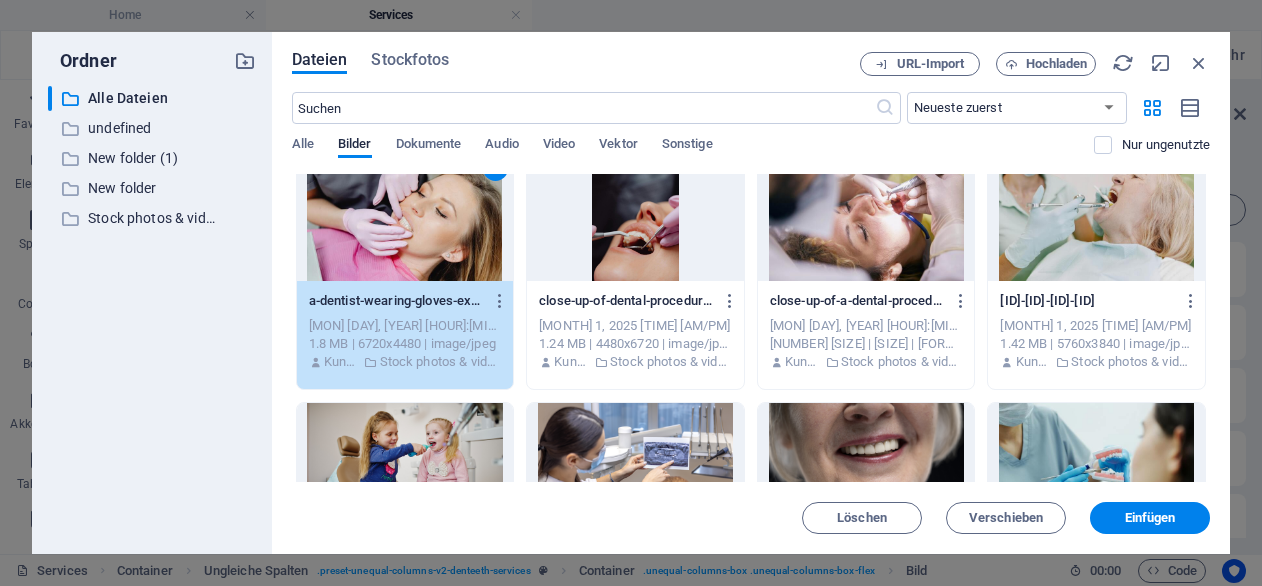click on "1" at bounding box center [405, 216] 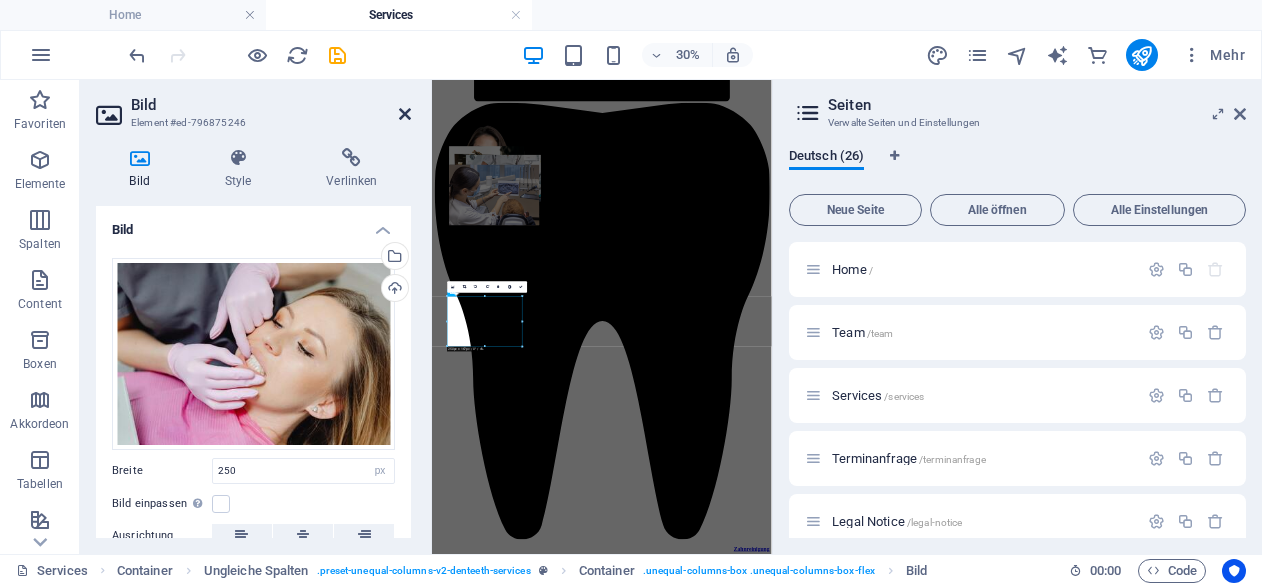 click at bounding box center (405, 114) 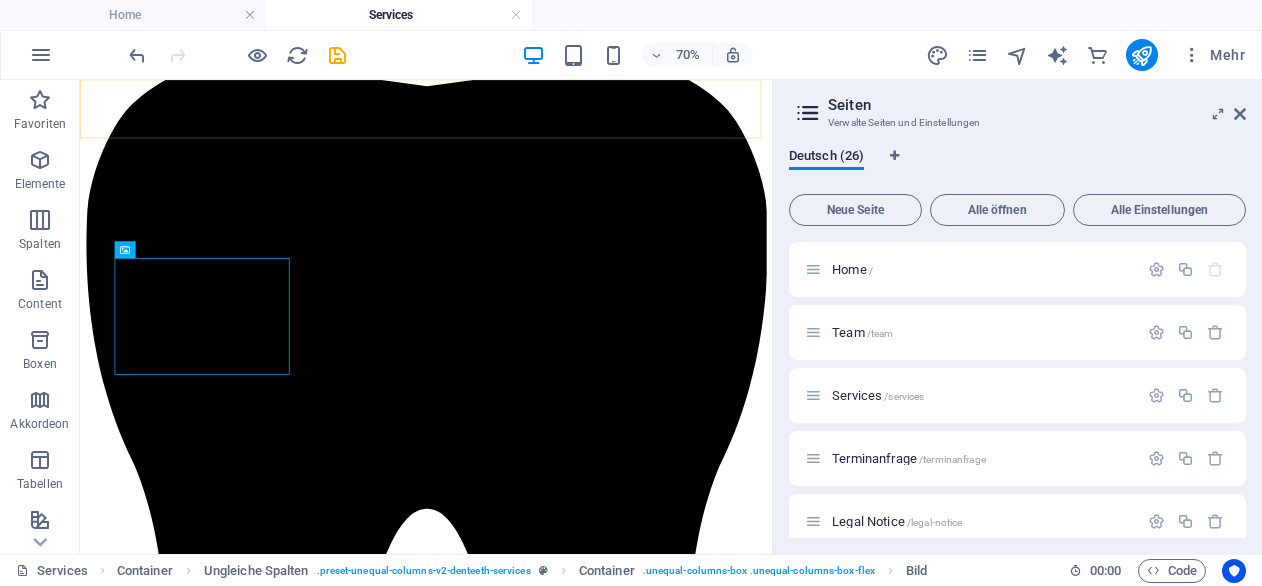 scroll, scrollTop: 1497, scrollLeft: 0, axis: vertical 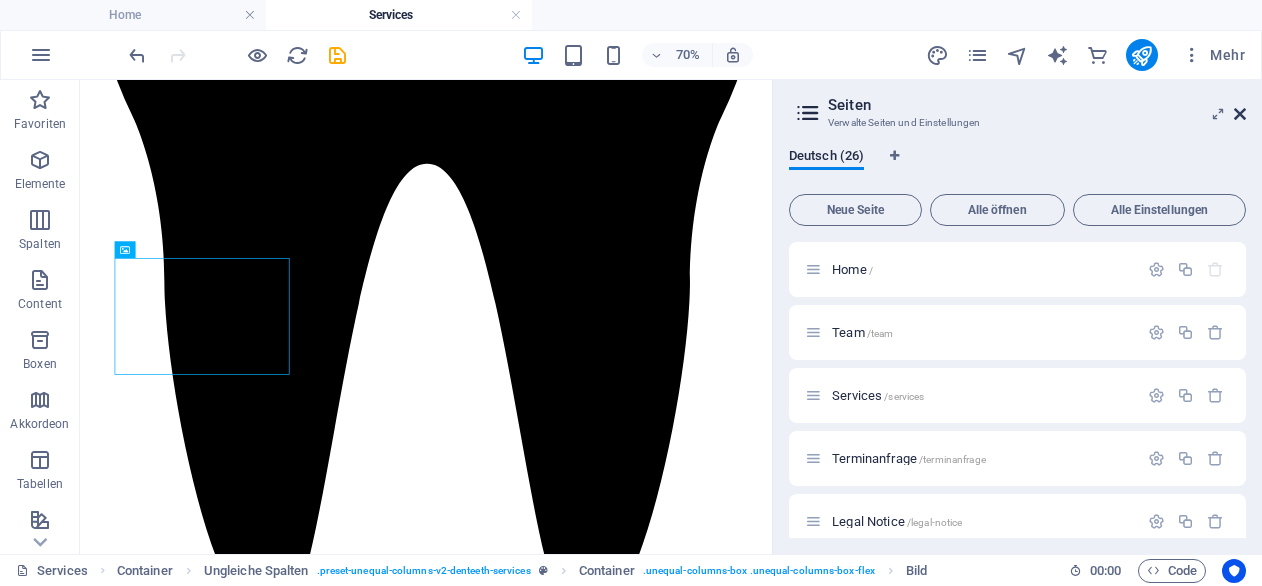 click at bounding box center (1240, 114) 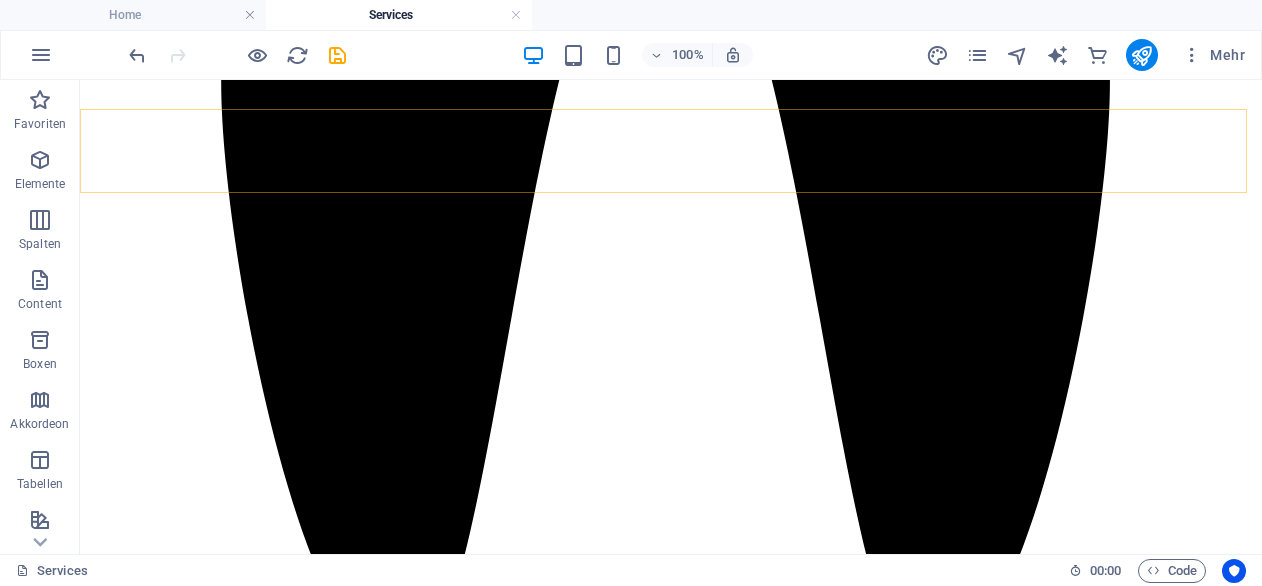 scroll, scrollTop: 2045, scrollLeft: 0, axis: vertical 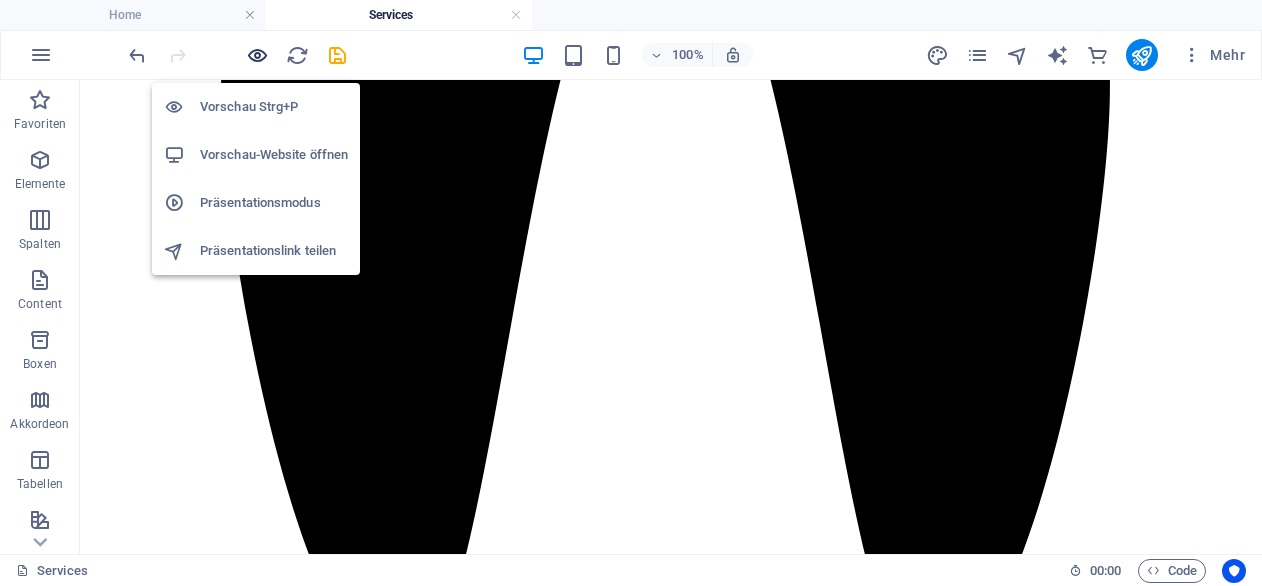 click at bounding box center [257, 55] 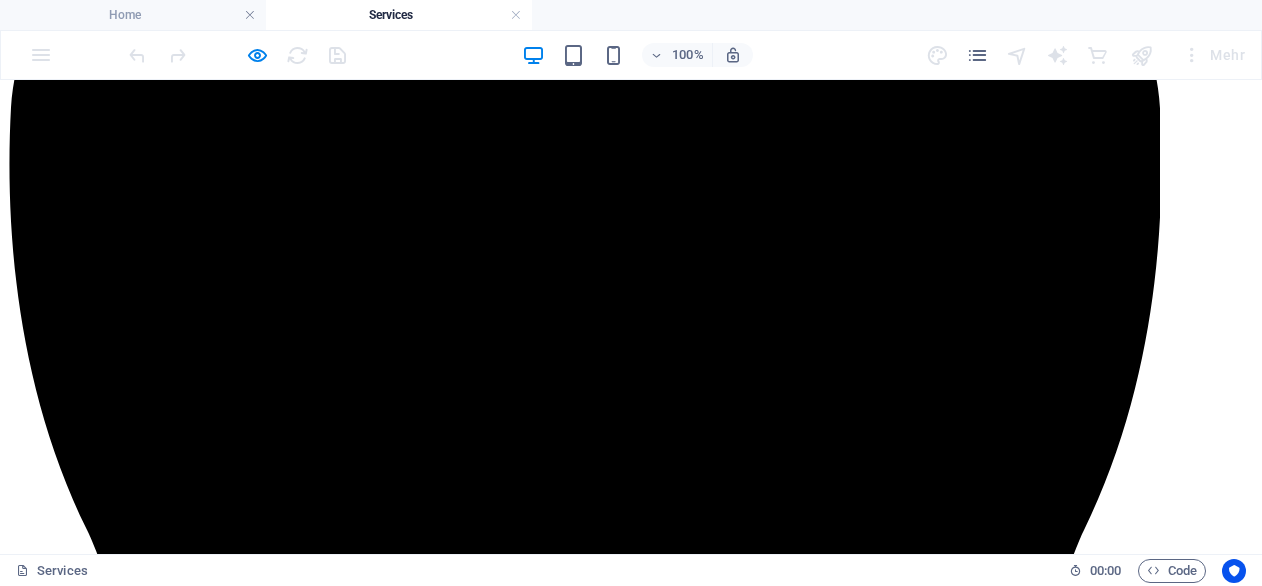 scroll, scrollTop: 1330, scrollLeft: 0, axis: vertical 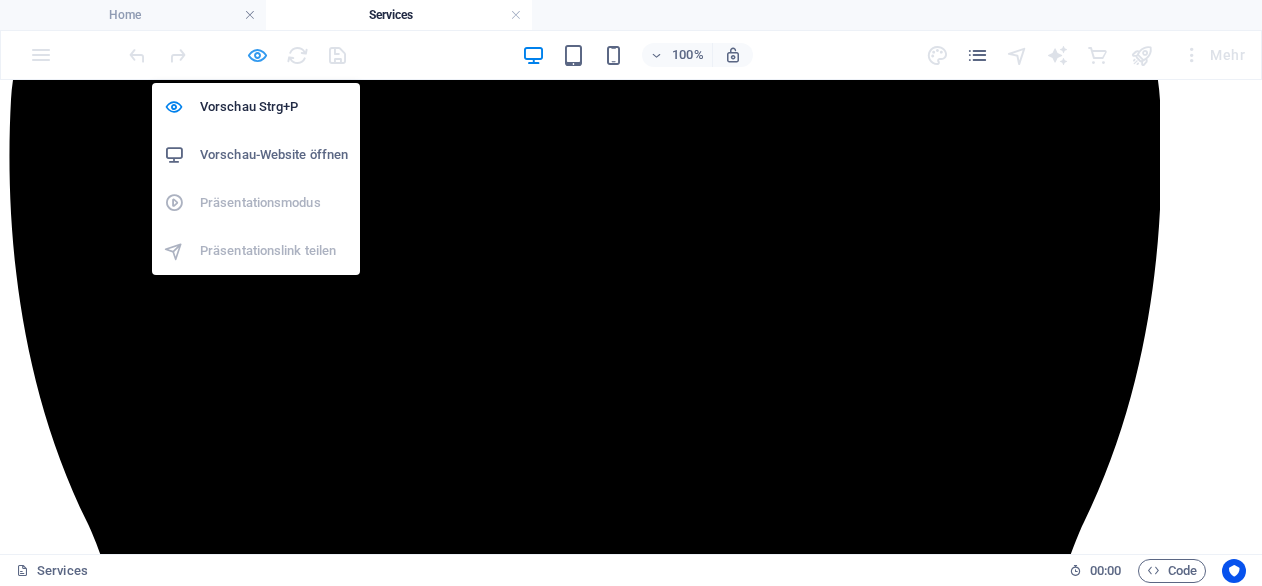 click at bounding box center (257, 55) 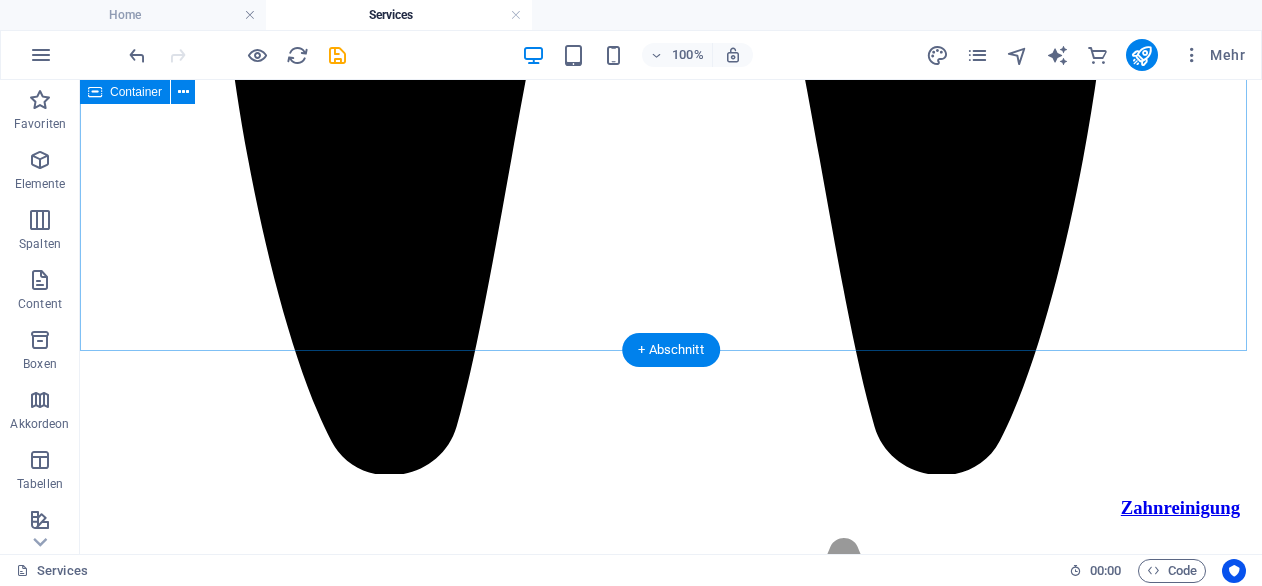 scroll, scrollTop: 2210, scrollLeft: 0, axis: vertical 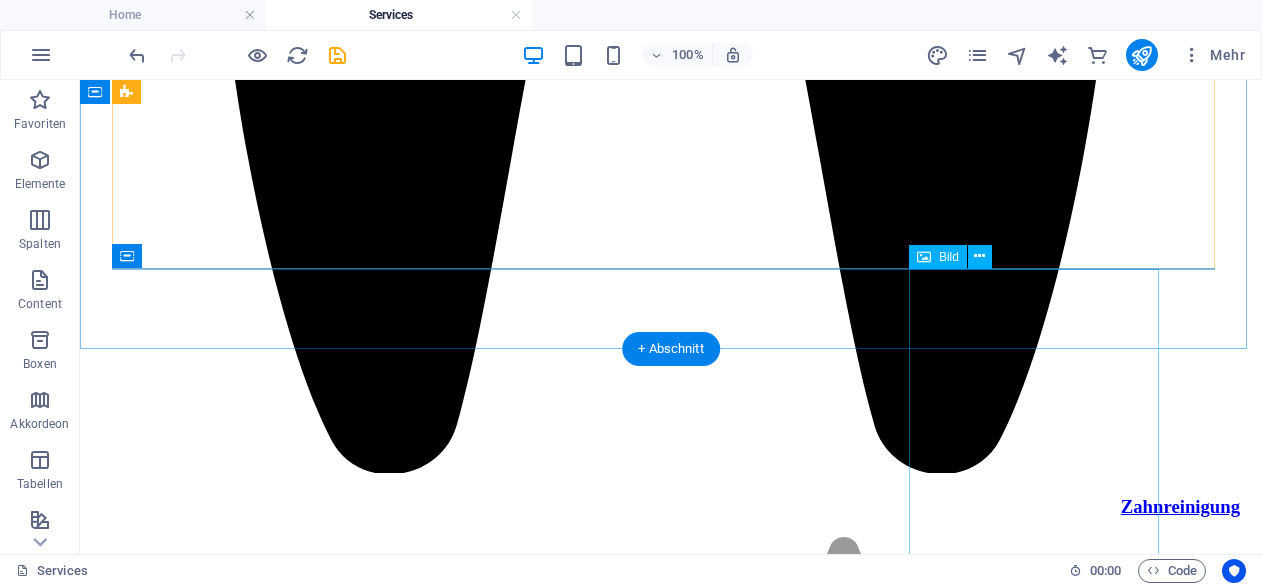 click at bounding box center [1078, -1917] 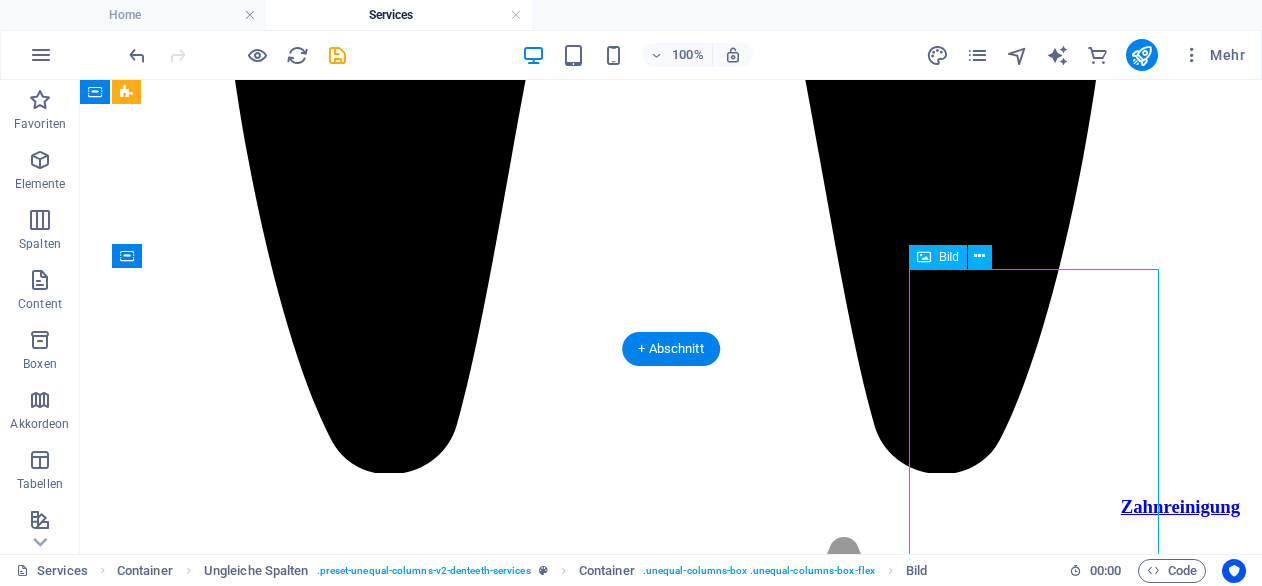 click at bounding box center [1078, -1917] 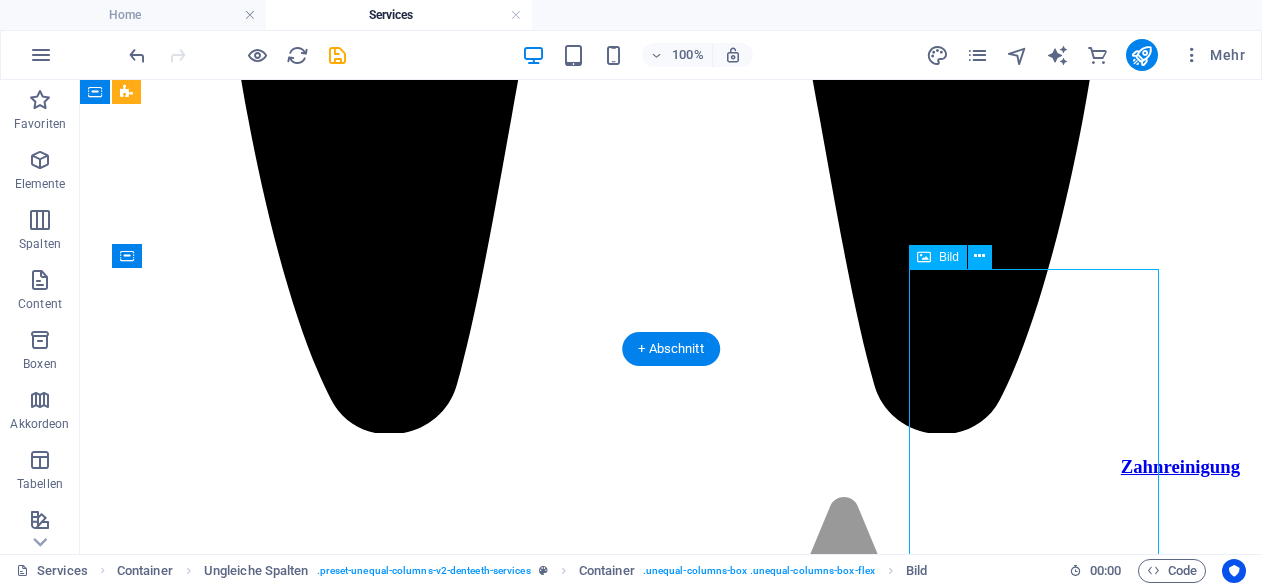 select on "px" 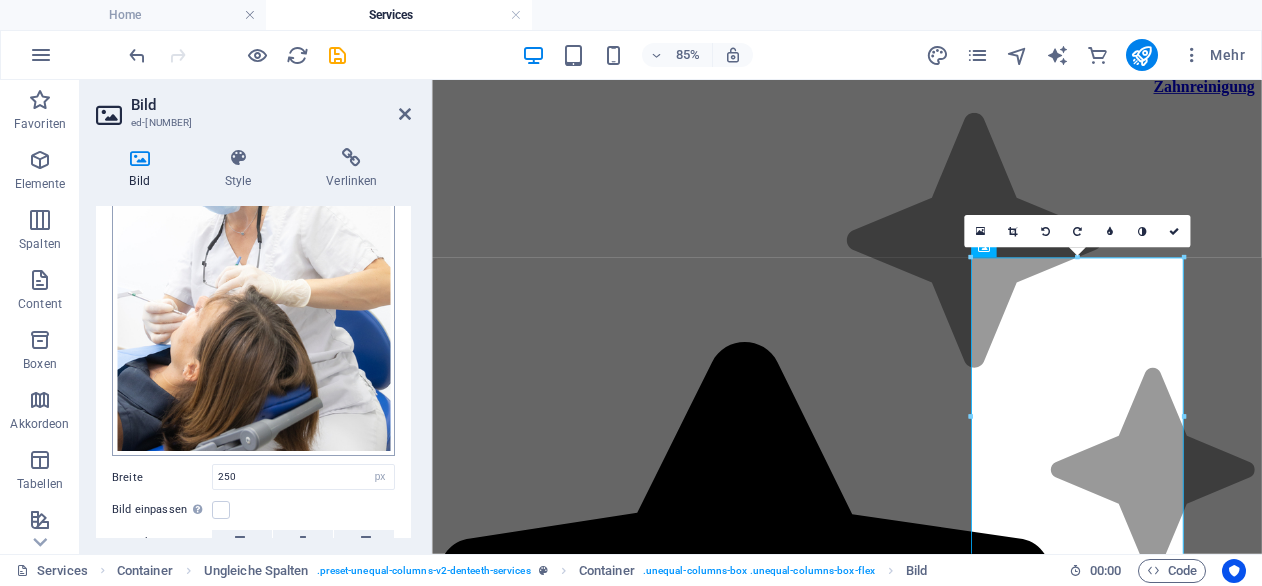 scroll, scrollTop: 222, scrollLeft: 0, axis: vertical 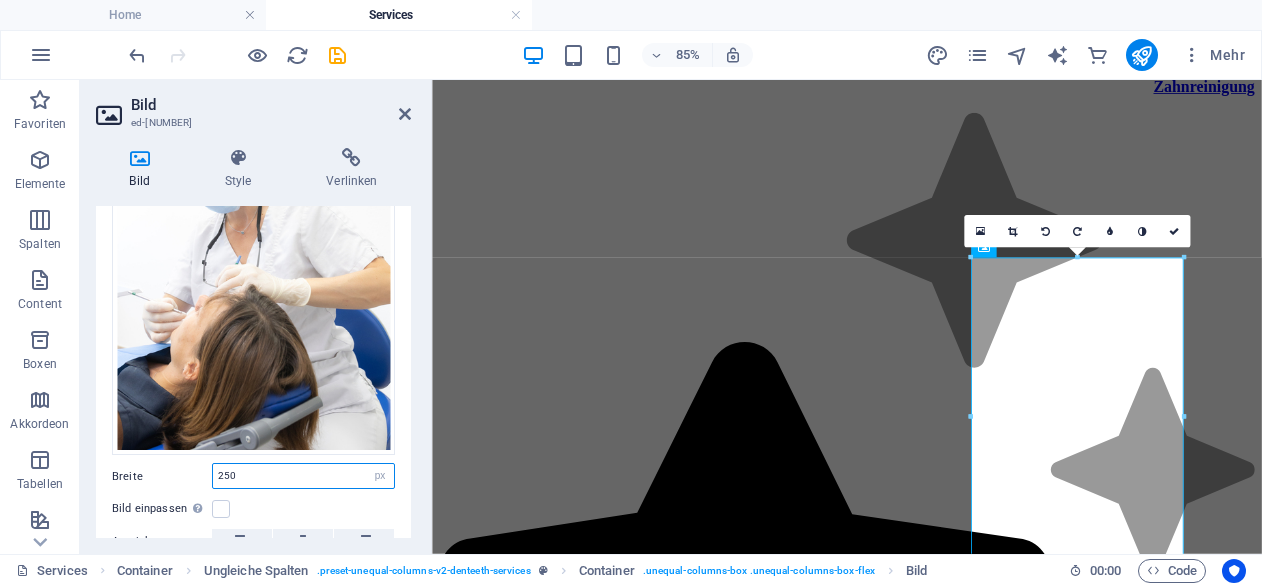 click on "250" at bounding box center (303, 476) 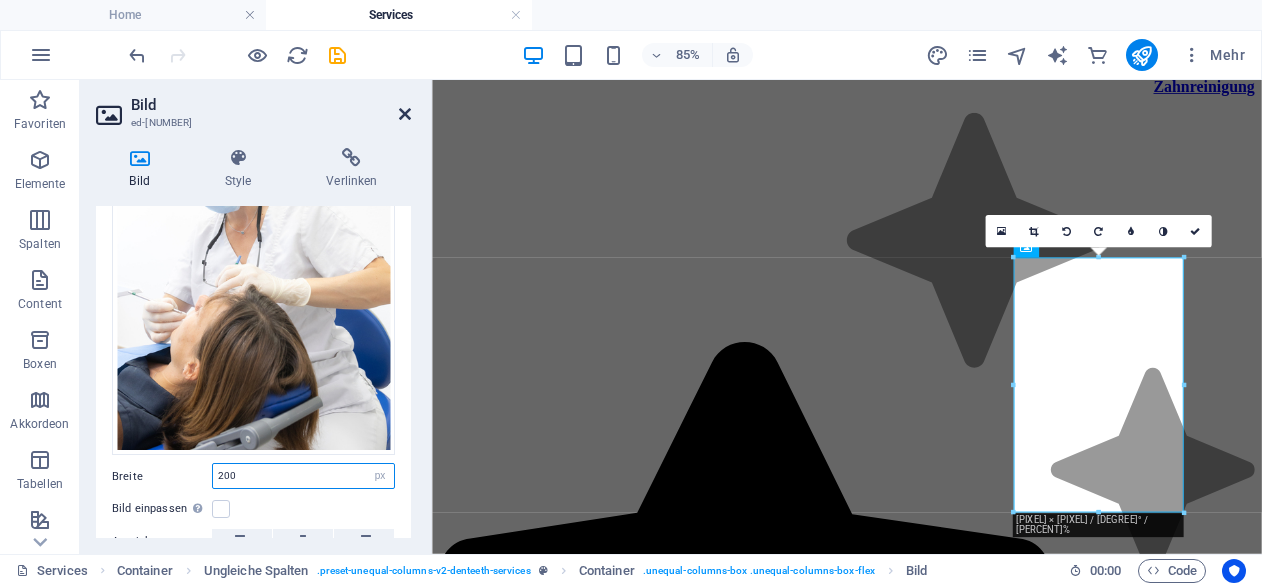 type on "200" 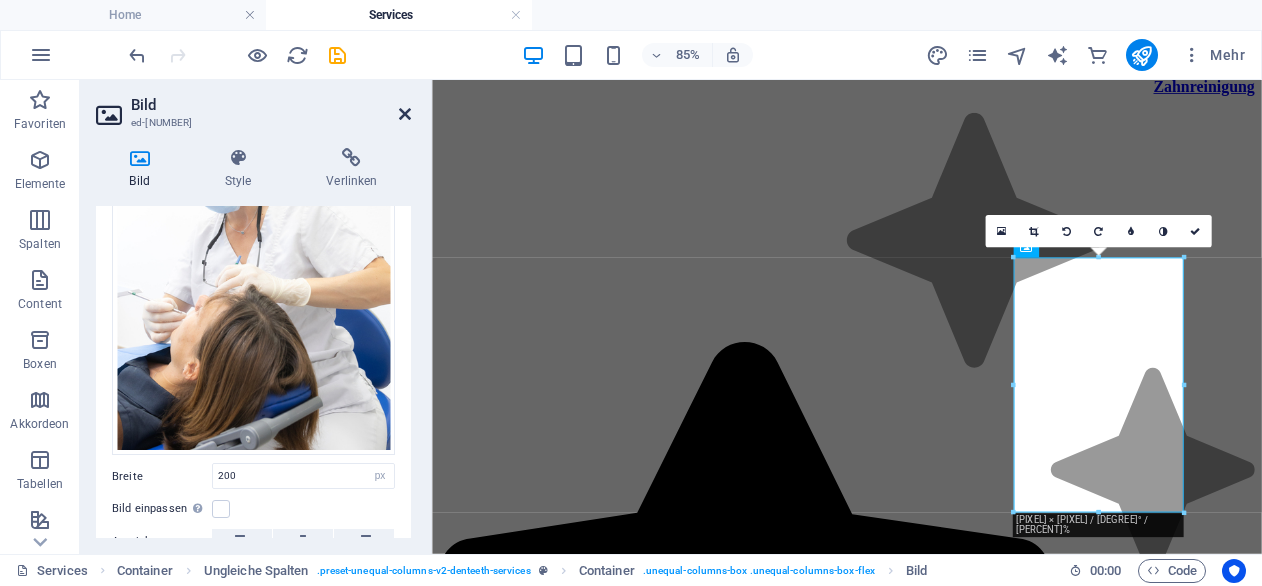 click at bounding box center (405, 114) 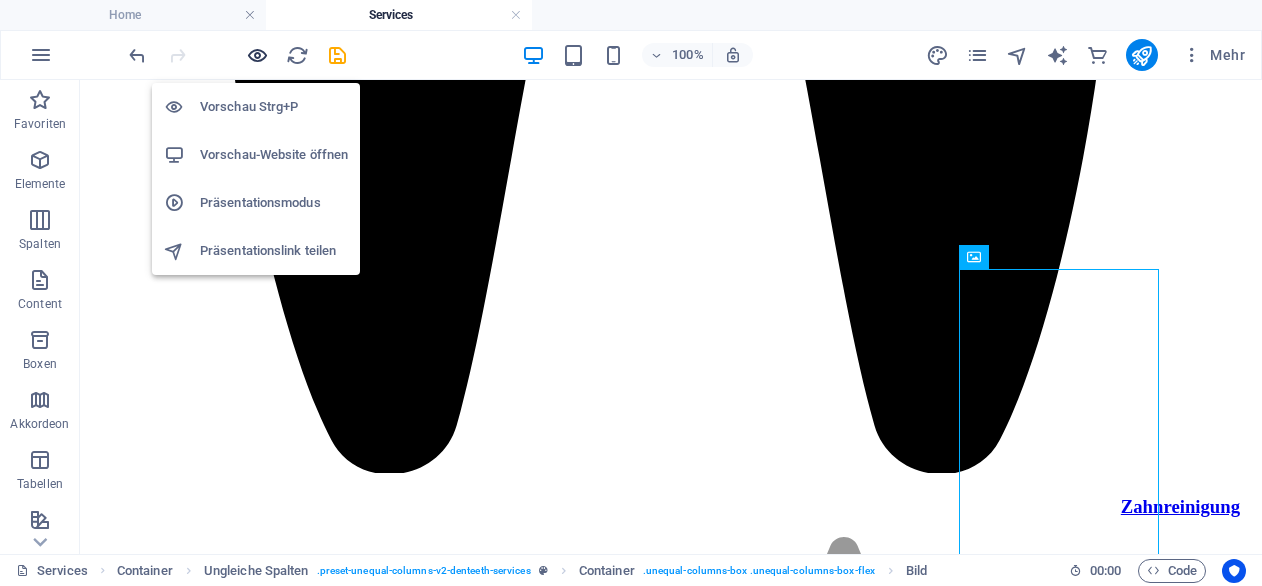 click at bounding box center [257, 55] 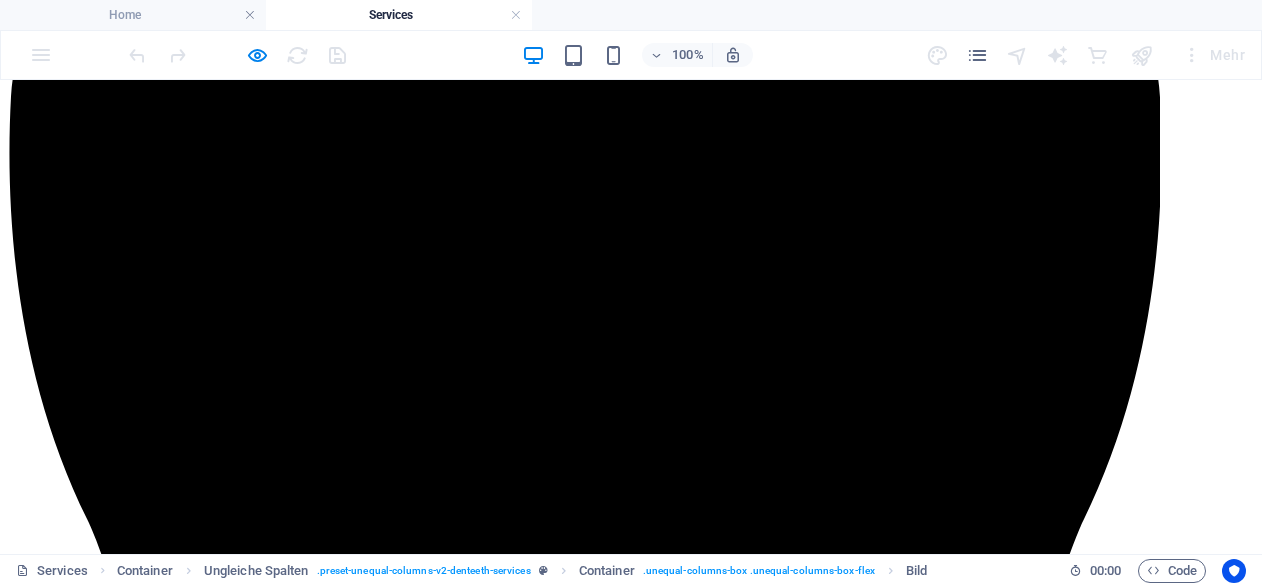 scroll, scrollTop: 1334, scrollLeft: 0, axis: vertical 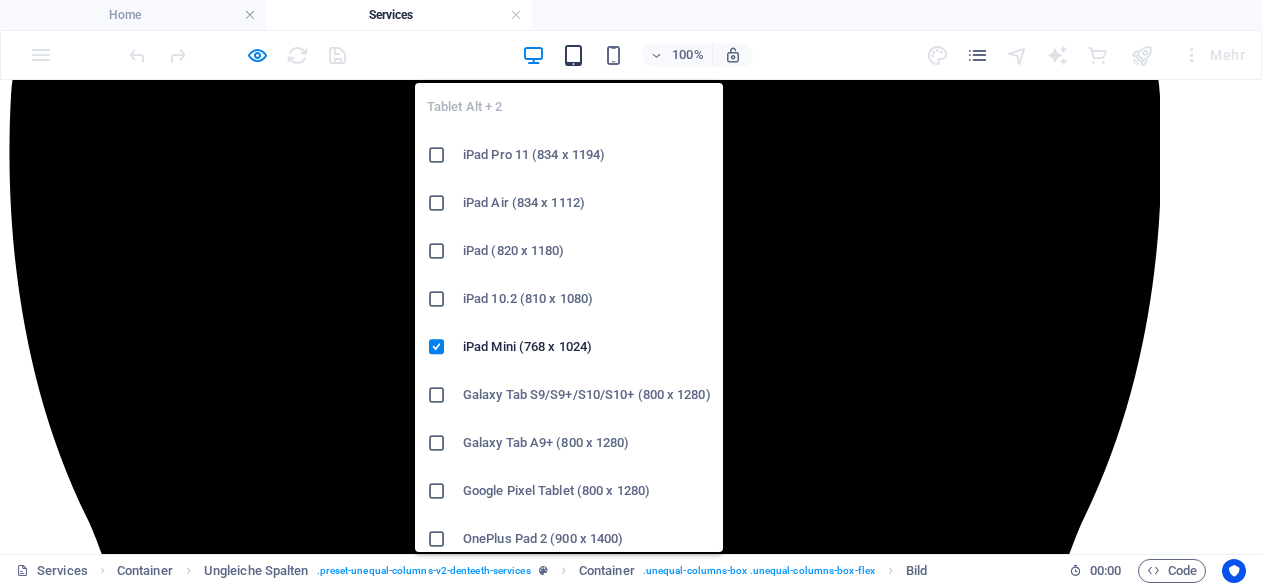 click at bounding box center (573, 55) 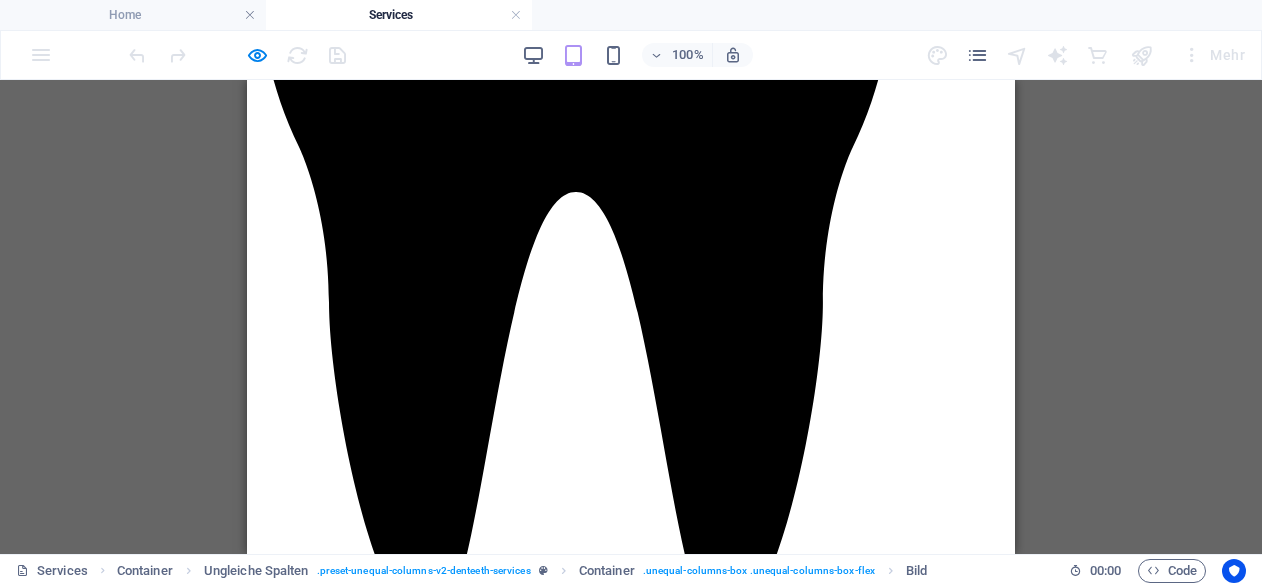 scroll, scrollTop: 1037, scrollLeft: 0, axis: vertical 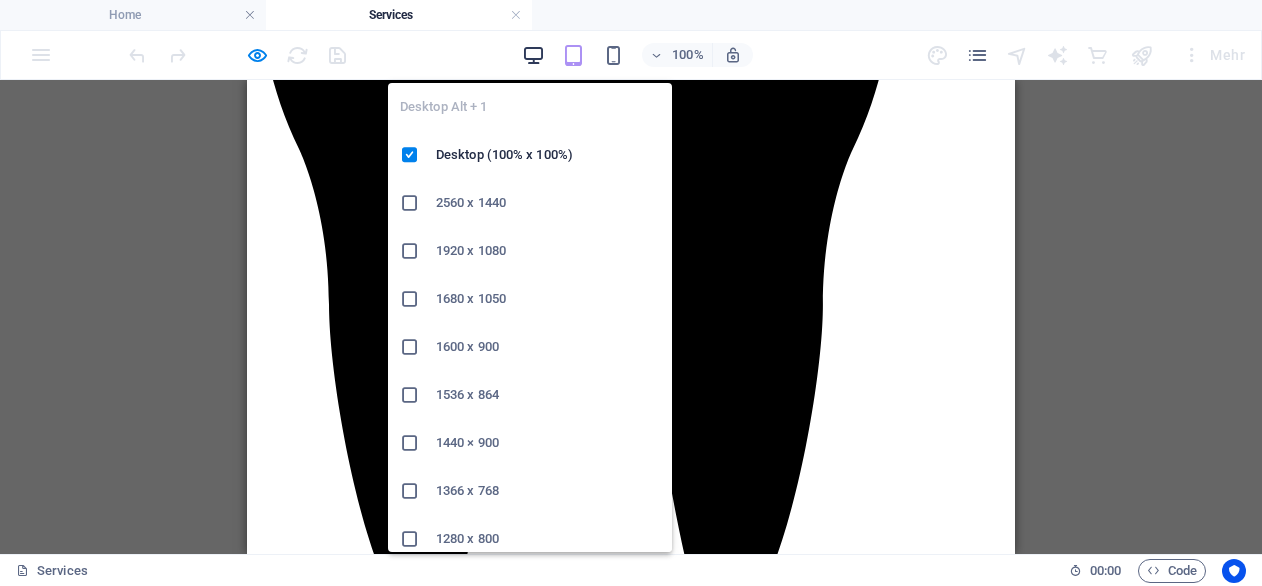 click at bounding box center (533, 55) 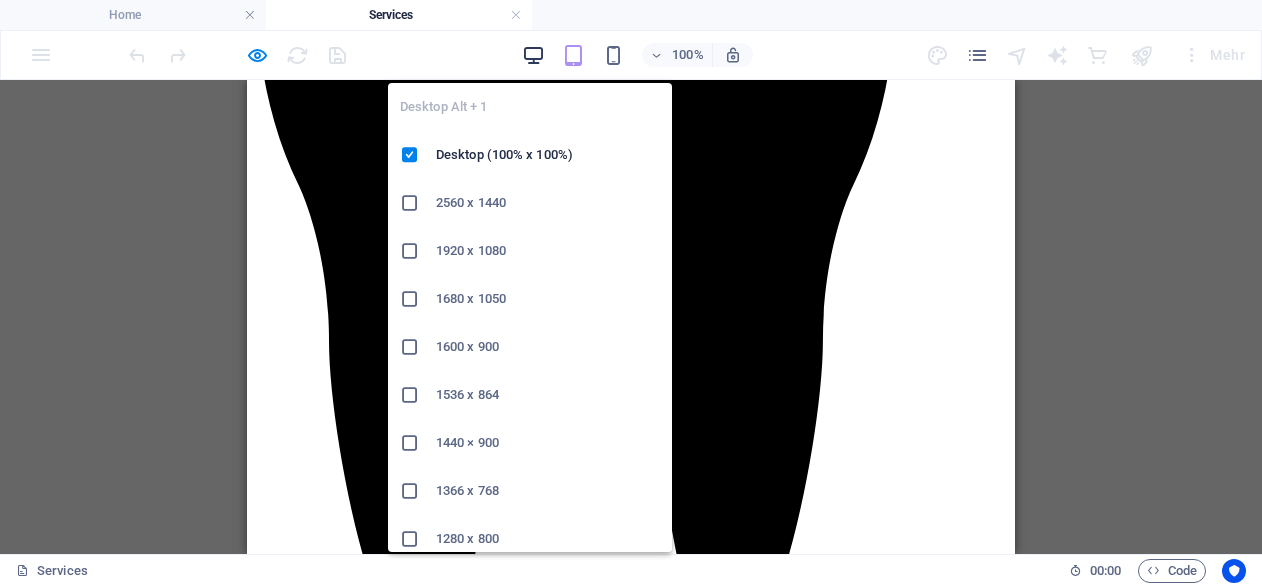 scroll, scrollTop: 1064, scrollLeft: 0, axis: vertical 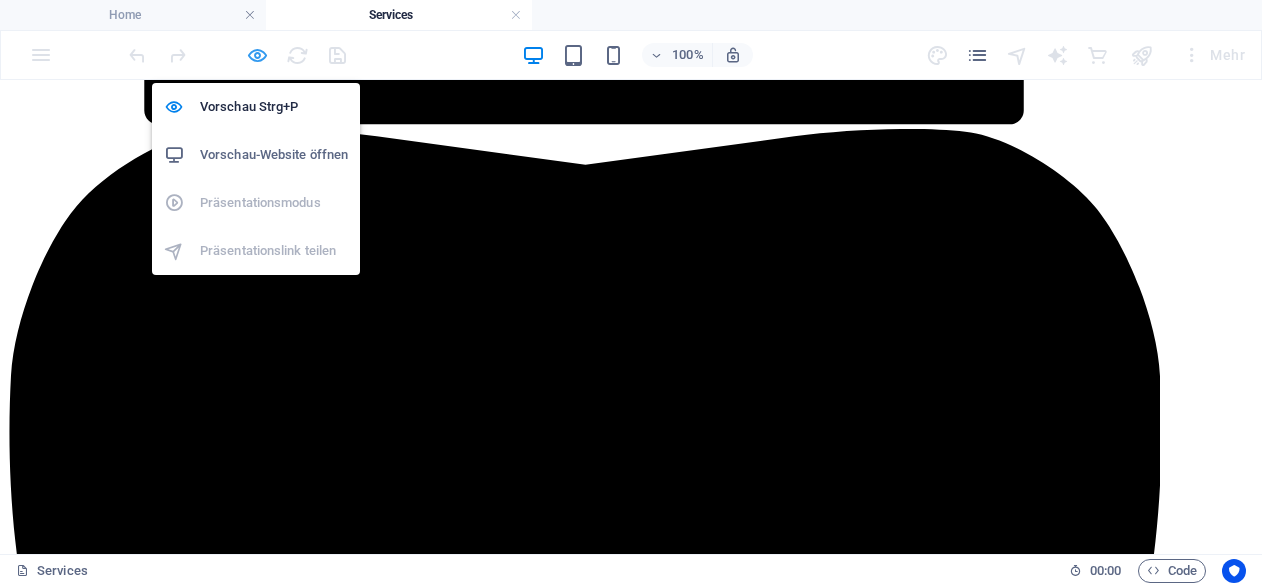 click at bounding box center [257, 55] 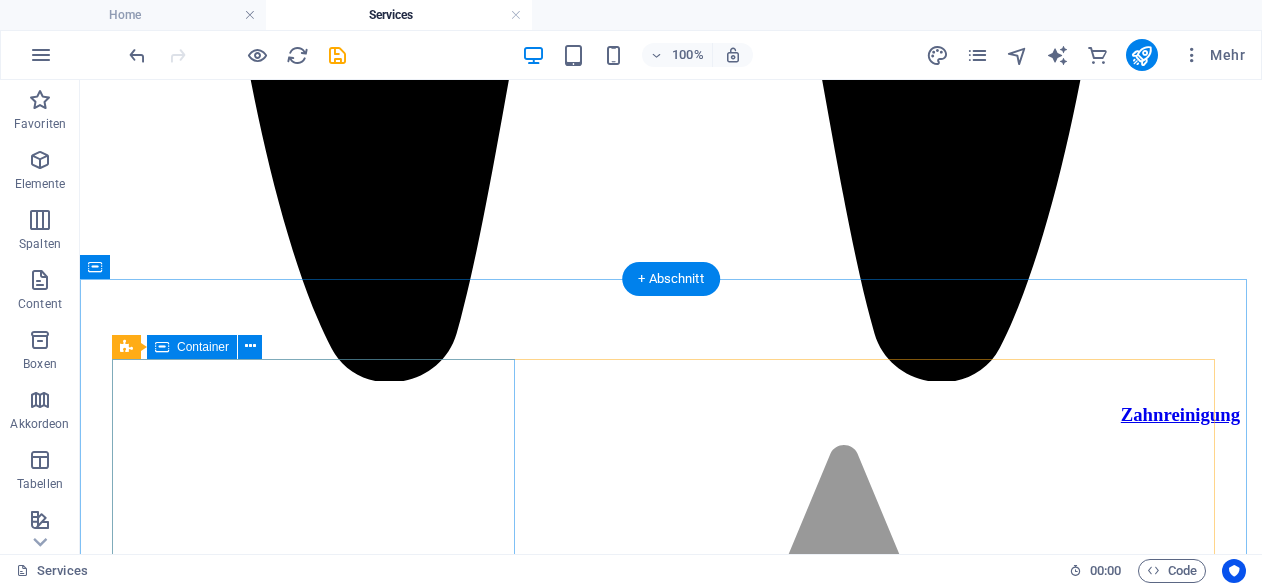 scroll, scrollTop: 2305, scrollLeft: 0, axis: vertical 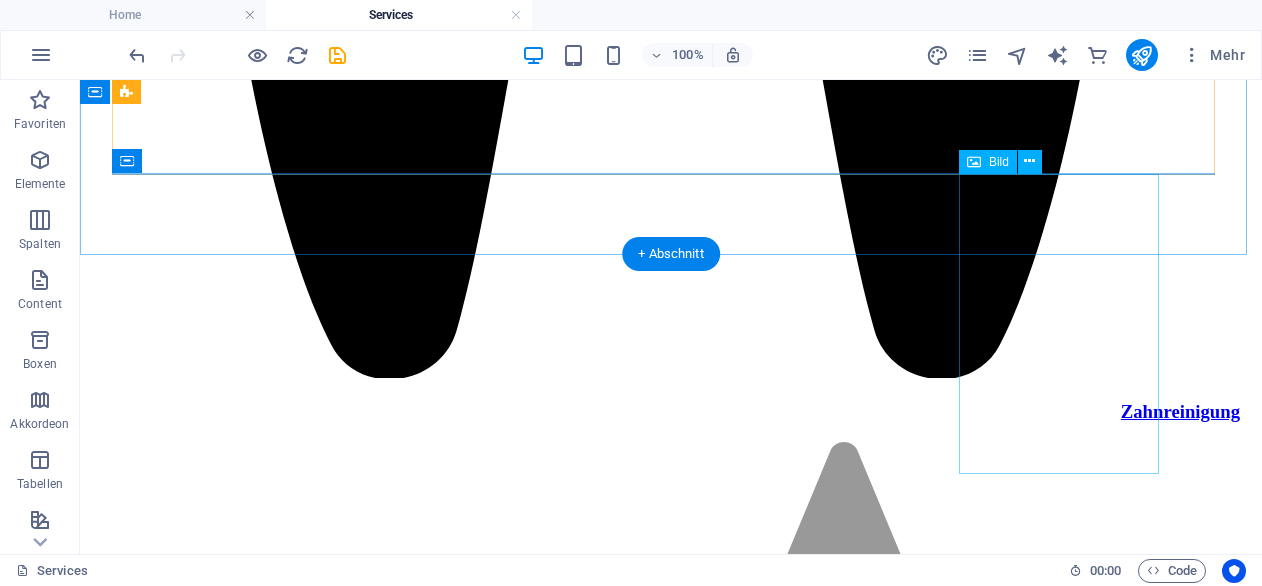 click at bounding box center [1103, -2049] 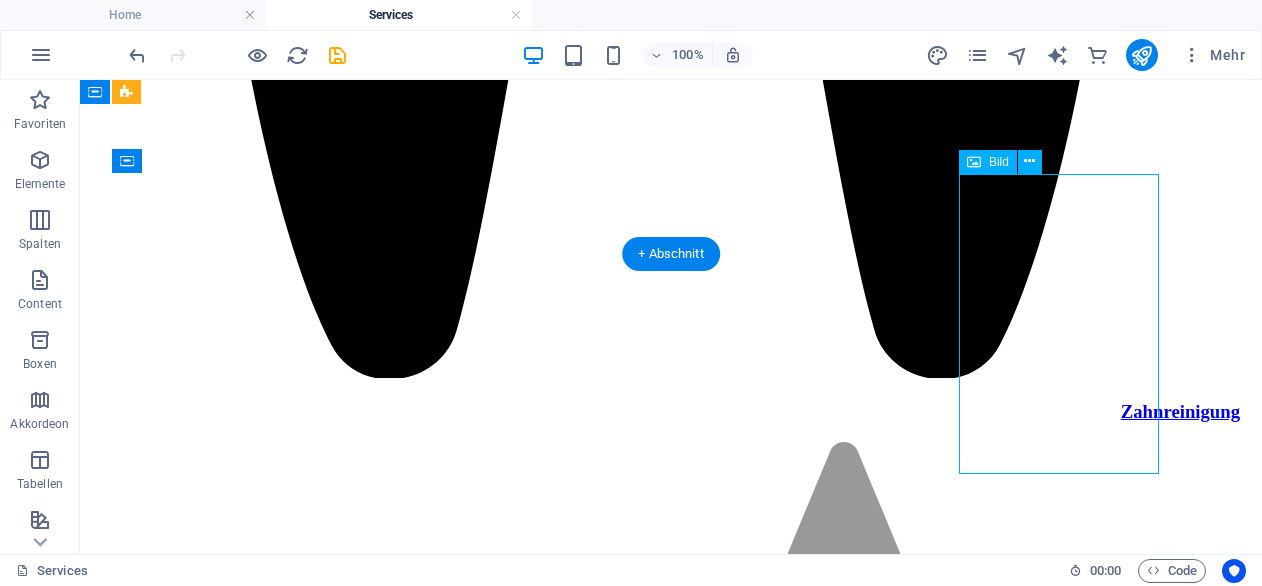 click at bounding box center [1103, -2049] 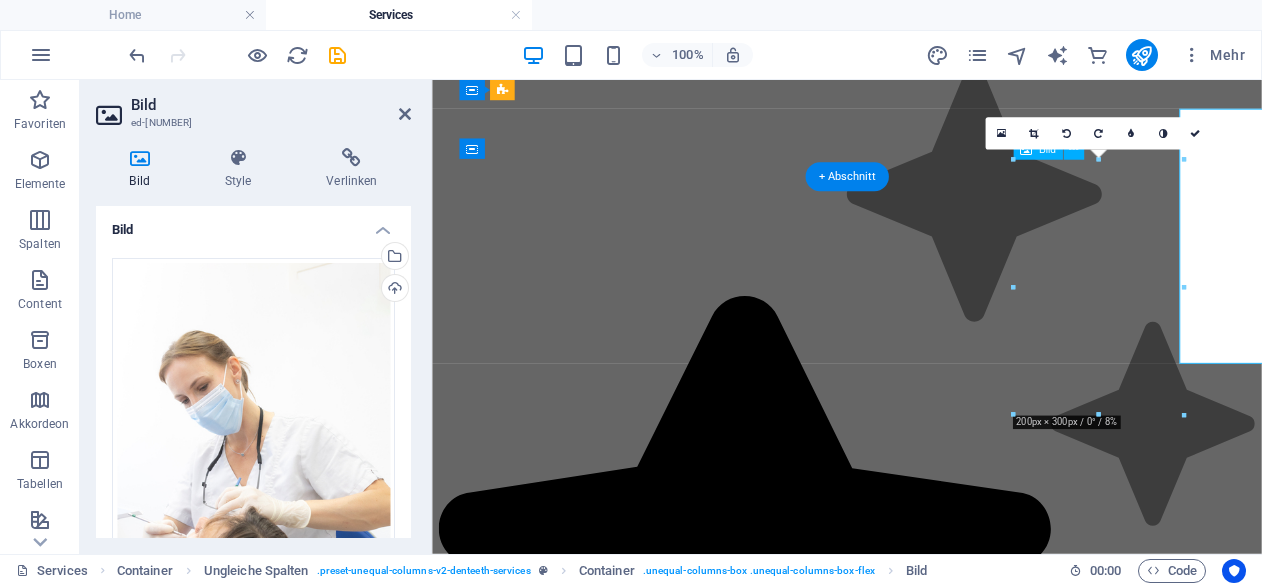 scroll, scrollTop: 2365, scrollLeft: 0, axis: vertical 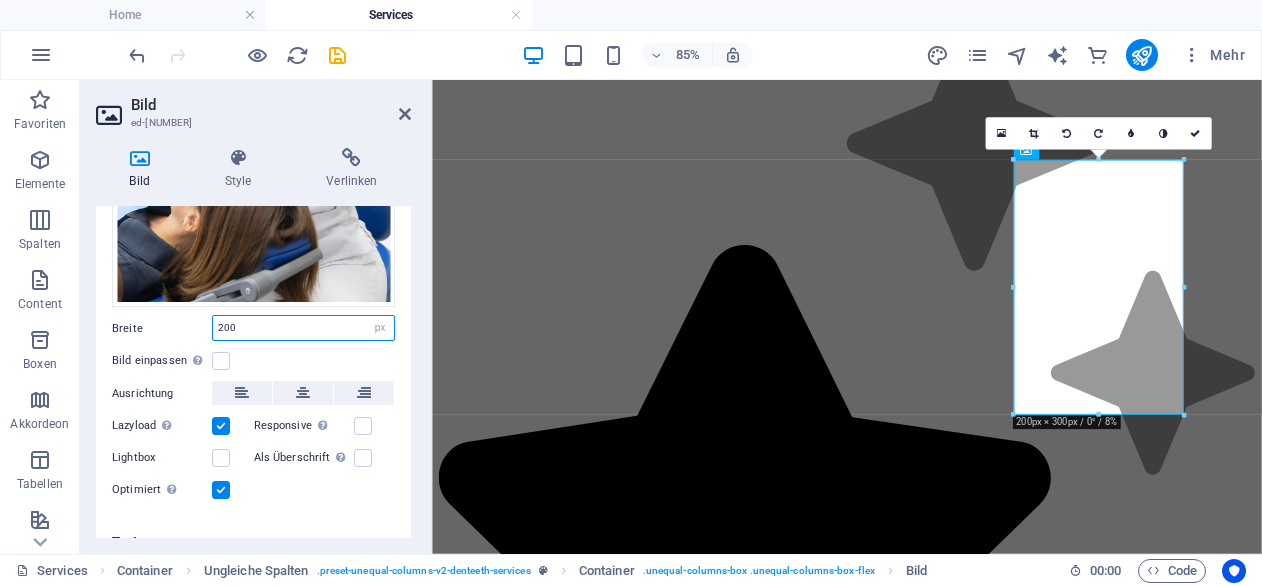 click on "200" at bounding box center [303, 328] 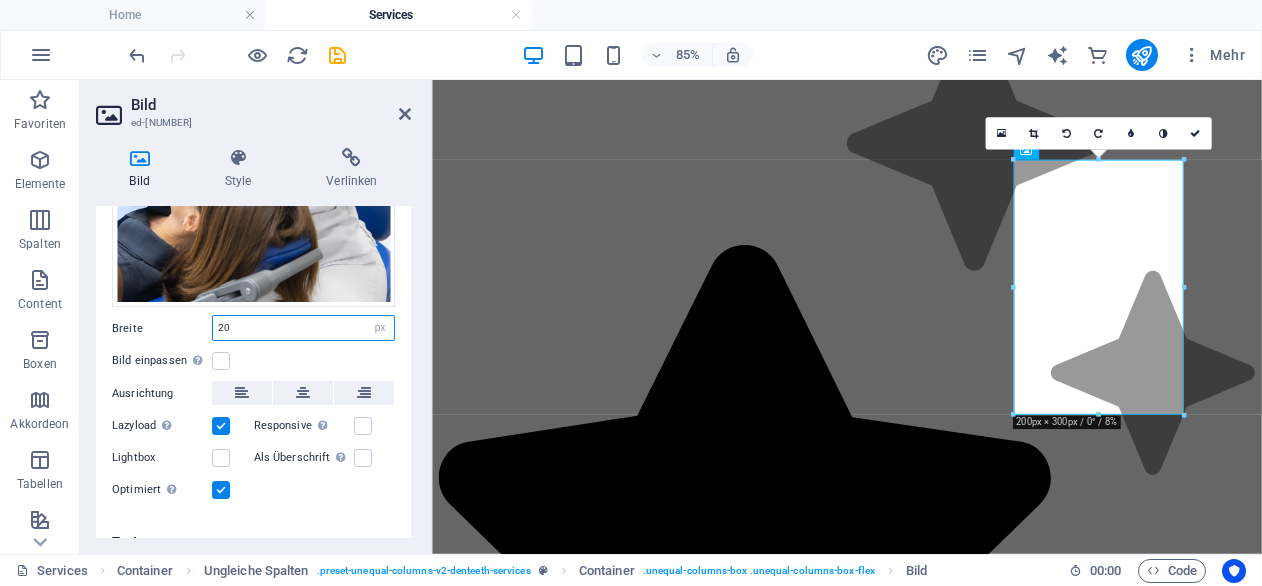 type on "2" 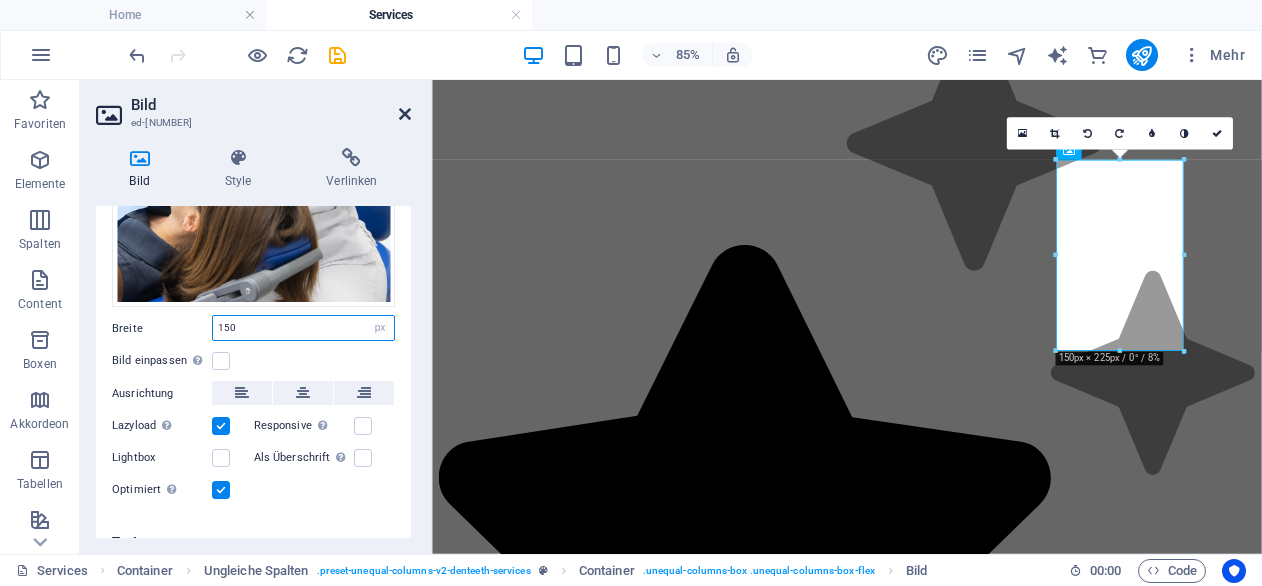 type on "150" 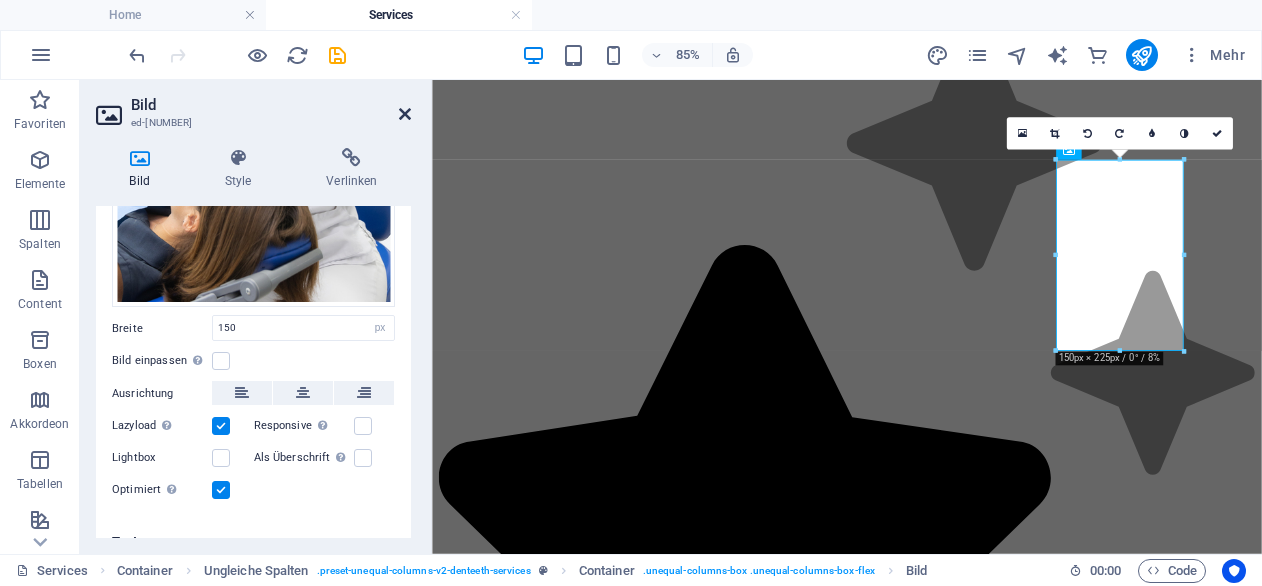 click at bounding box center [405, 114] 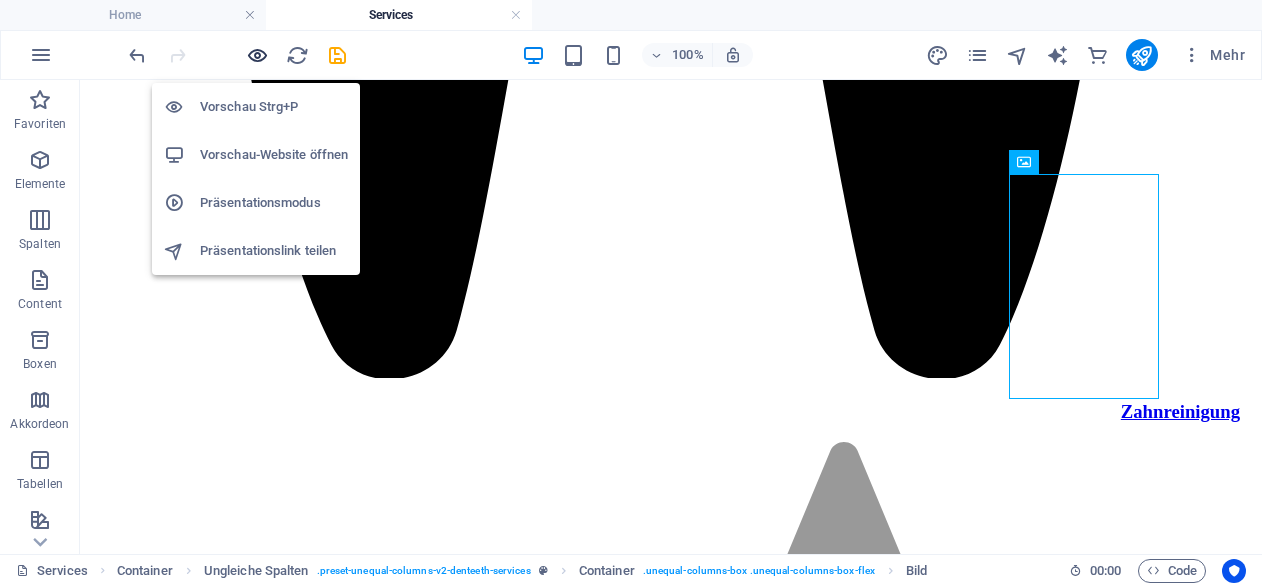 click at bounding box center (257, 55) 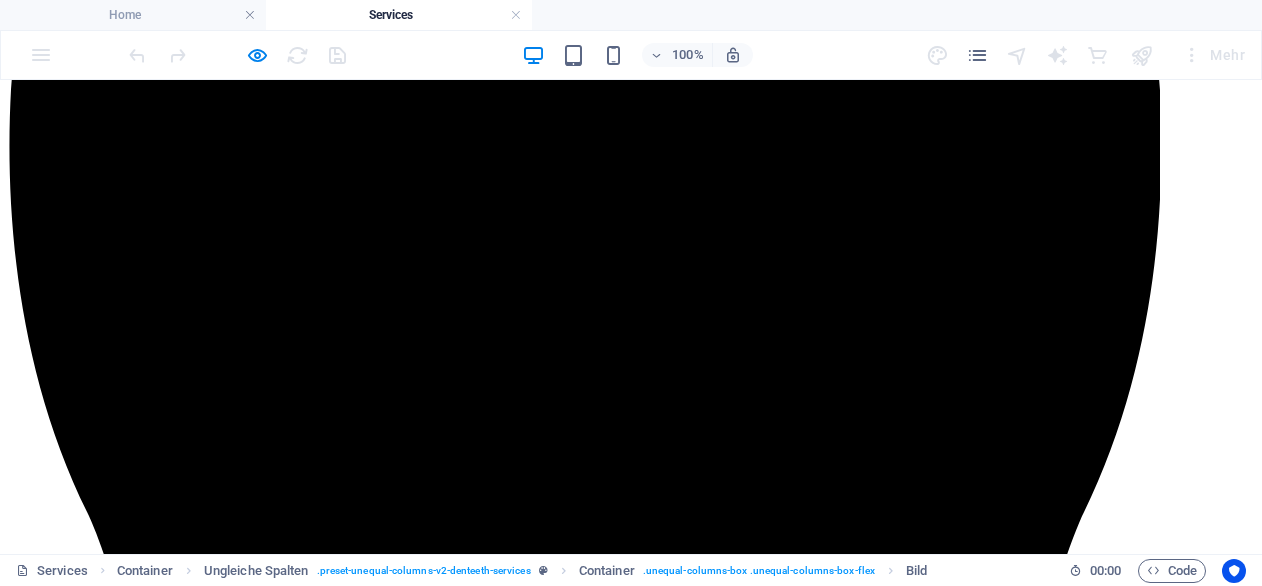 scroll, scrollTop: 1340, scrollLeft: 0, axis: vertical 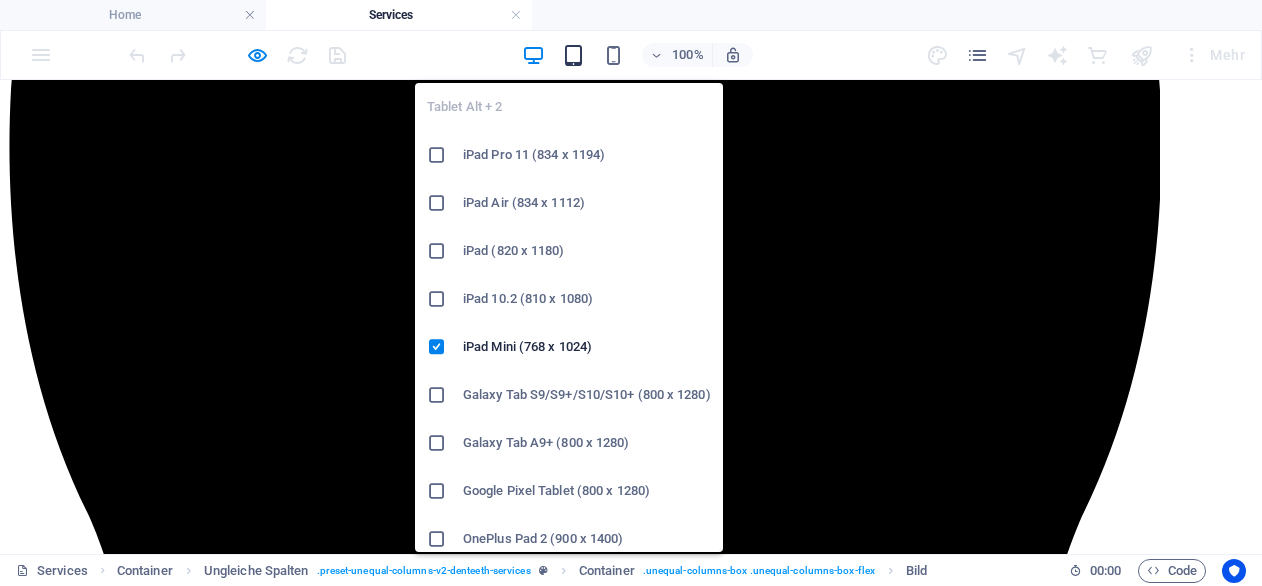 click at bounding box center [573, 55] 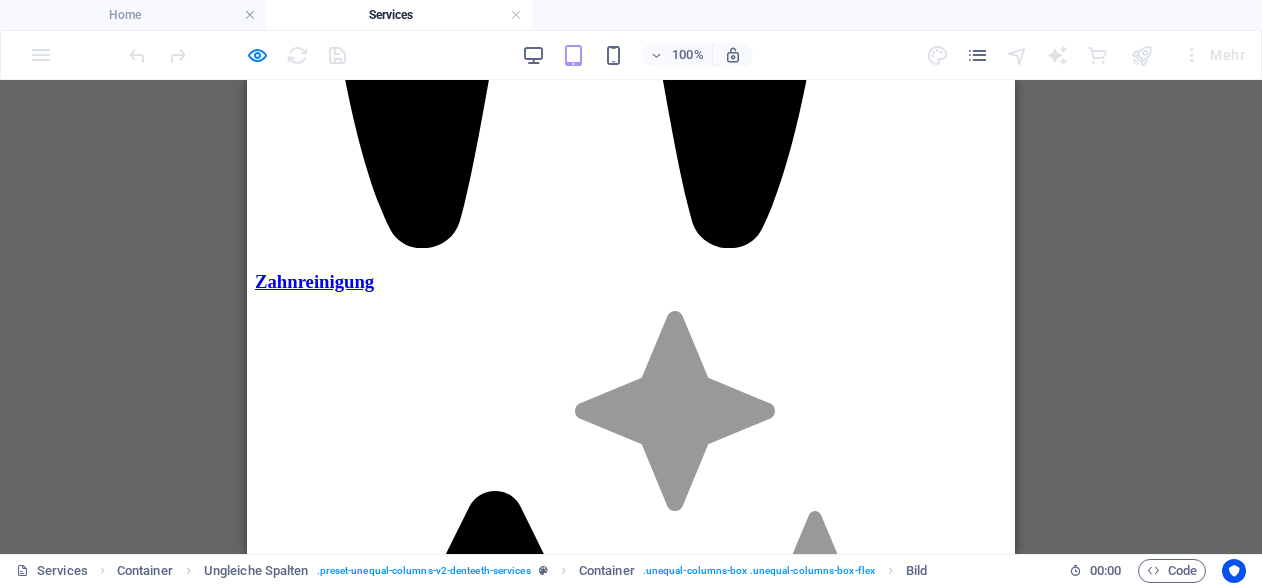 scroll, scrollTop: 1399, scrollLeft: 0, axis: vertical 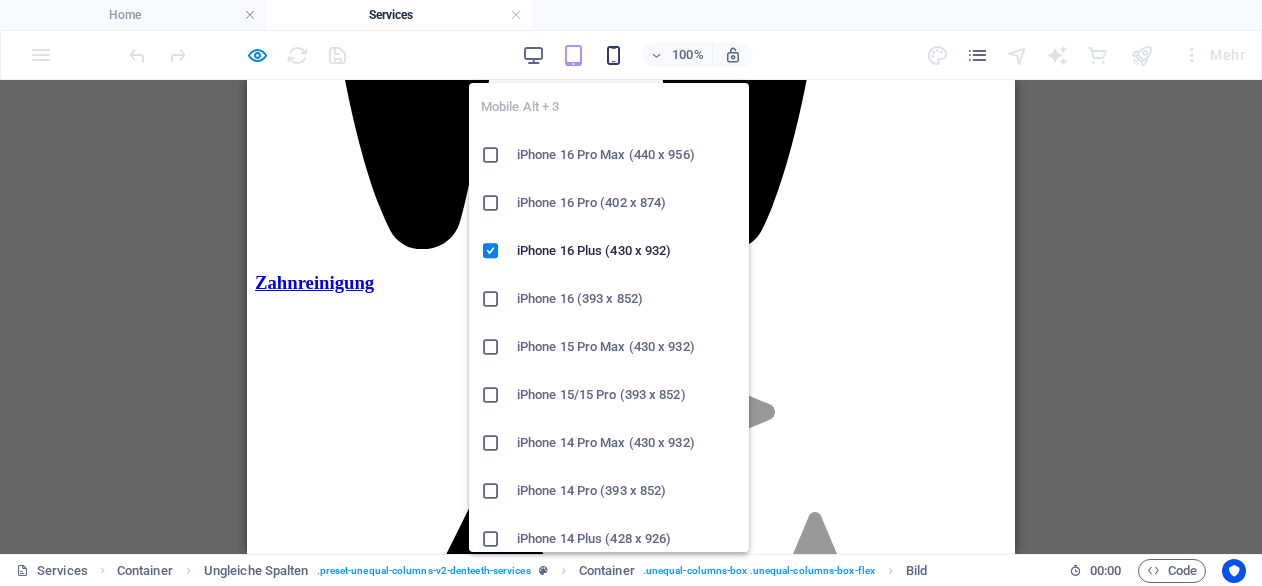 click at bounding box center (613, 55) 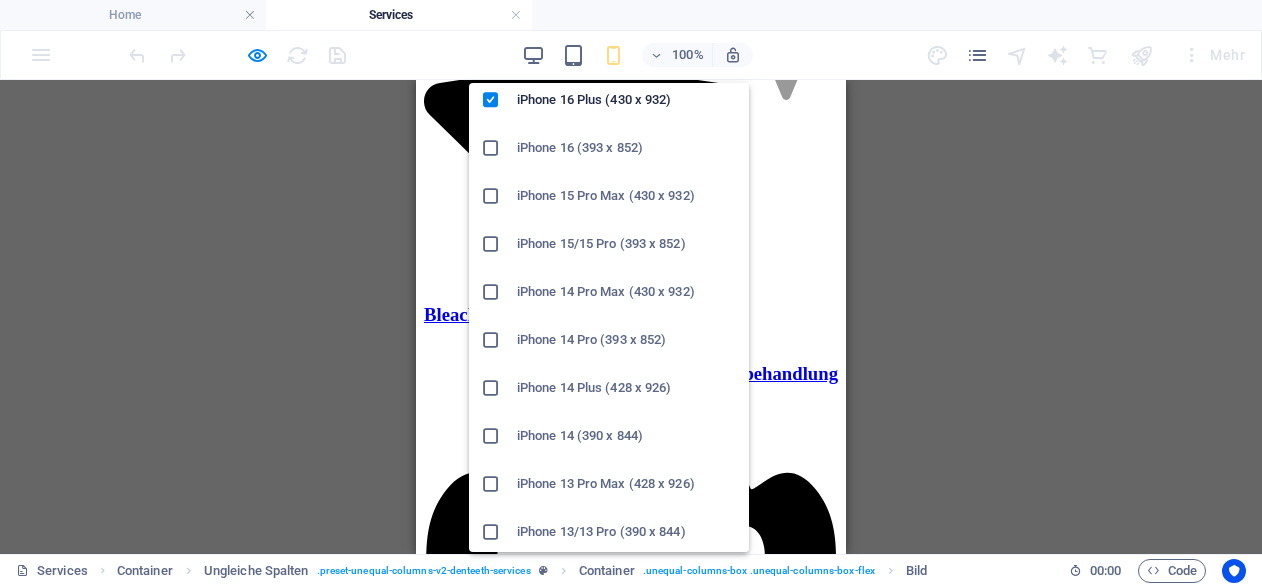 scroll, scrollTop: 152, scrollLeft: 0, axis: vertical 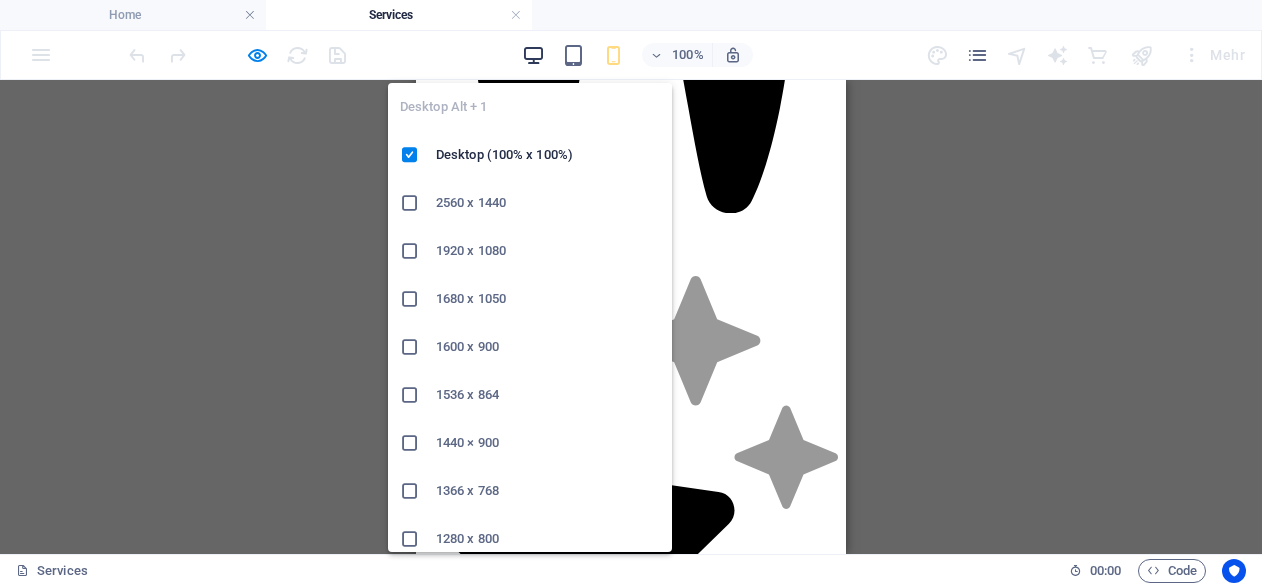 click at bounding box center (533, 55) 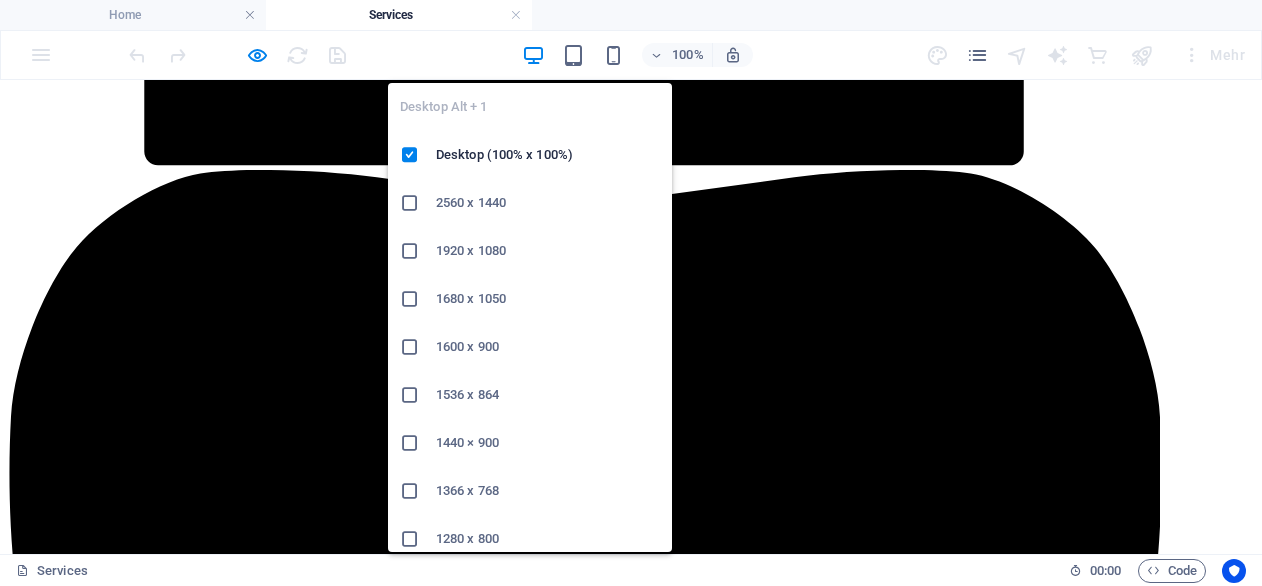 scroll, scrollTop: 1017, scrollLeft: 0, axis: vertical 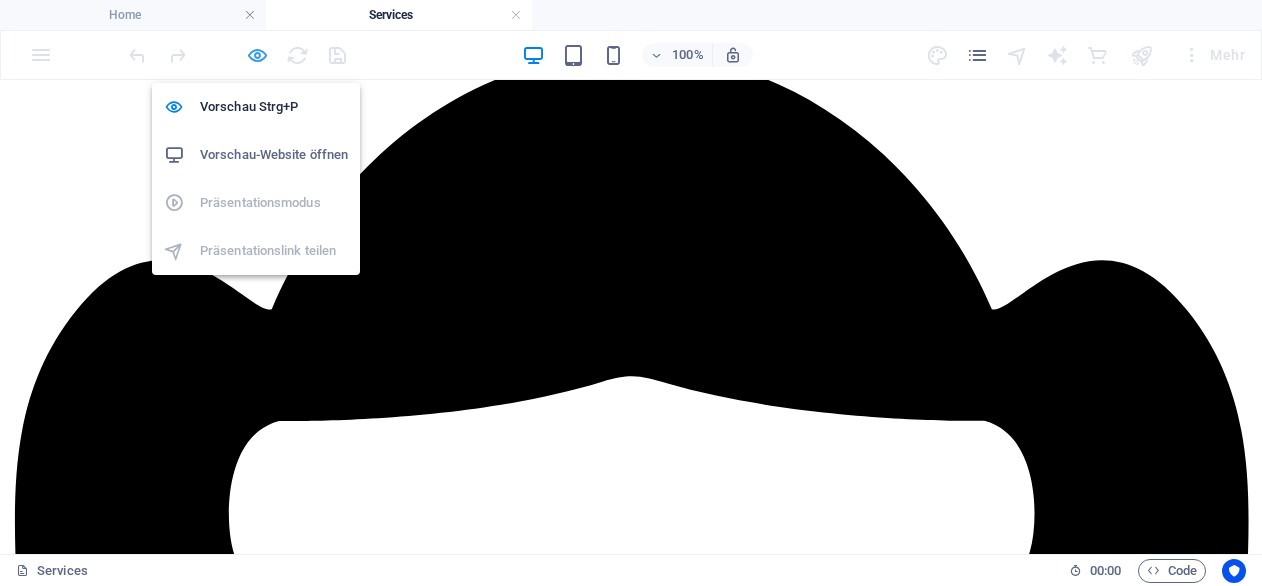 click at bounding box center (257, 55) 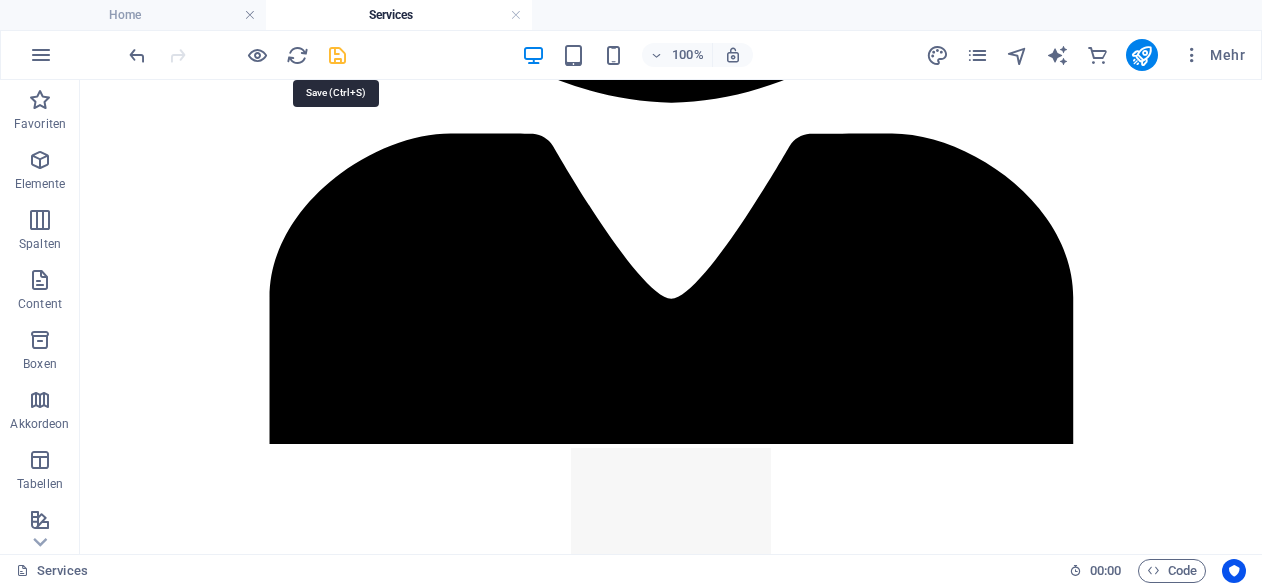 click at bounding box center (337, 55) 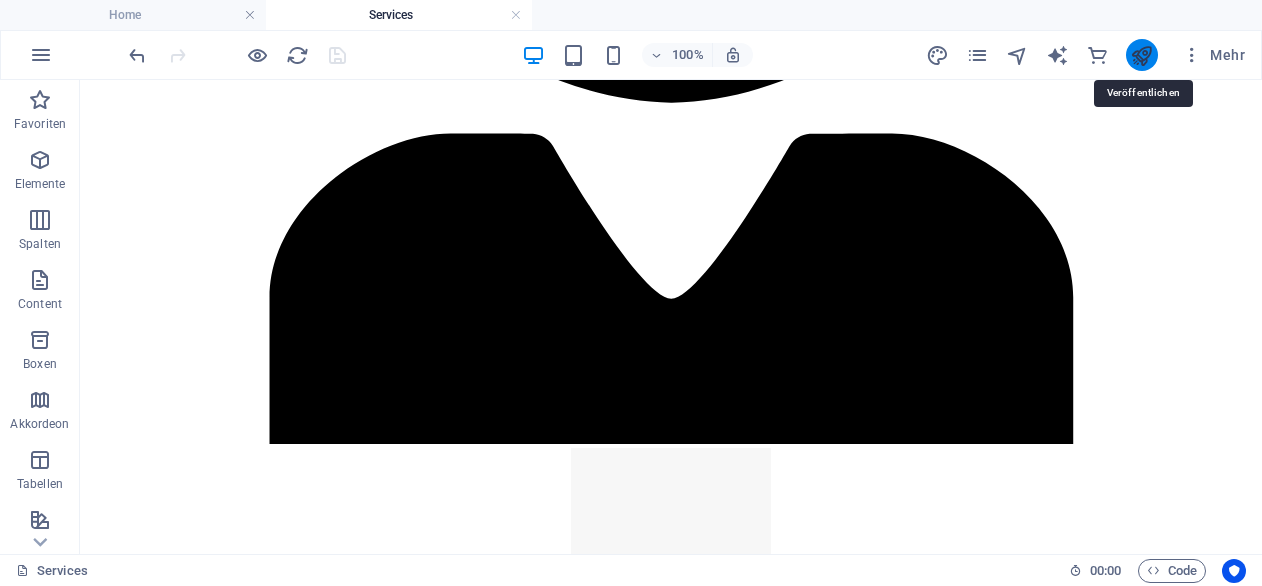 click at bounding box center (1141, 55) 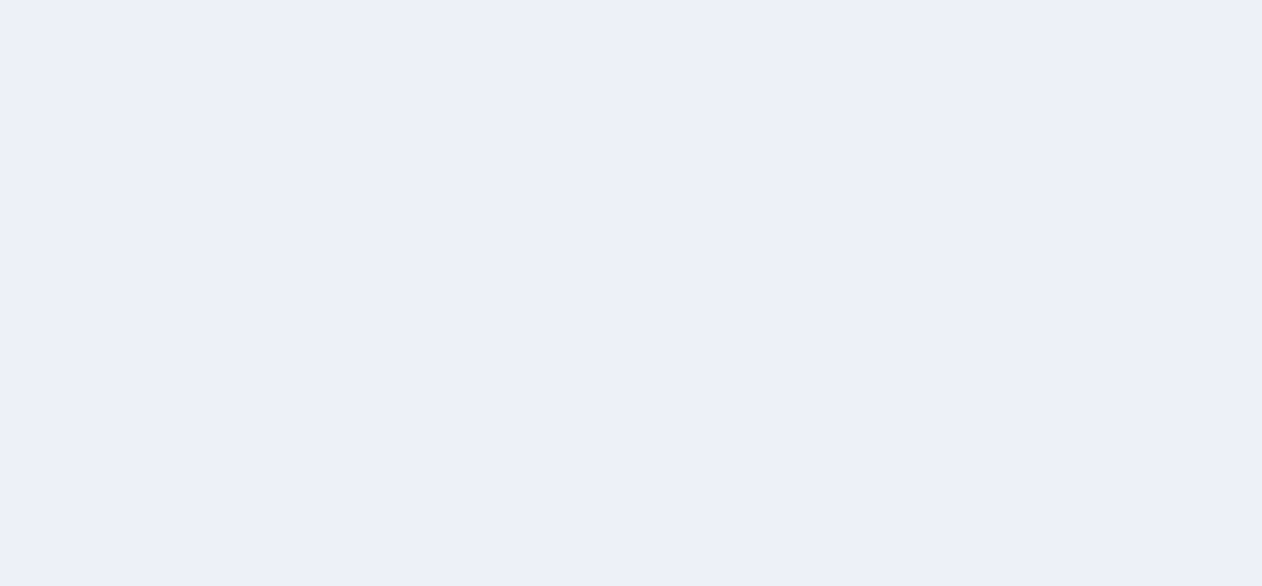 scroll, scrollTop: 0, scrollLeft: 0, axis: both 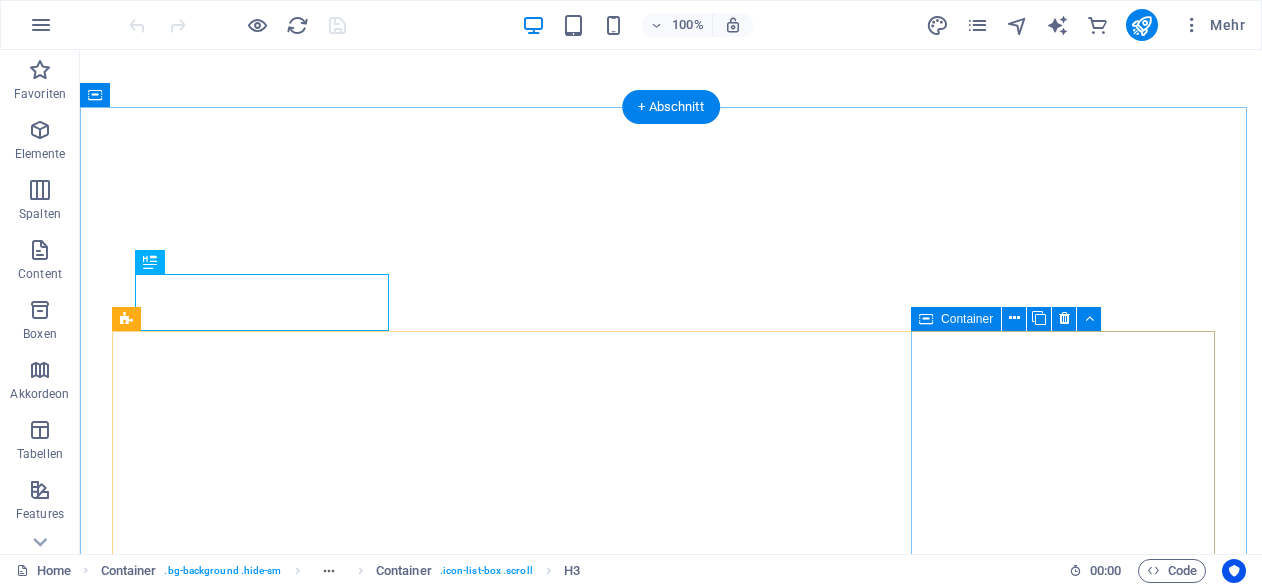 select 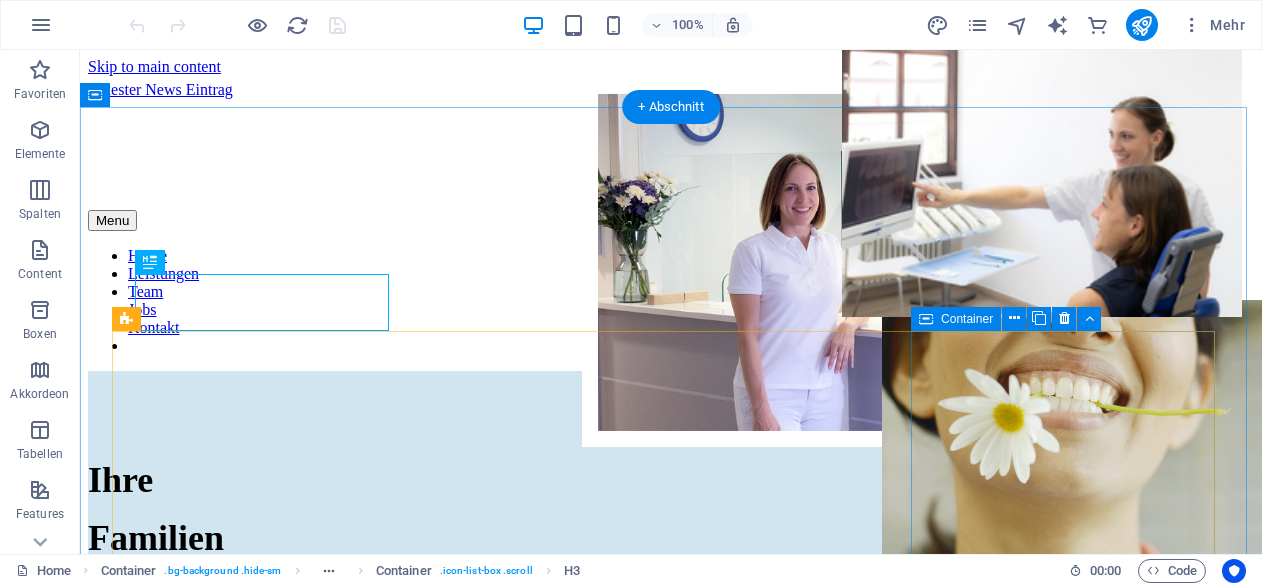 scroll, scrollTop: 2836, scrollLeft: 0, axis: vertical 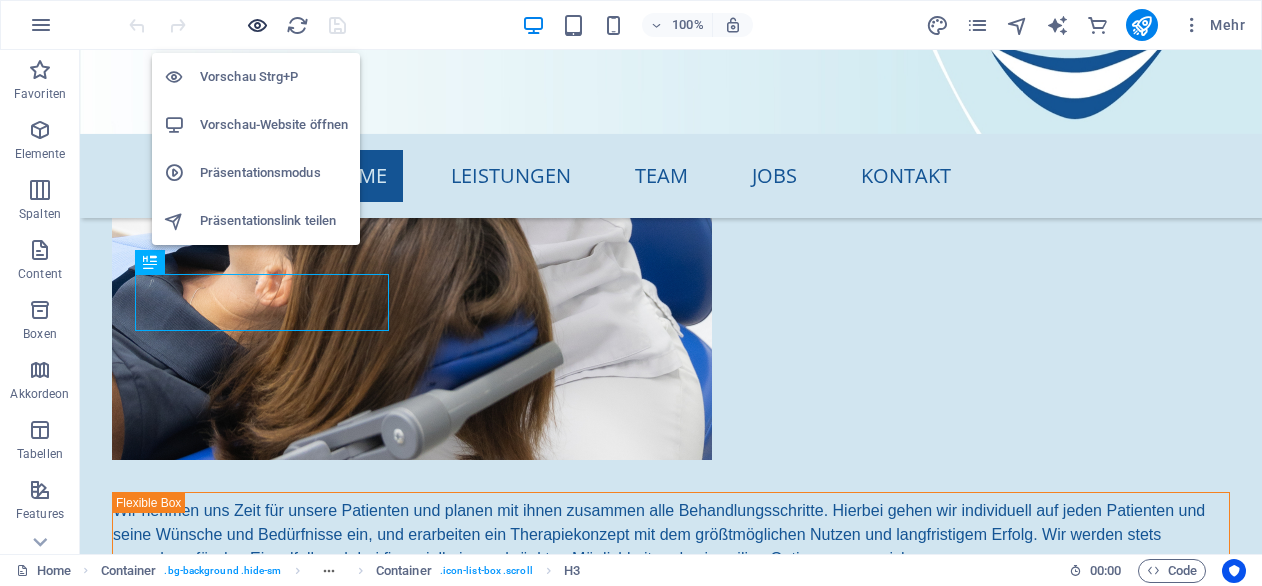 click at bounding box center [257, 25] 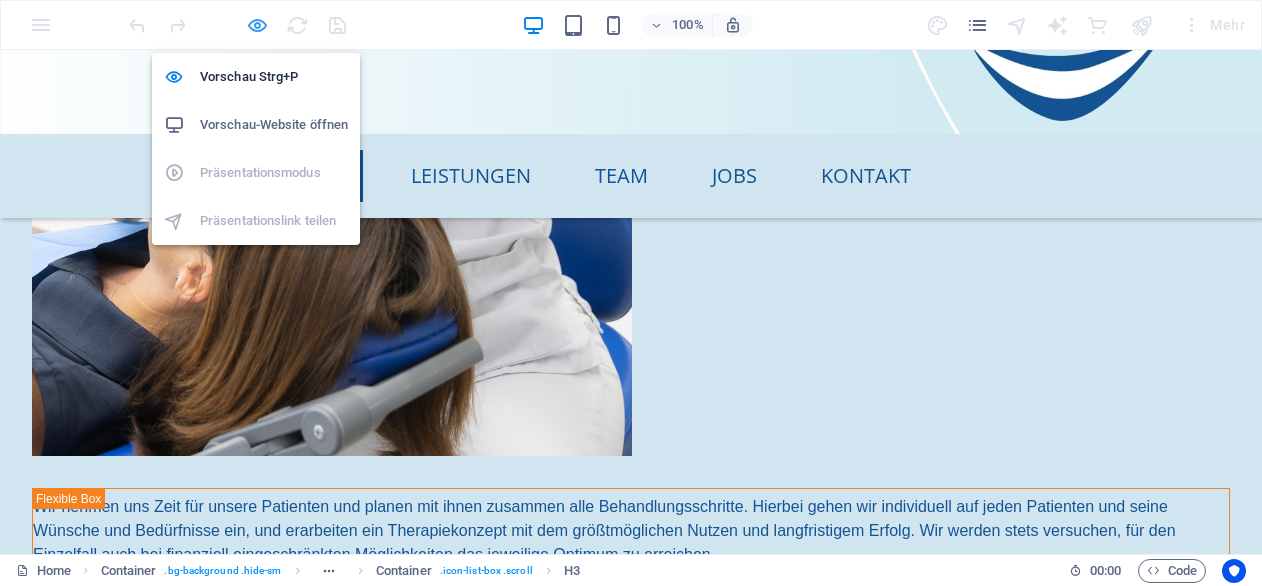 scroll, scrollTop: 2565, scrollLeft: 0, axis: vertical 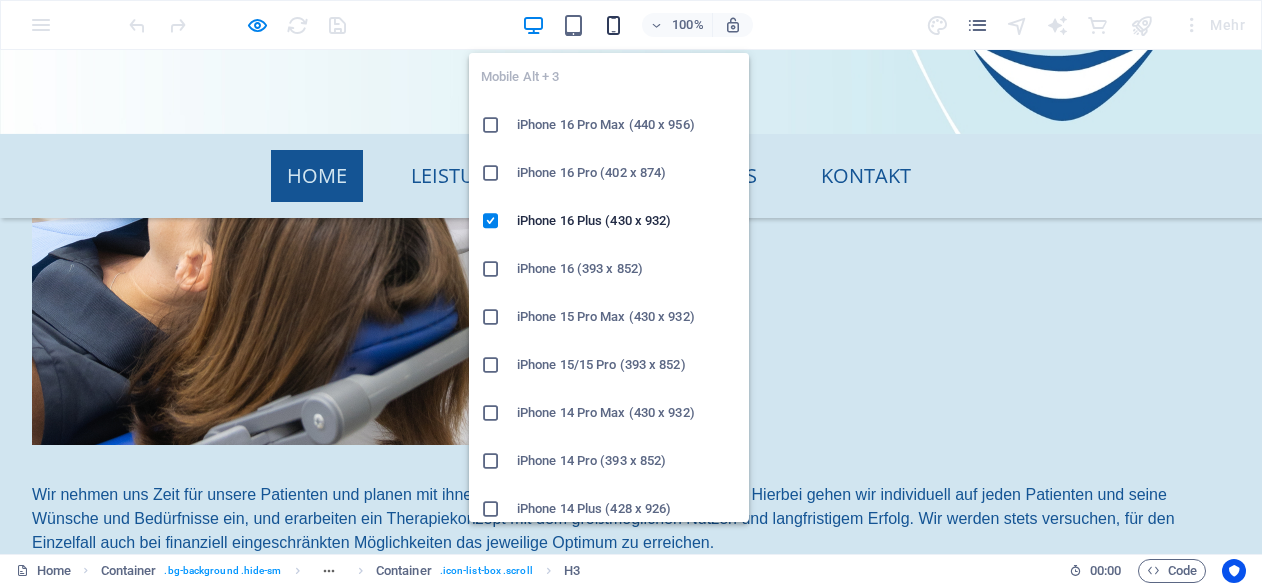 click at bounding box center [613, 25] 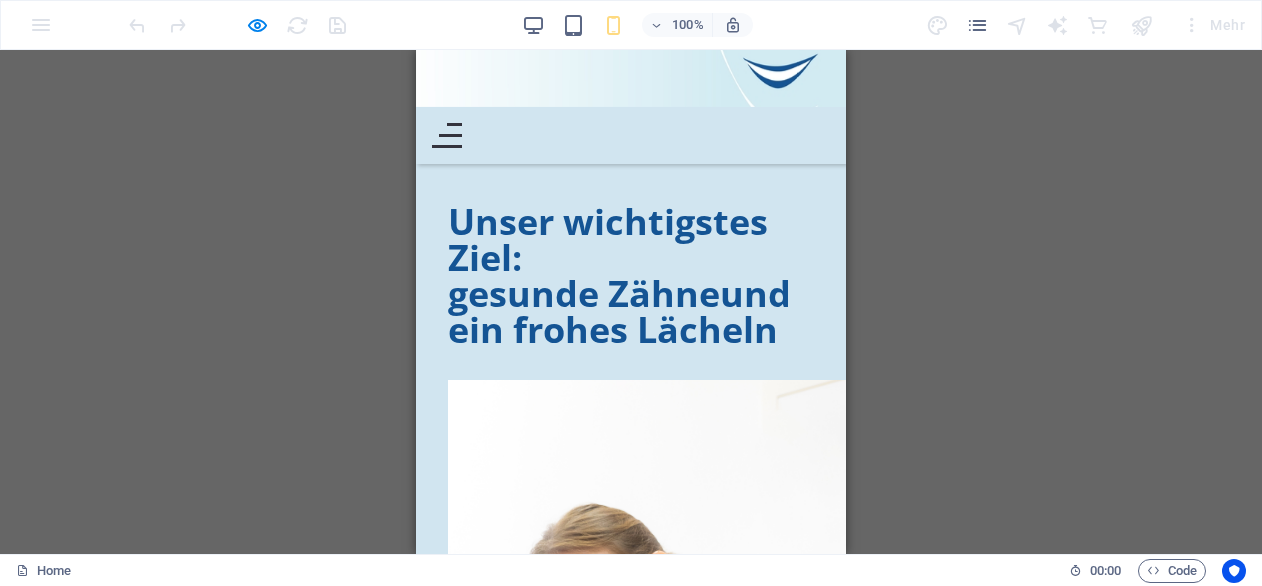 scroll, scrollTop: 1286, scrollLeft: 0, axis: vertical 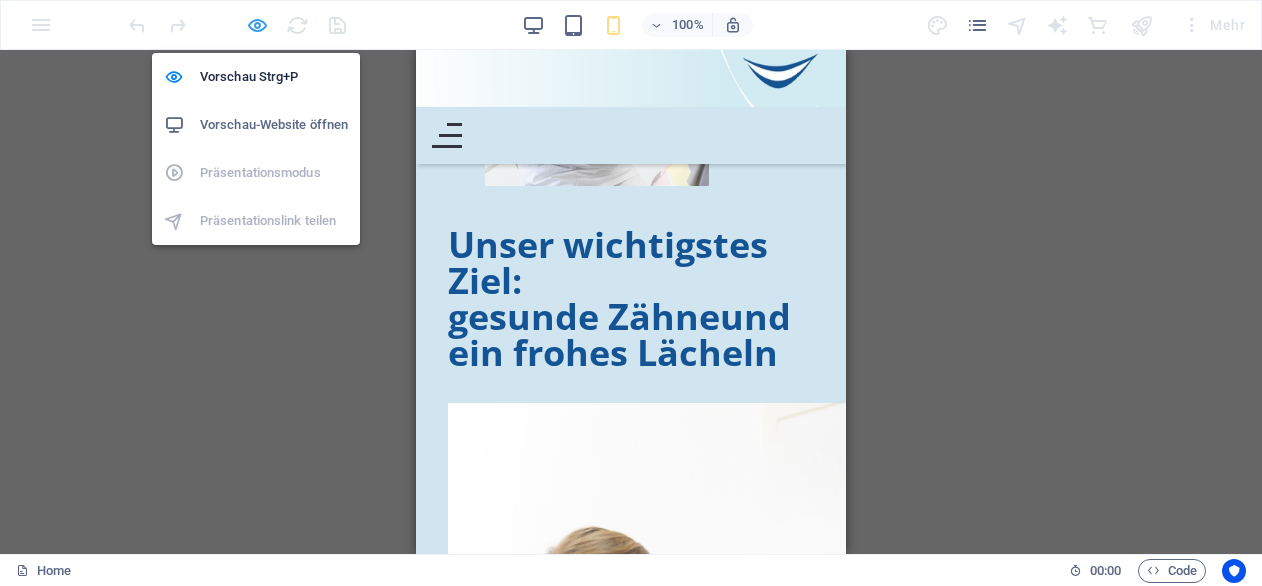 click at bounding box center (257, 25) 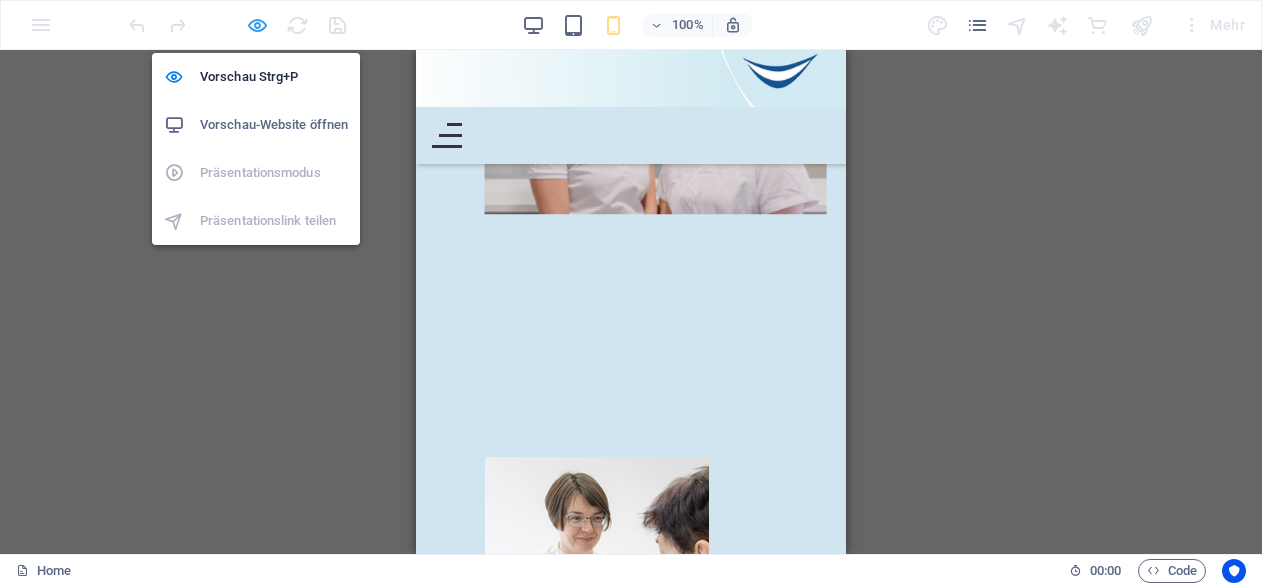 scroll, scrollTop: 1798, scrollLeft: 0, axis: vertical 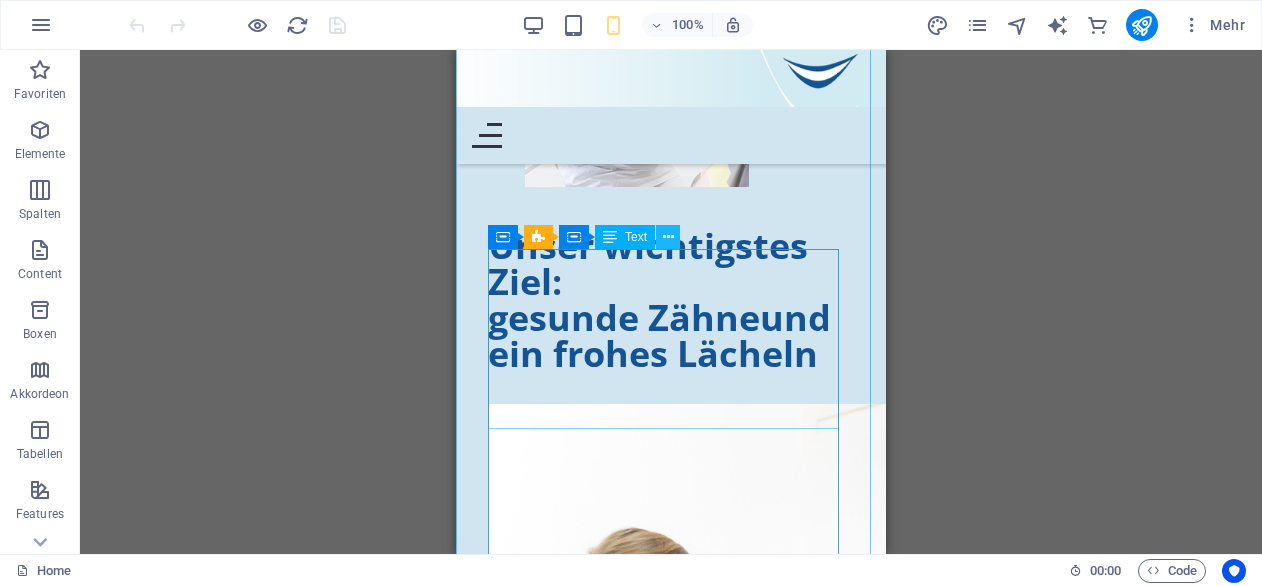 click at bounding box center (668, 237) 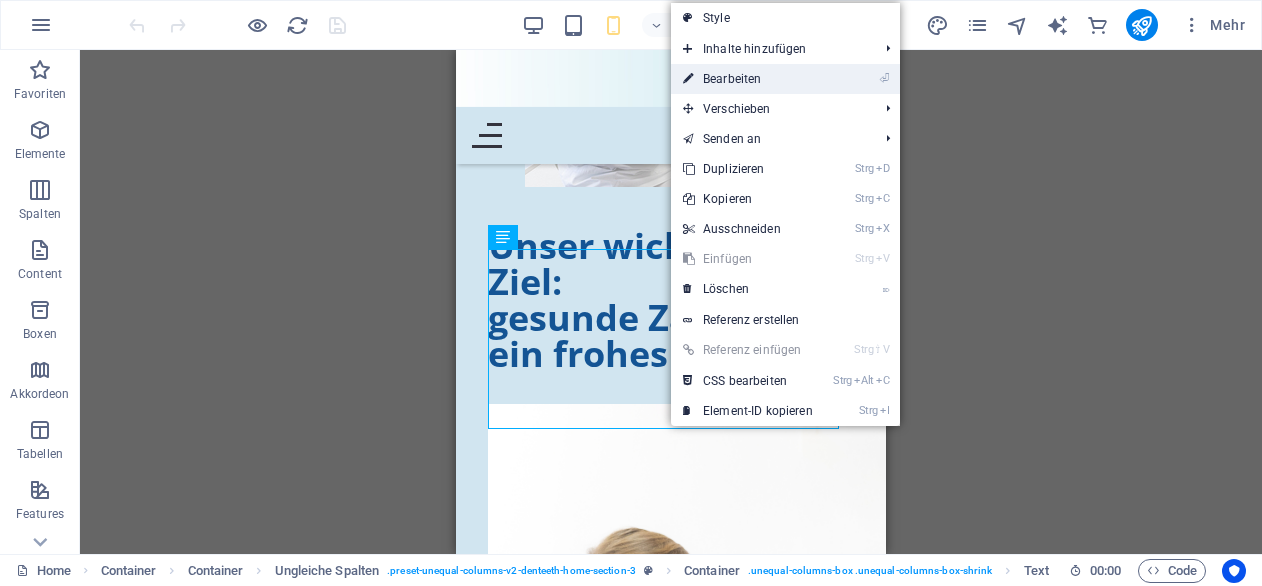 click on "⏎  Bearbeiten" at bounding box center [748, 79] 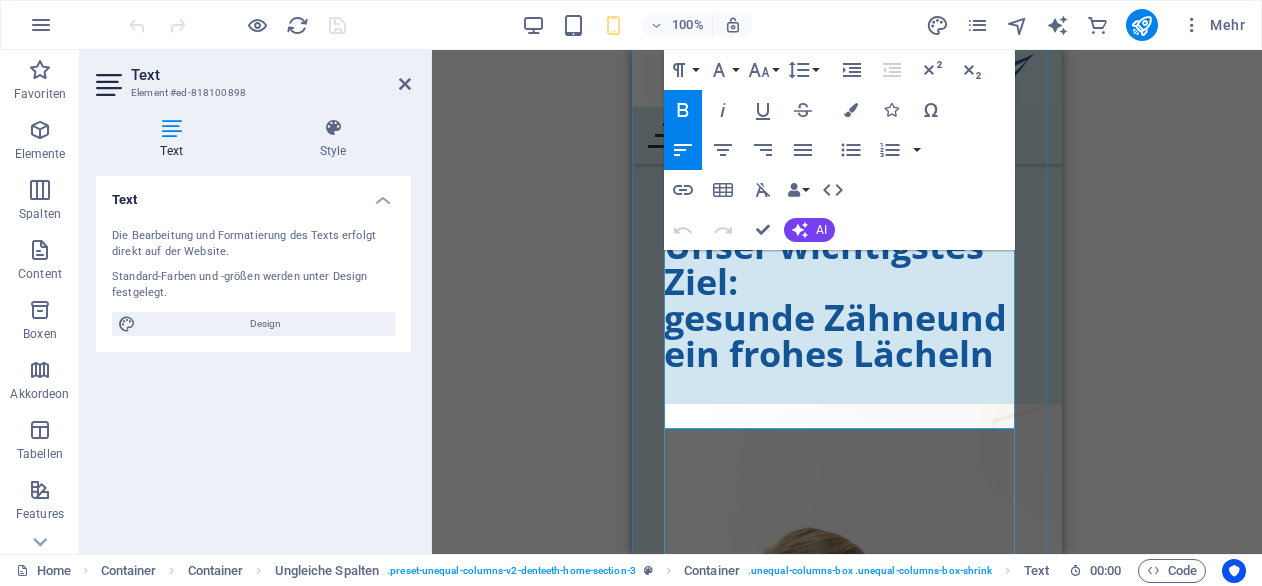 click on "und" at bounding box center (971, 317) 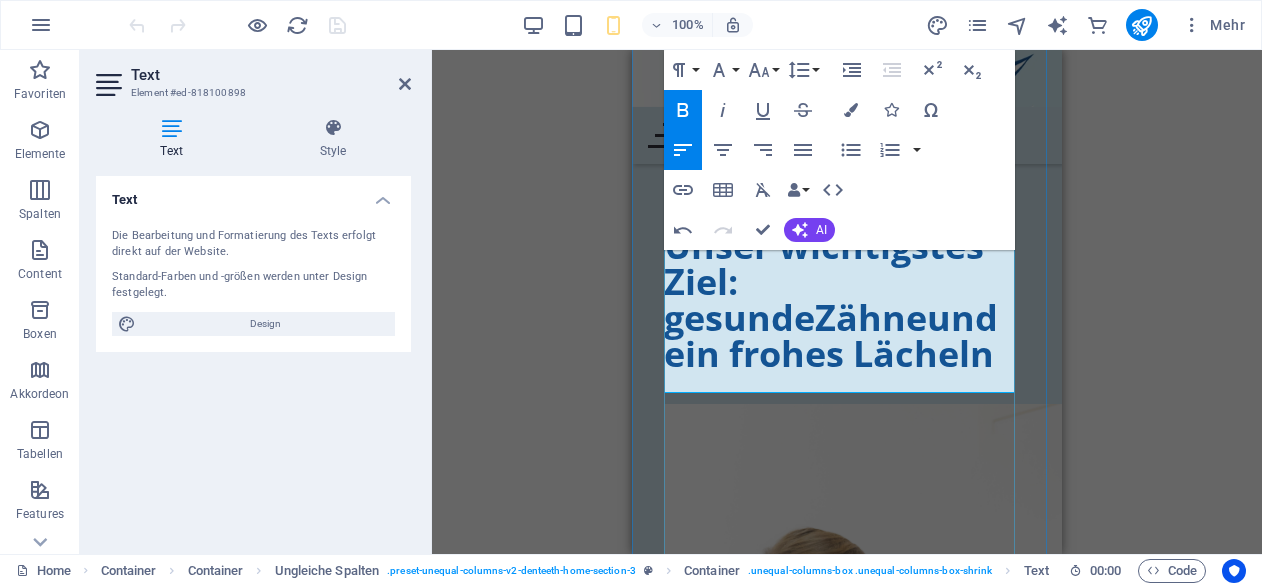 type 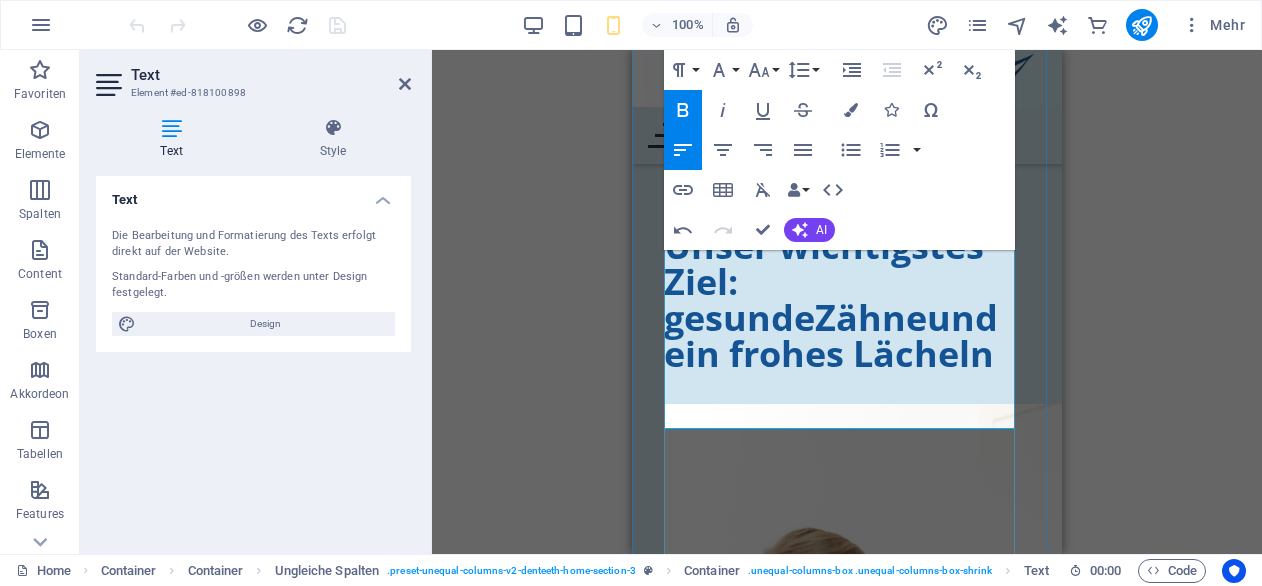click on "gesunde  Zähne  und" at bounding box center (847, 318) 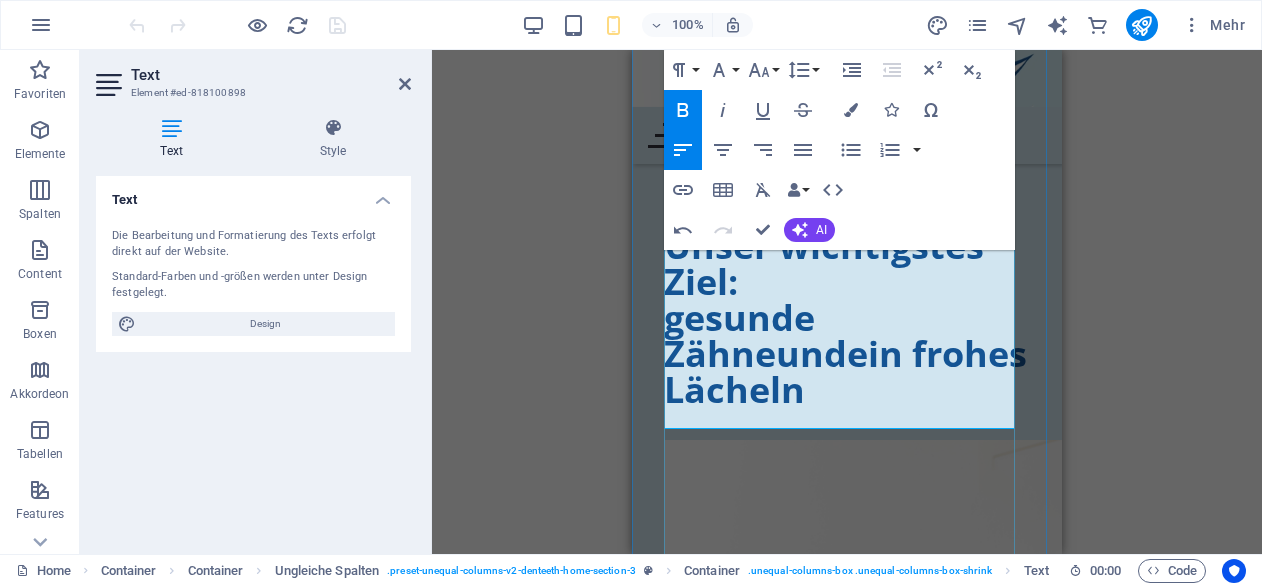 click on "gesunde Zähne  und  ein frohes Lächeln" at bounding box center (847, 354) 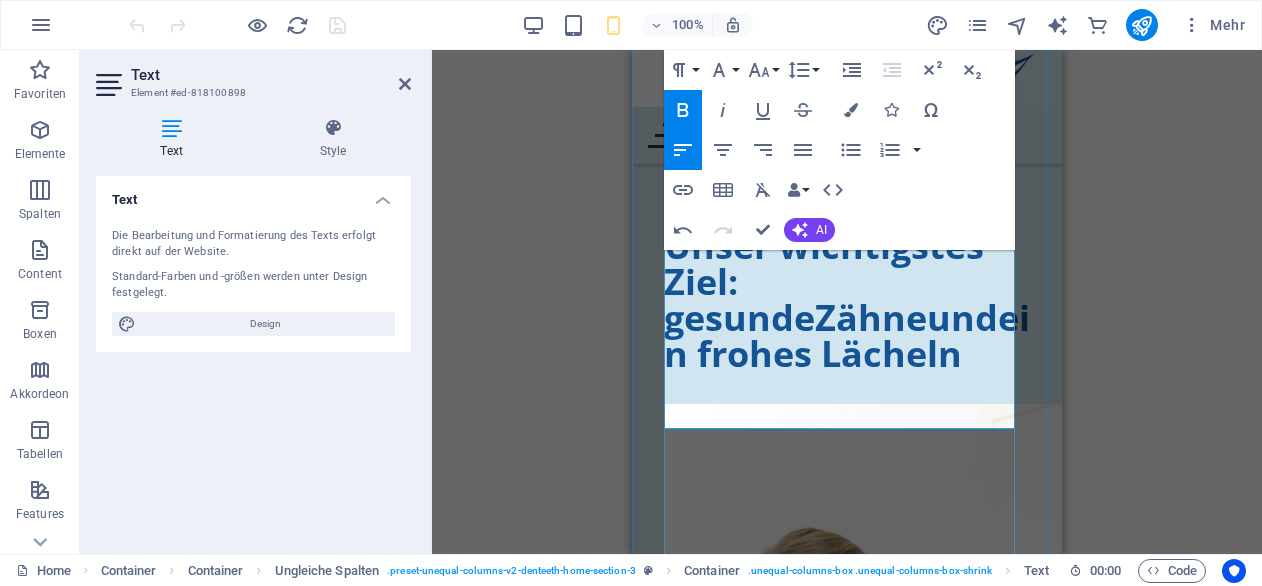click on "Unser wichtigstes Ziel:" at bounding box center (824, 263) 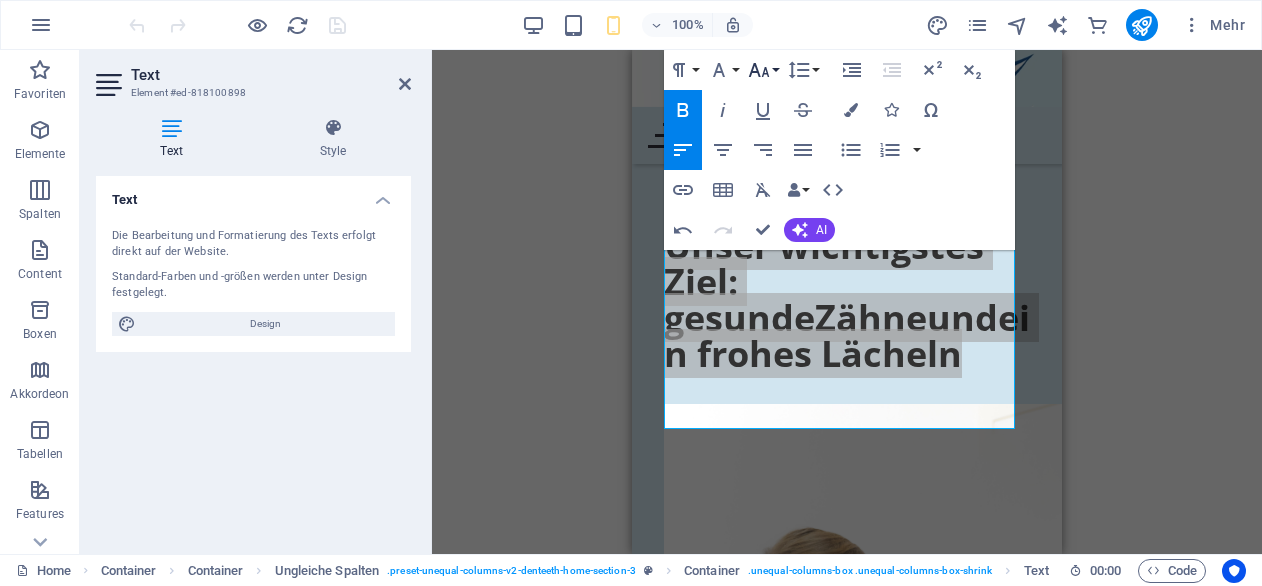 click 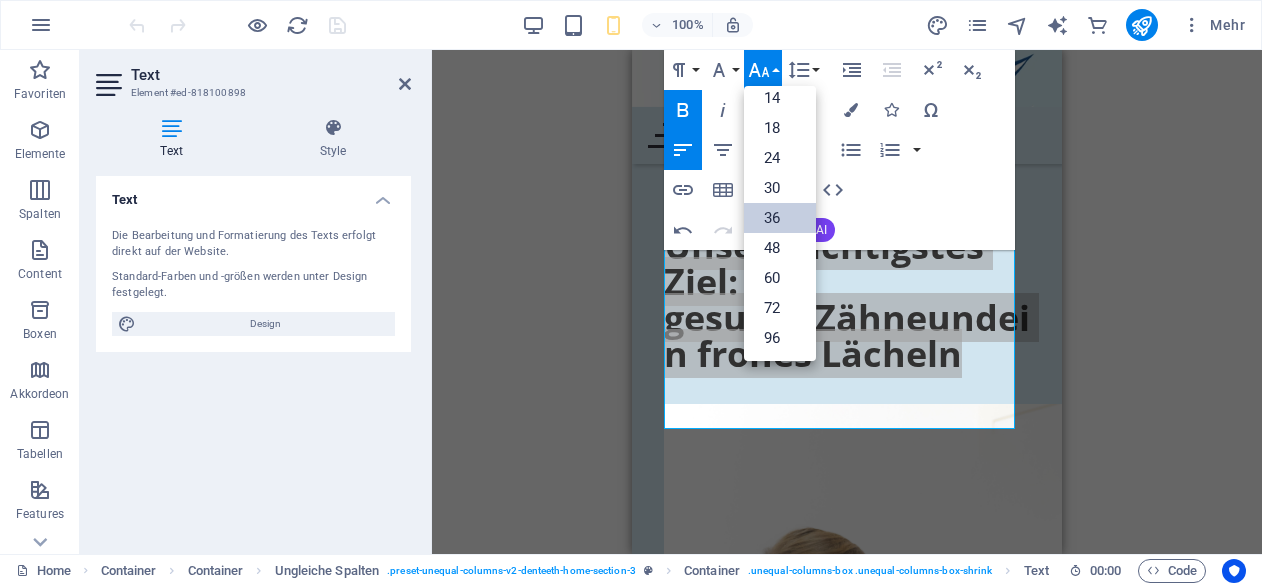 scroll, scrollTop: 160, scrollLeft: 0, axis: vertical 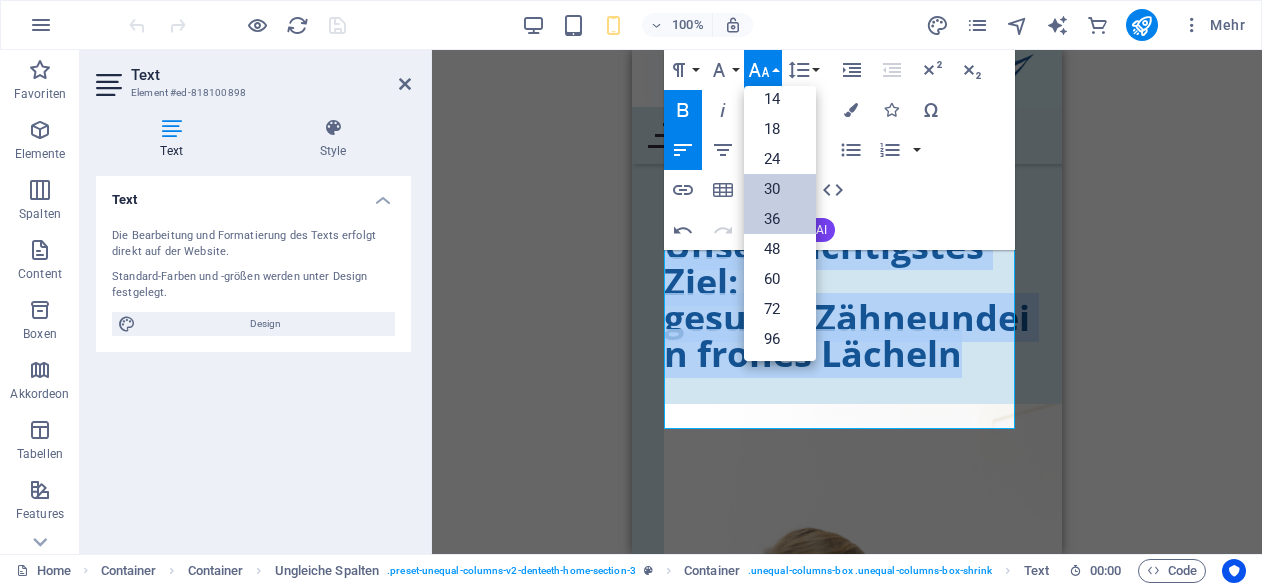click on "30" at bounding box center [780, 189] 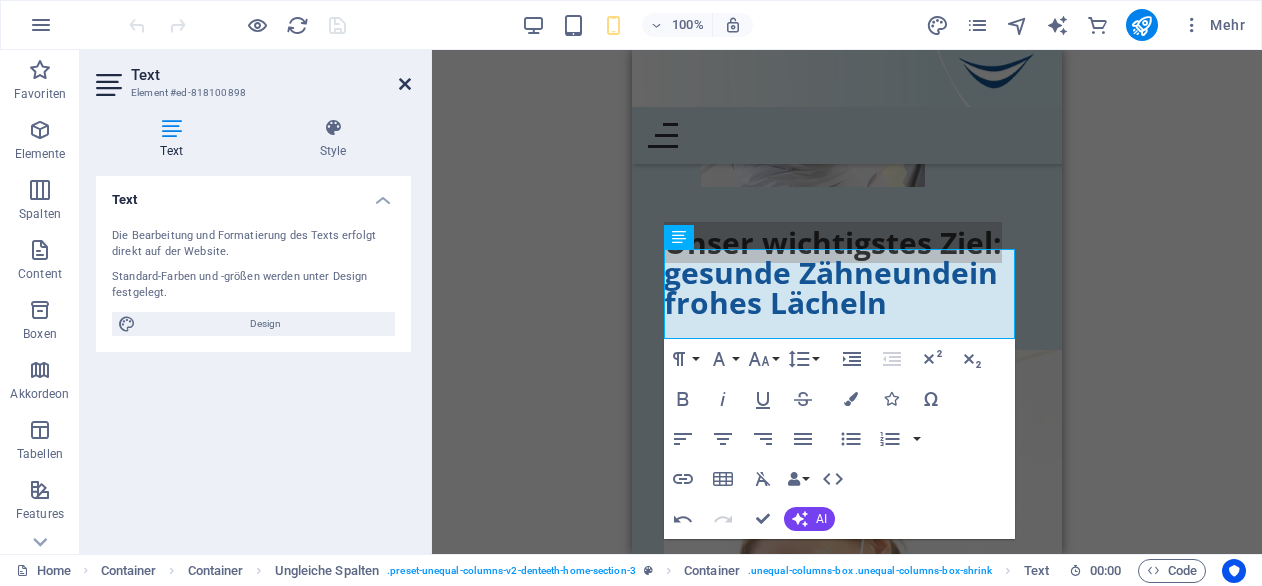 click at bounding box center (405, 84) 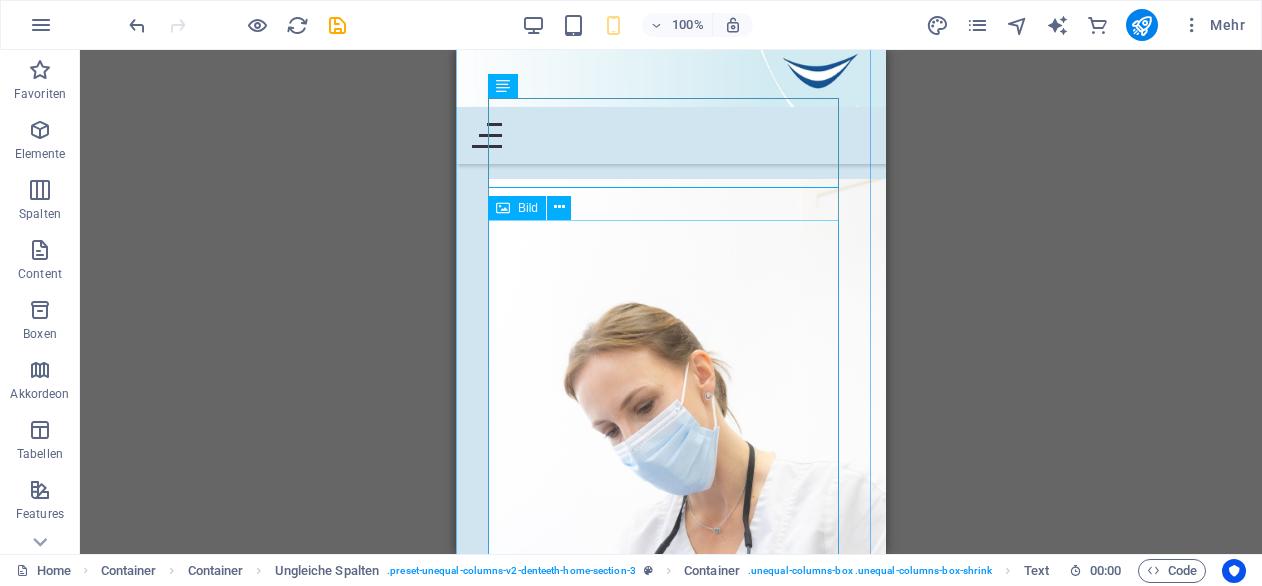 scroll, scrollTop: 1975, scrollLeft: 0, axis: vertical 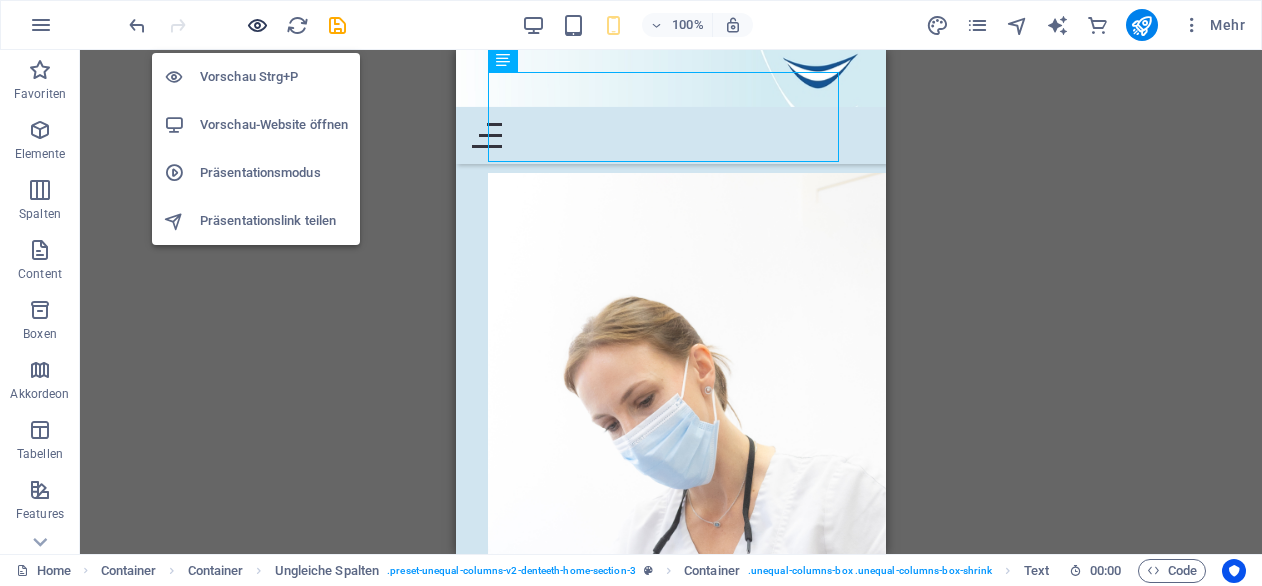 click at bounding box center (257, 25) 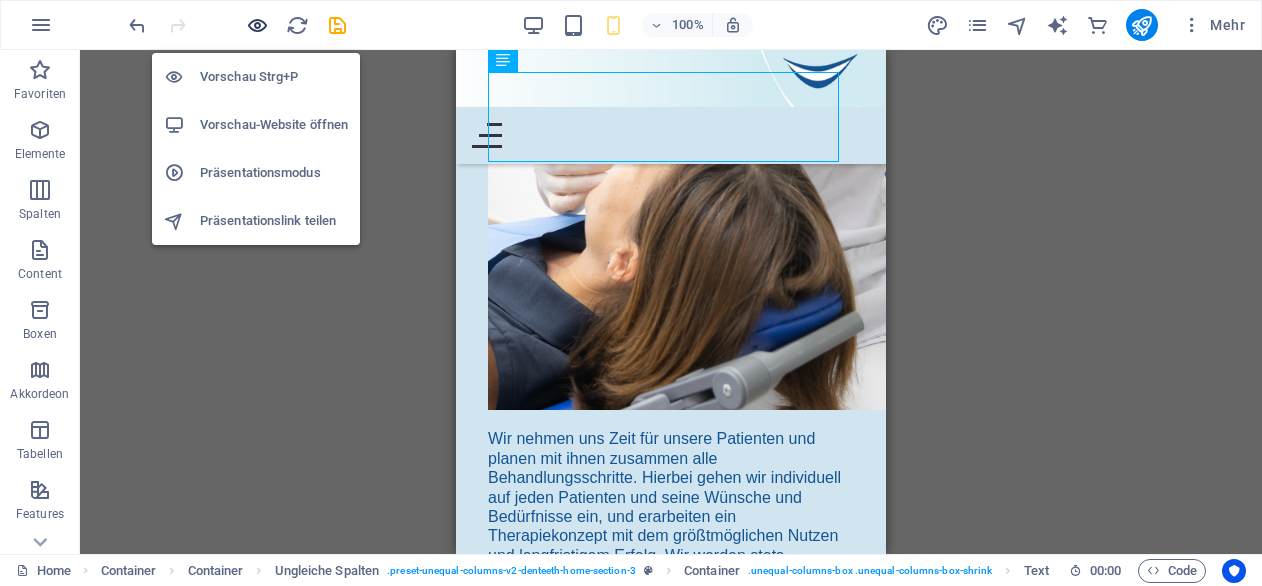 scroll, scrollTop: 1462, scrollLeft: 0, axis: vertical 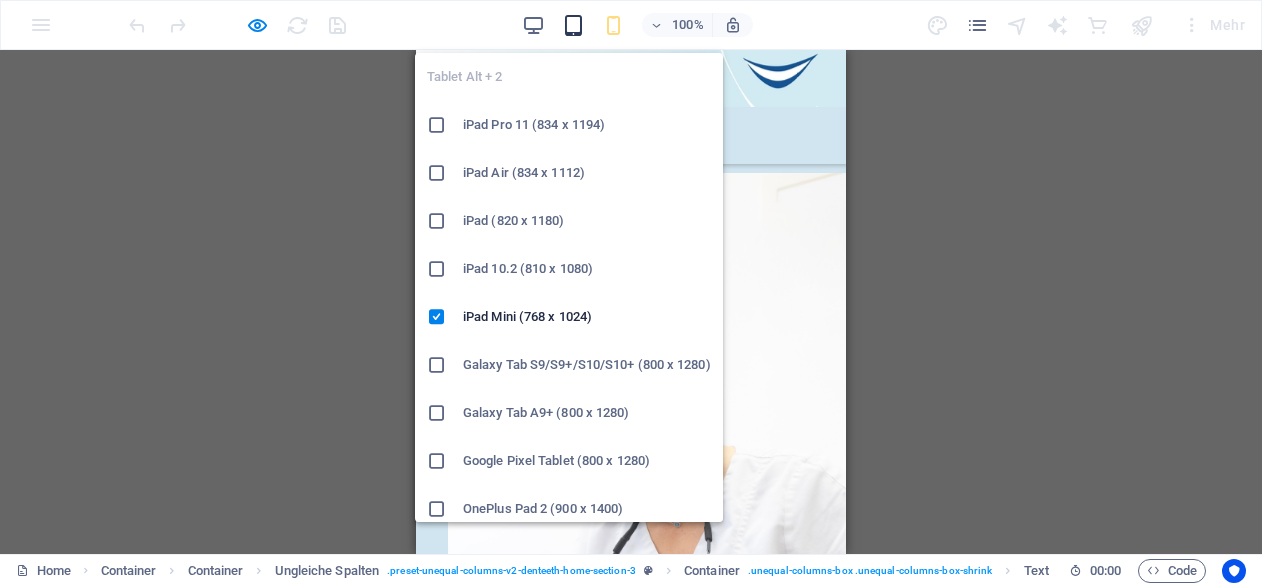 click at bounding box center (573, 25) 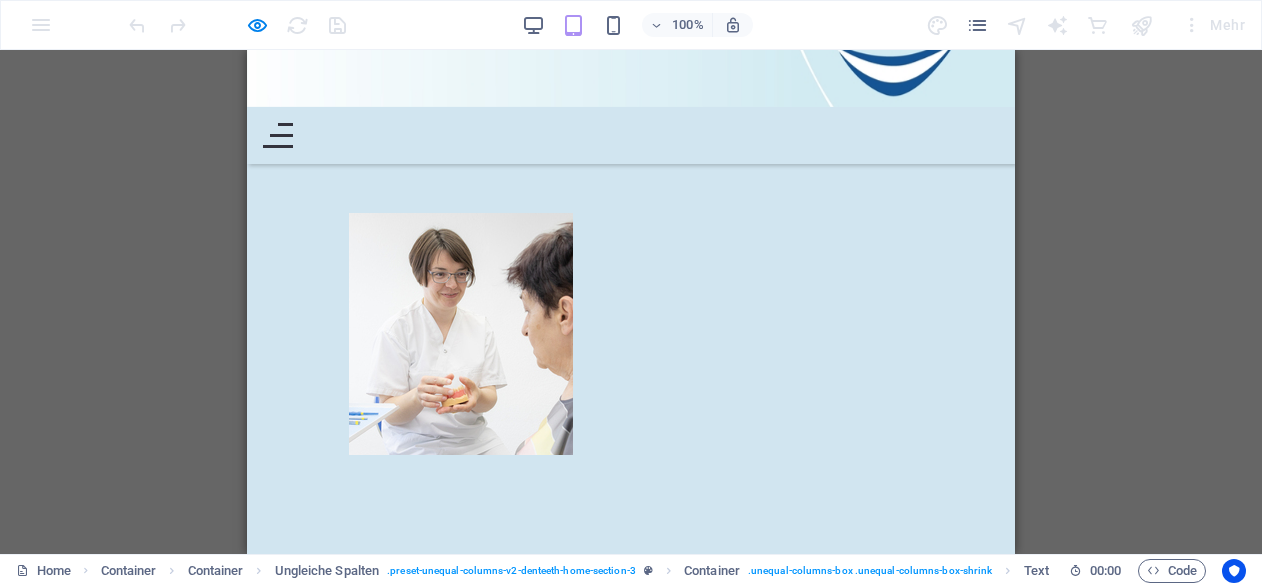 scroll, scrollTop: 1249, scrollLeft: 0, axis: vertical 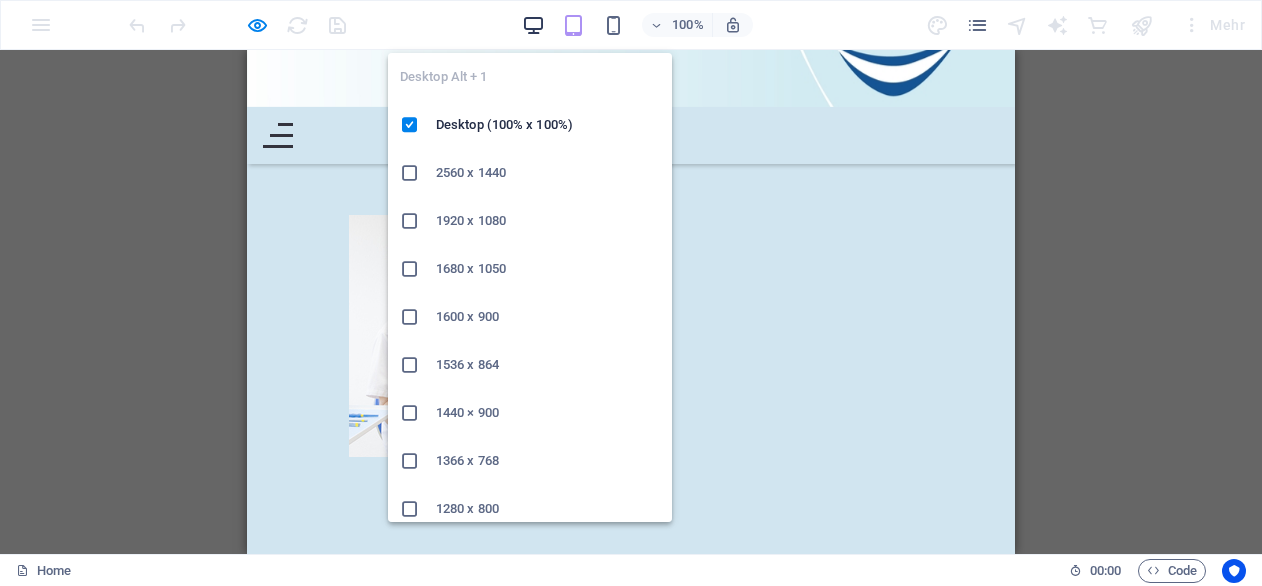 click at bounding box center [533, 25] 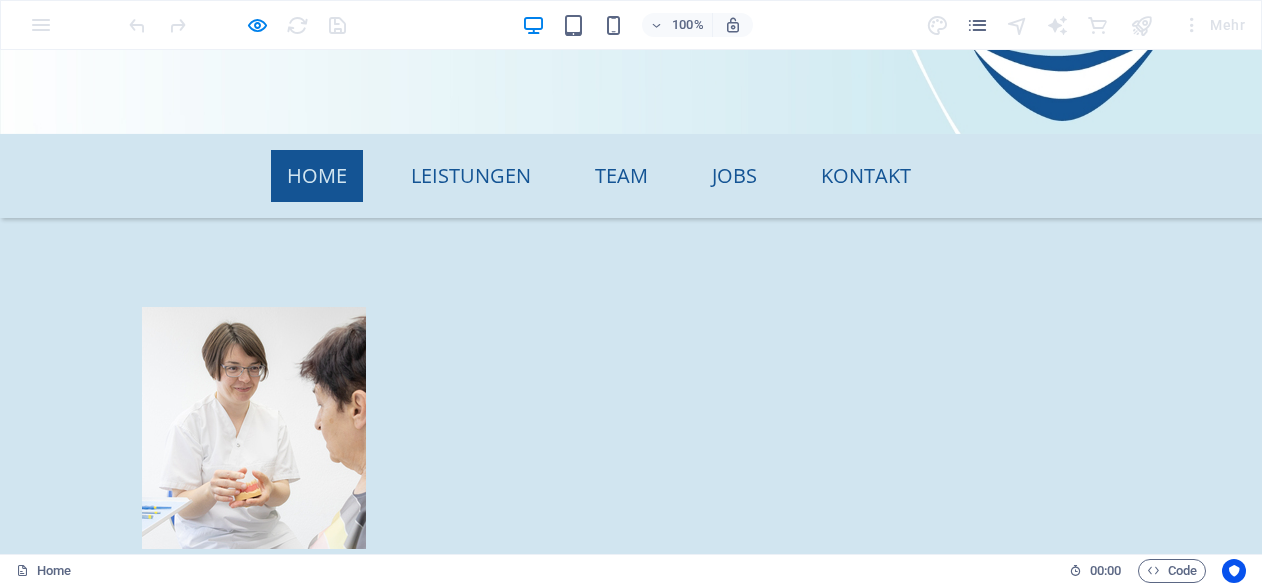 scroll, scrollTop: 1148, scrollLeft: 0, axis: vertical 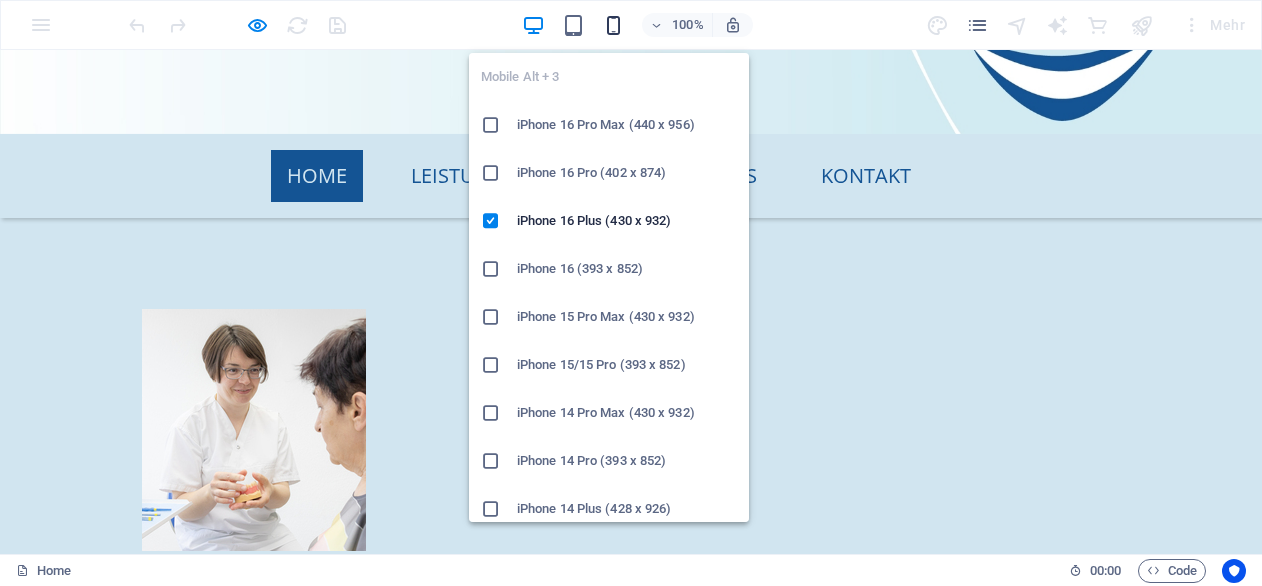 click at bounding box center (613, 25) 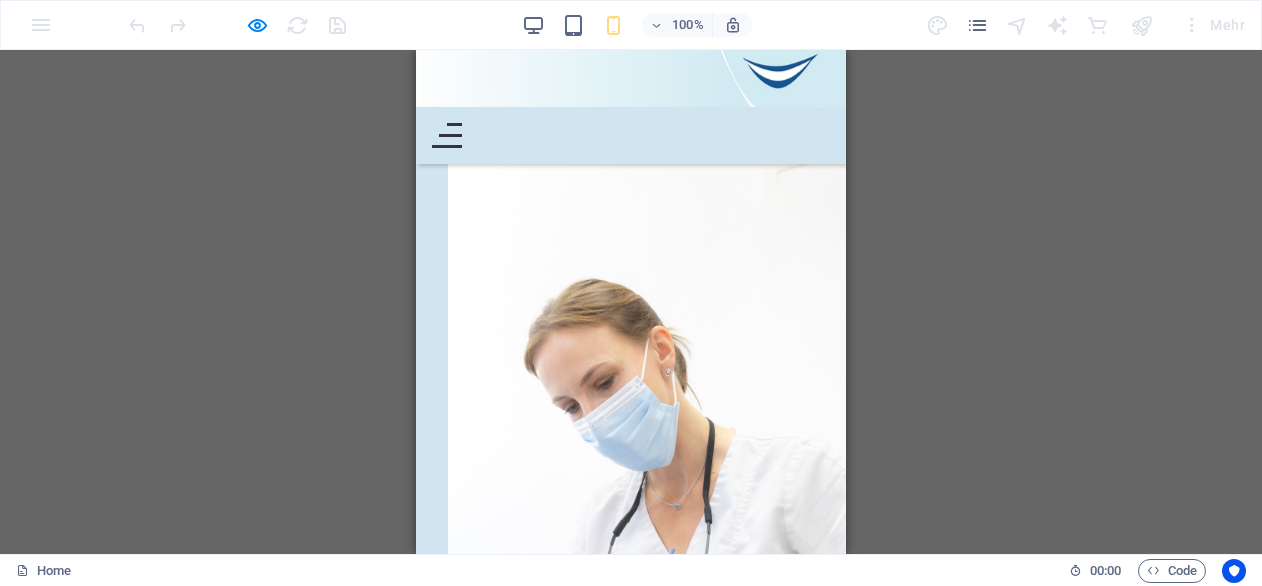 scroll, scrollTop: 1475, scrollLeft: 0, axis: vertical 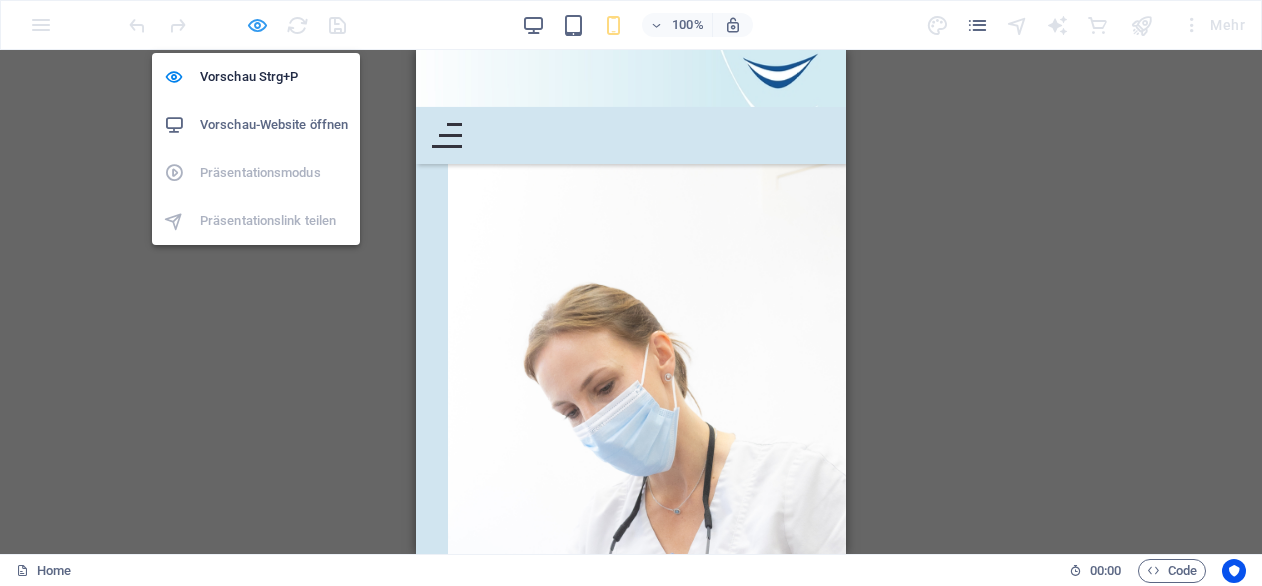 click at bounding box center (257, 25) 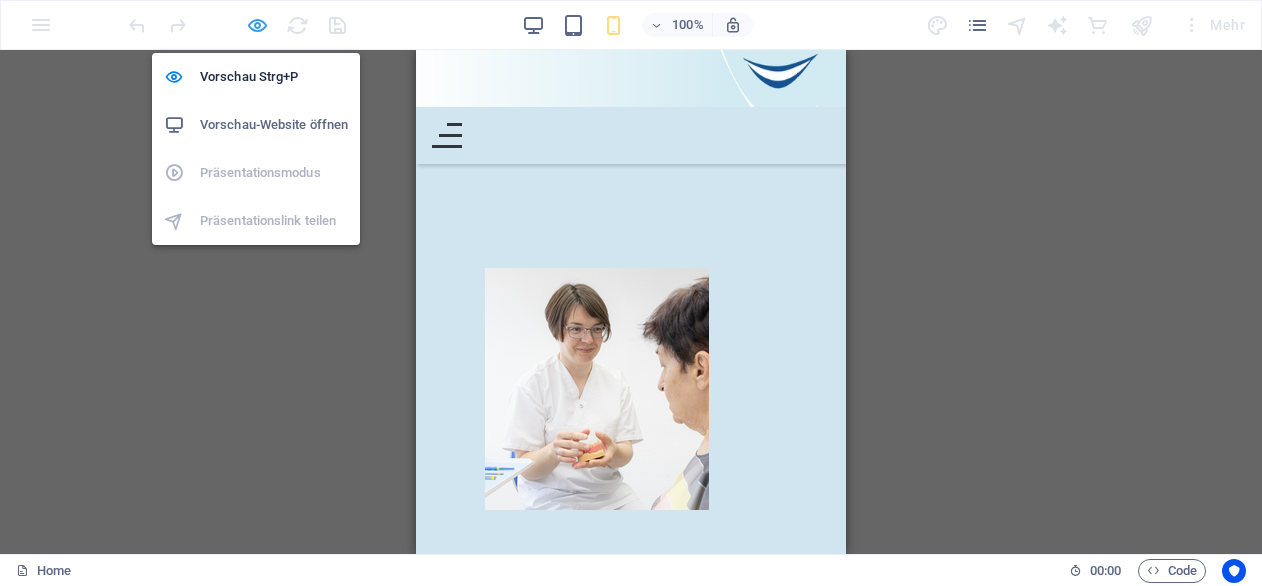 scroll, scrollTop: 1988, scrollLeft: 0, axis: vertical 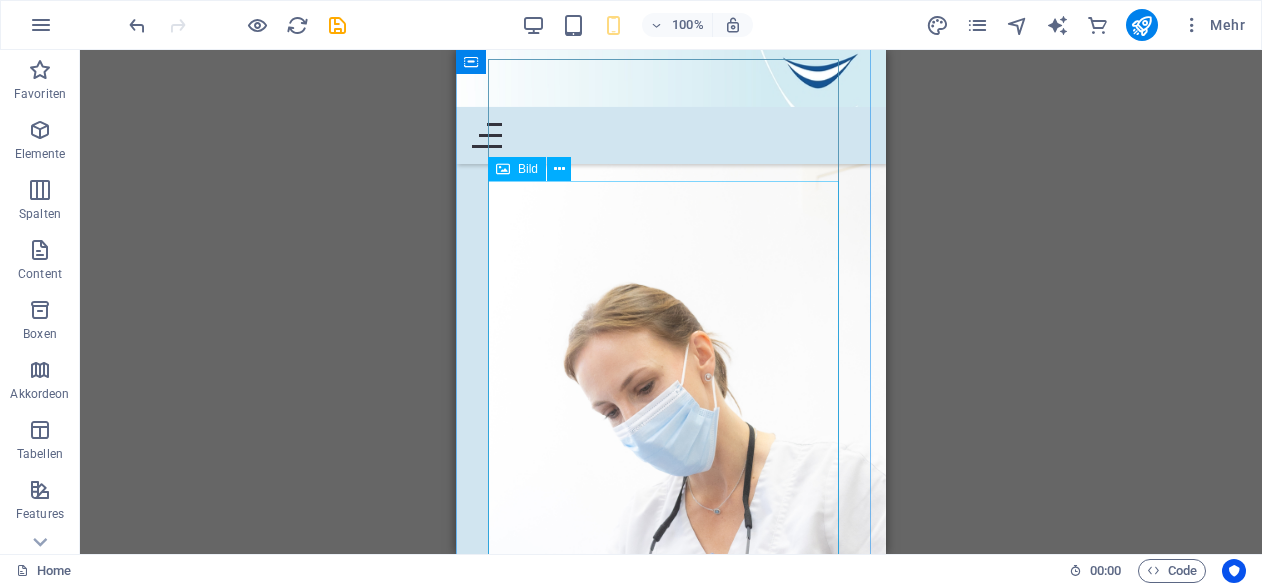 click at bounding box center (671, 535) 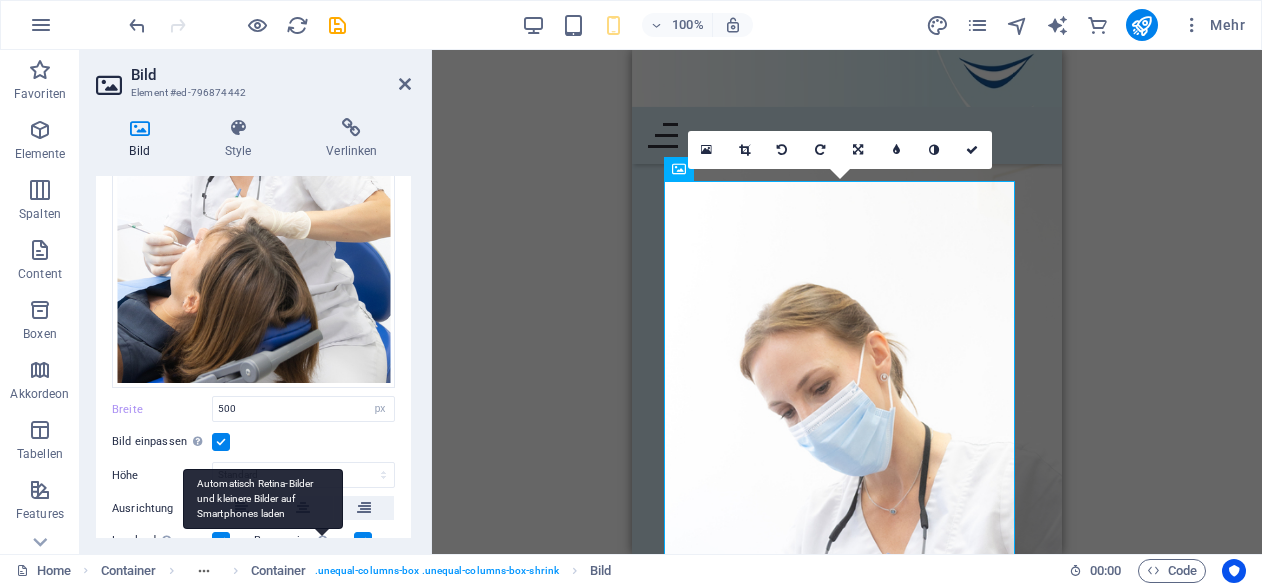 scroll, scrollTop: 260, scrollLeft: 0, axis: vertical 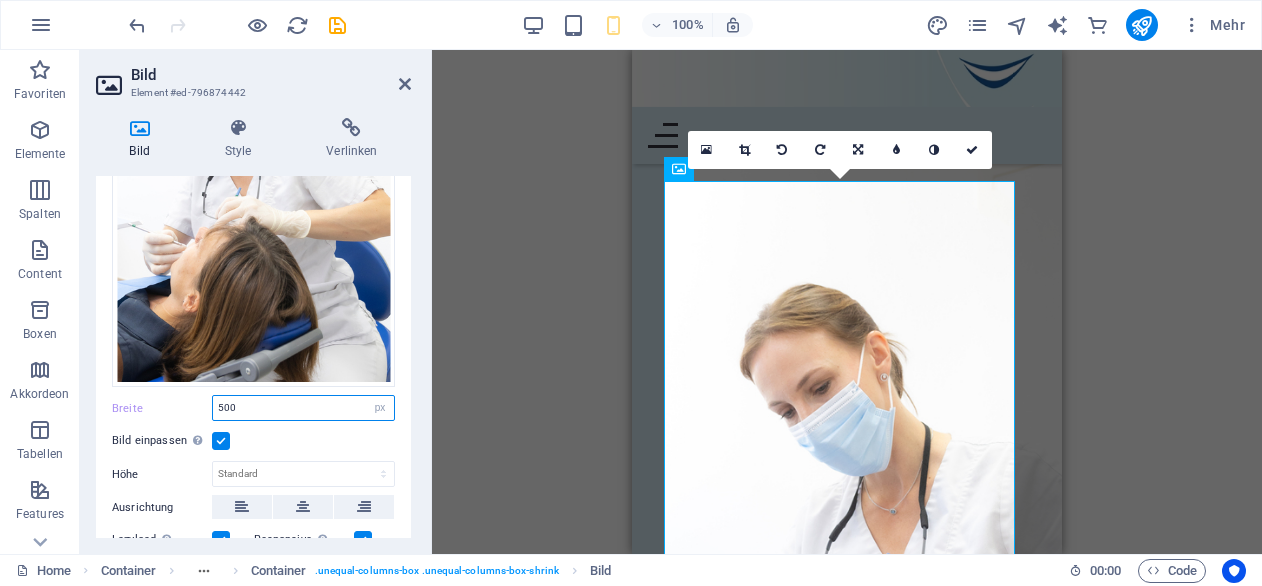click on "500" at bounding box center (303, 408) 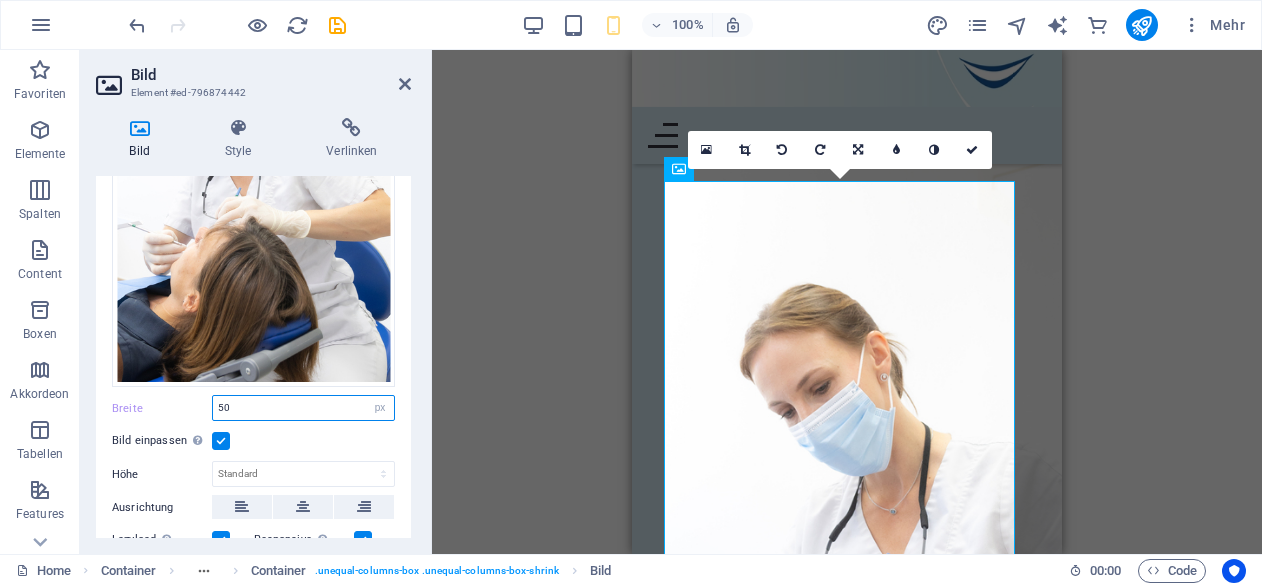 type on "5" 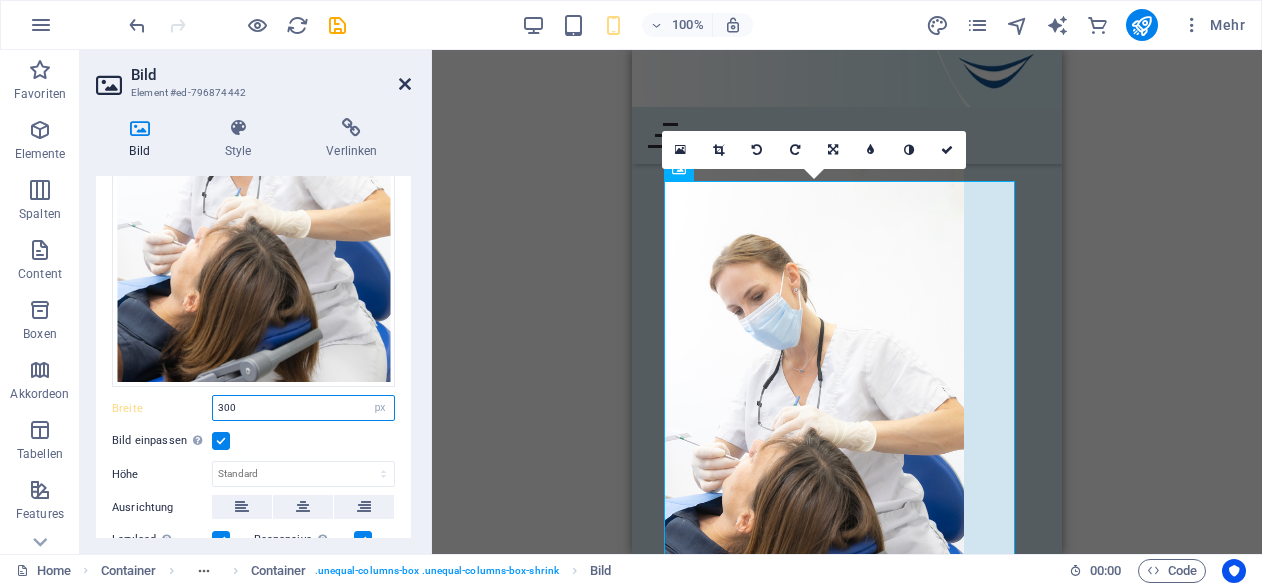 type on "300" 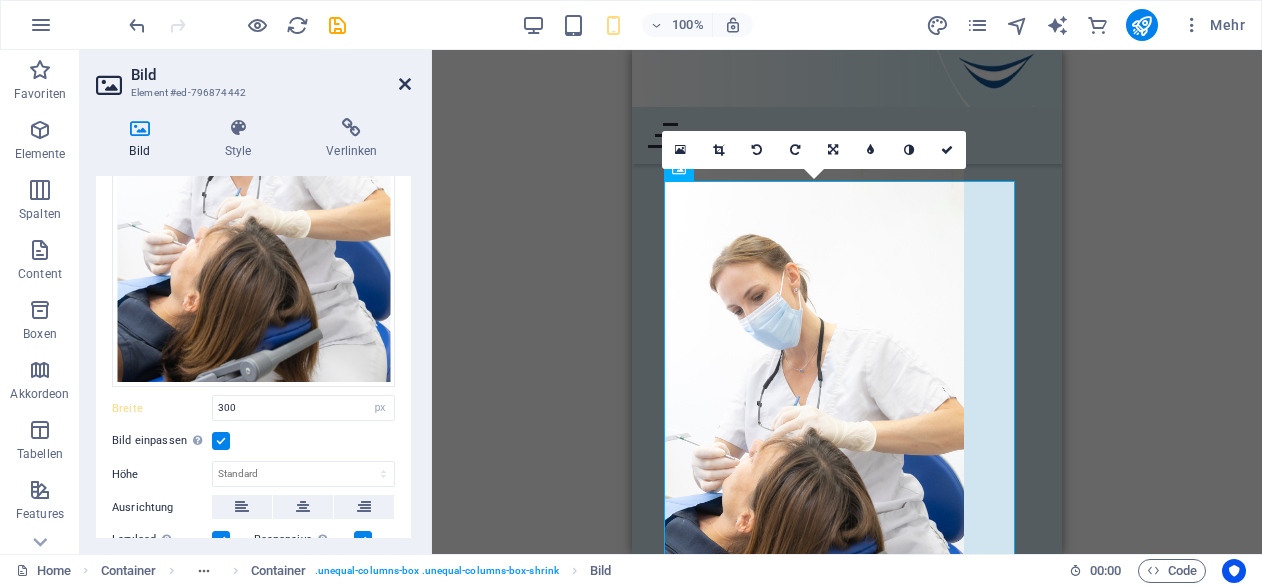 click at bounding box center (405, 84) 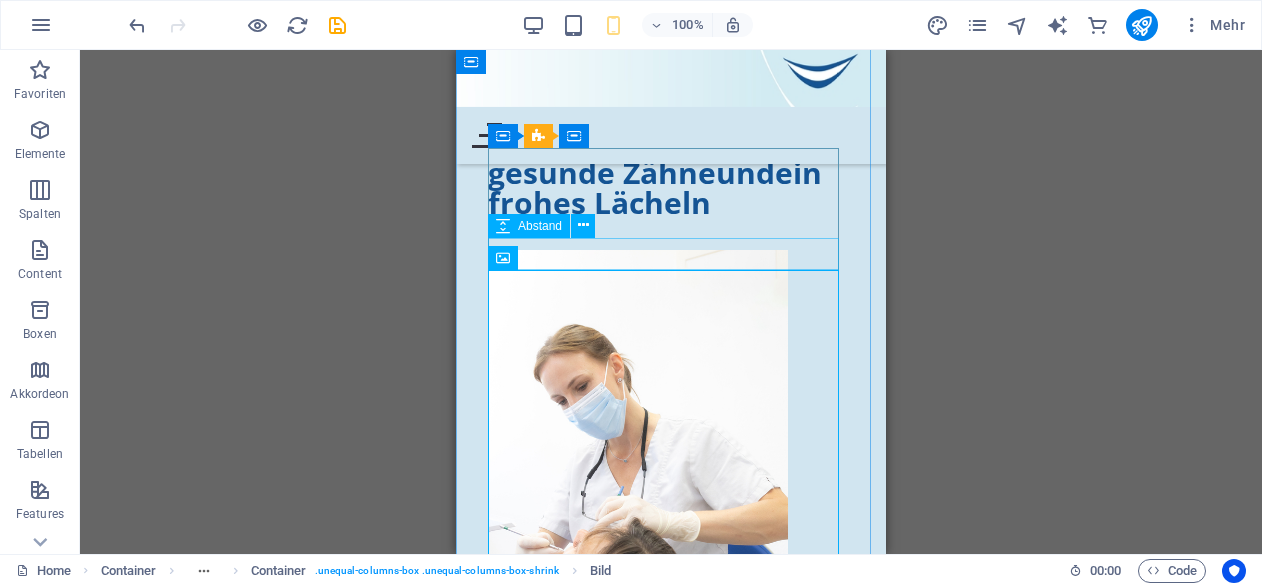 scroll, scrollTop: 1896, scrollLeft: 0, axis: vertical 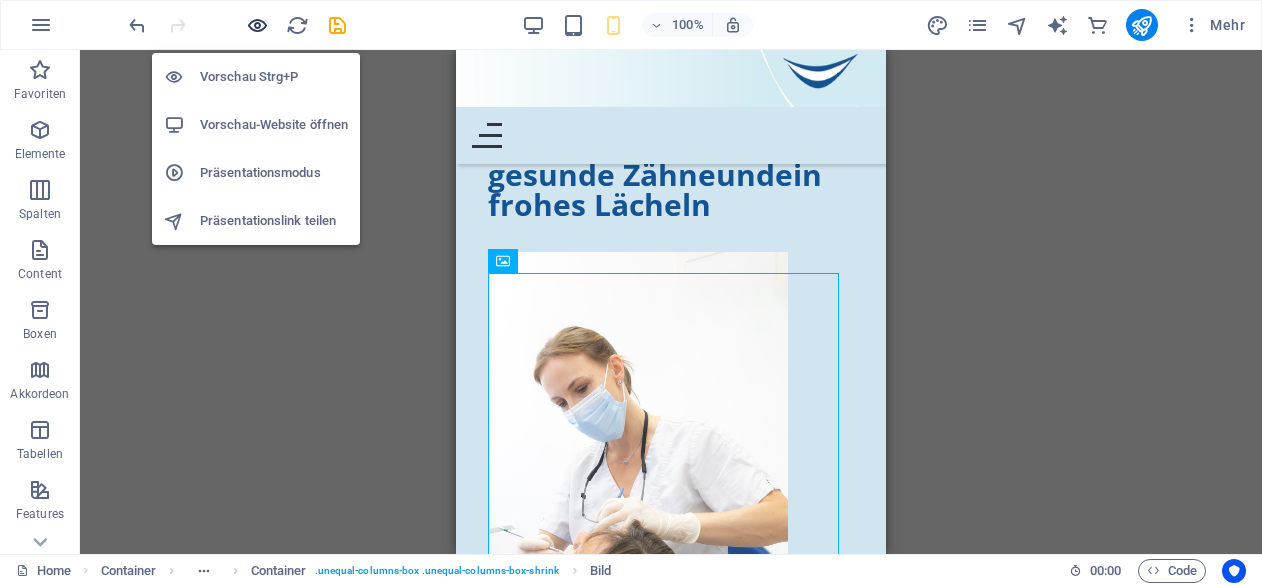 click at bounding box center [257, 25] 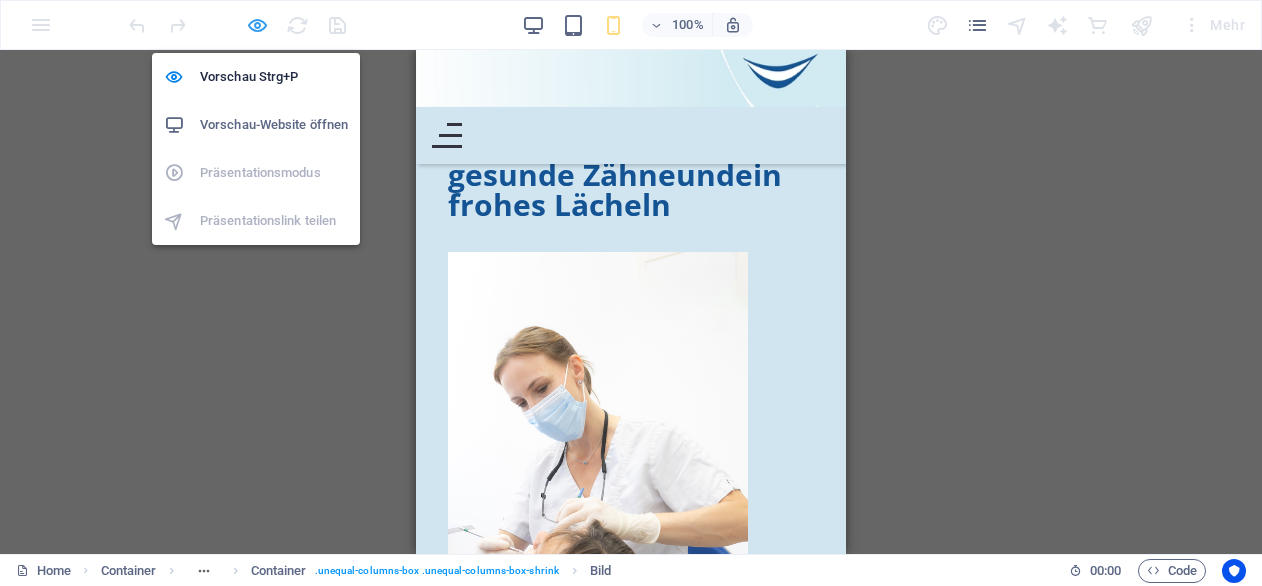 scroll, scrollTop: 1384, scrollLeft: 0, axis: vertical 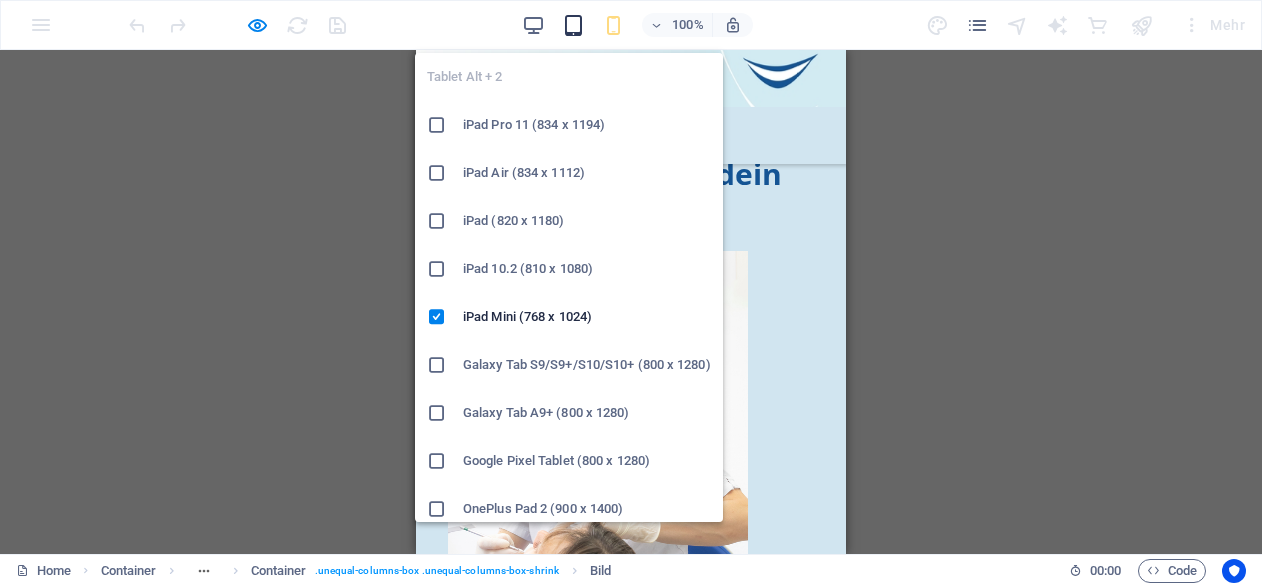 click at bounding box center [573, 25] 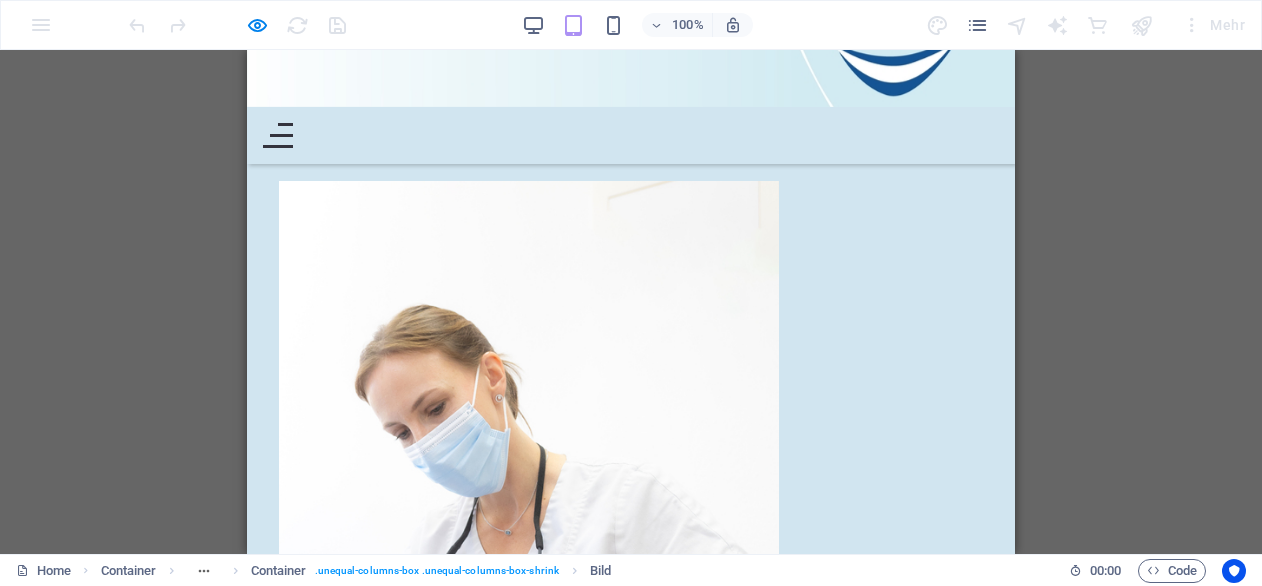 scroll, scrollTop: 1732, scrollLeft: 0, axis: vertical 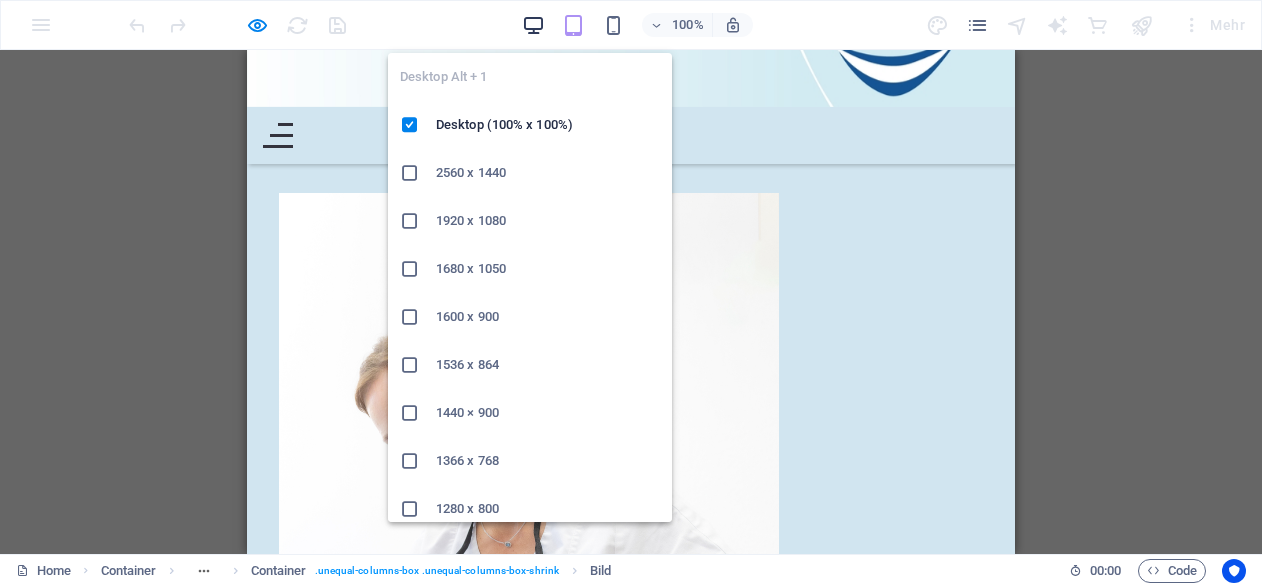 click at bounding box center [533, 25] 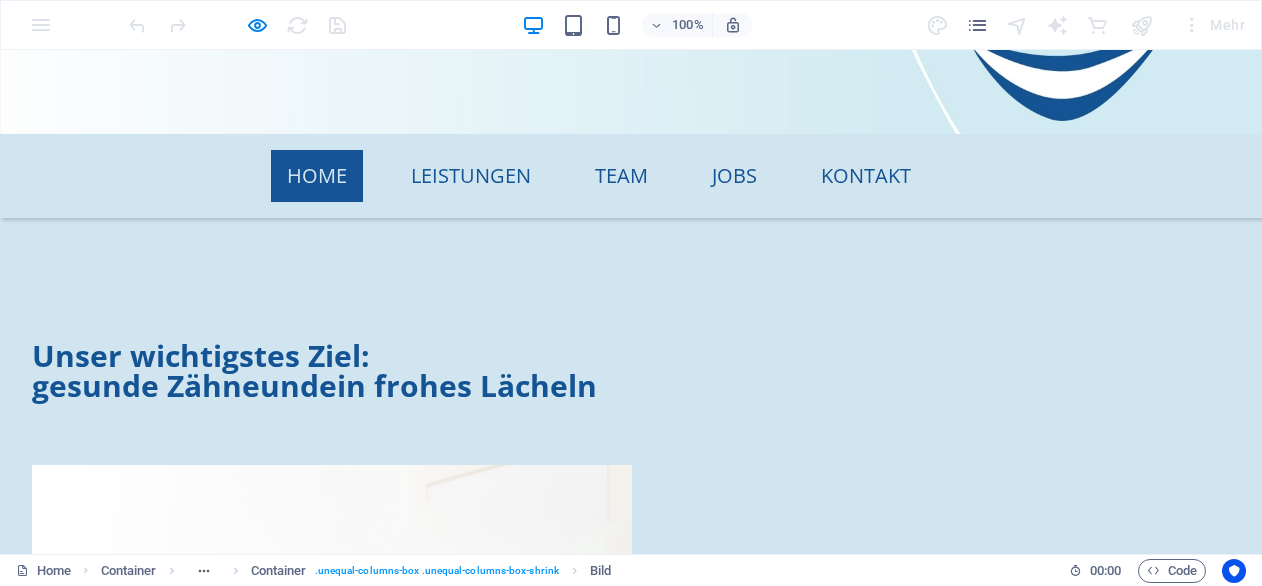 scroll, scrollTop: 1604, scrollLeft: 0, axis: vertical 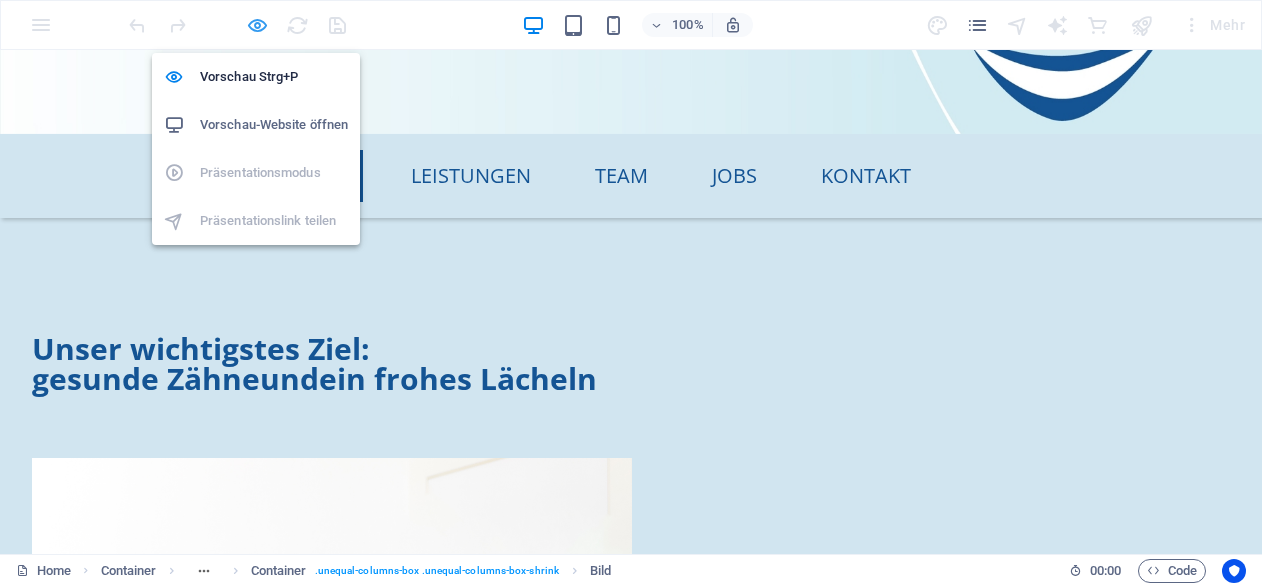 click at bounding box center (257, 25) 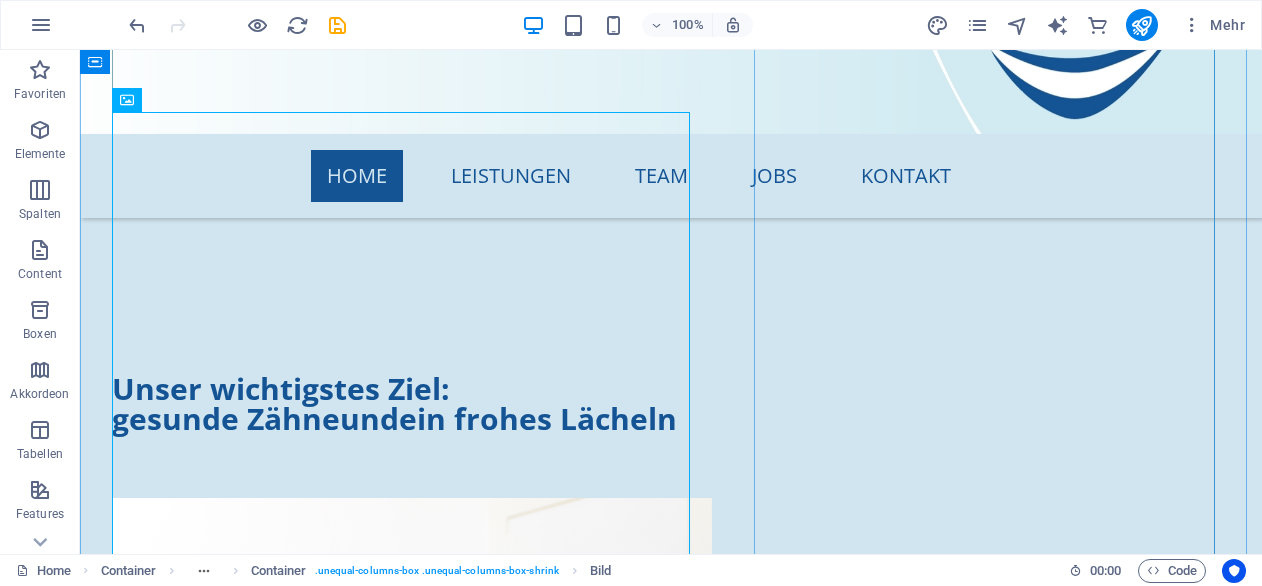 scroll, scrollTop: 1854, scrollLeft: 0, axis: vertical 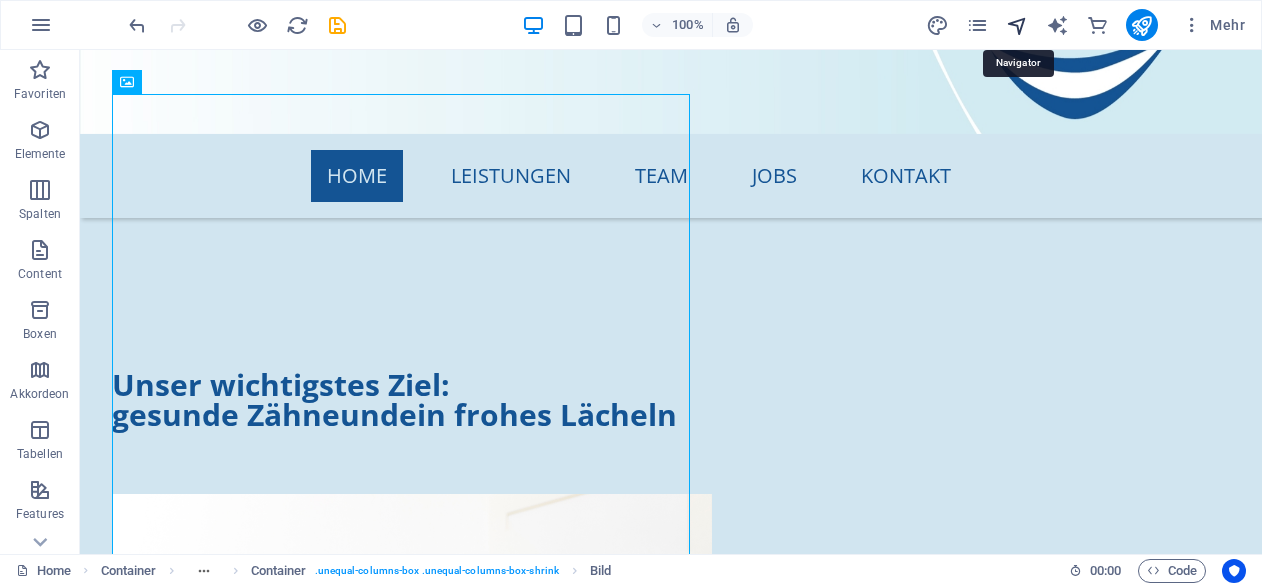 click at bounding box center [1017, 25] 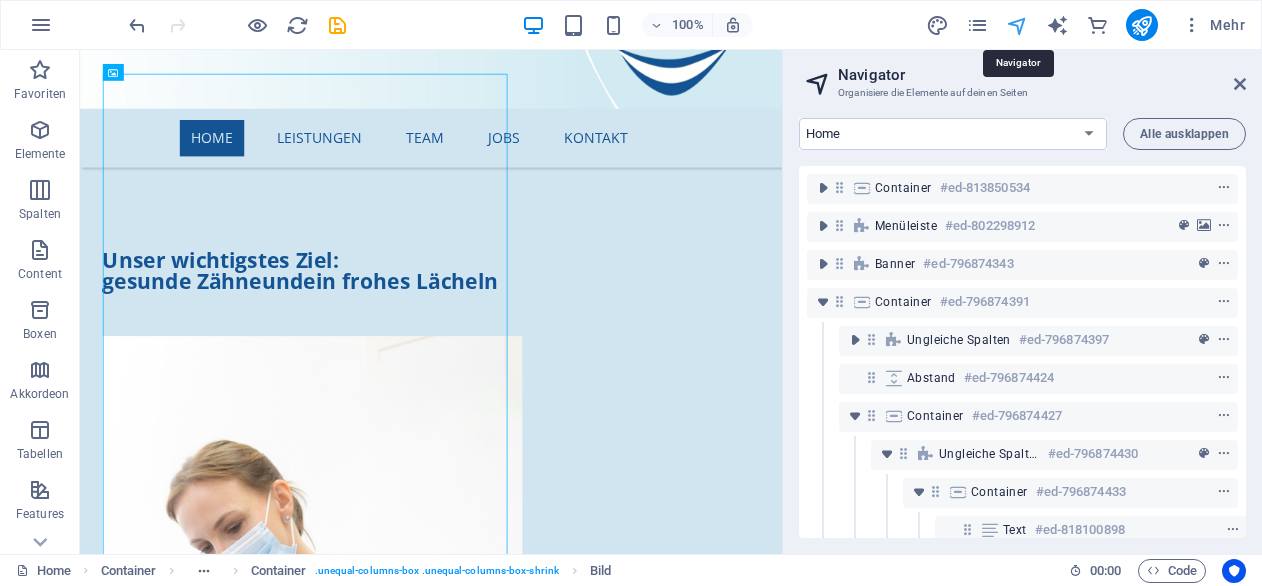 scroll, scrollTop: 1864, scrollLeft: 0, axis: vertical 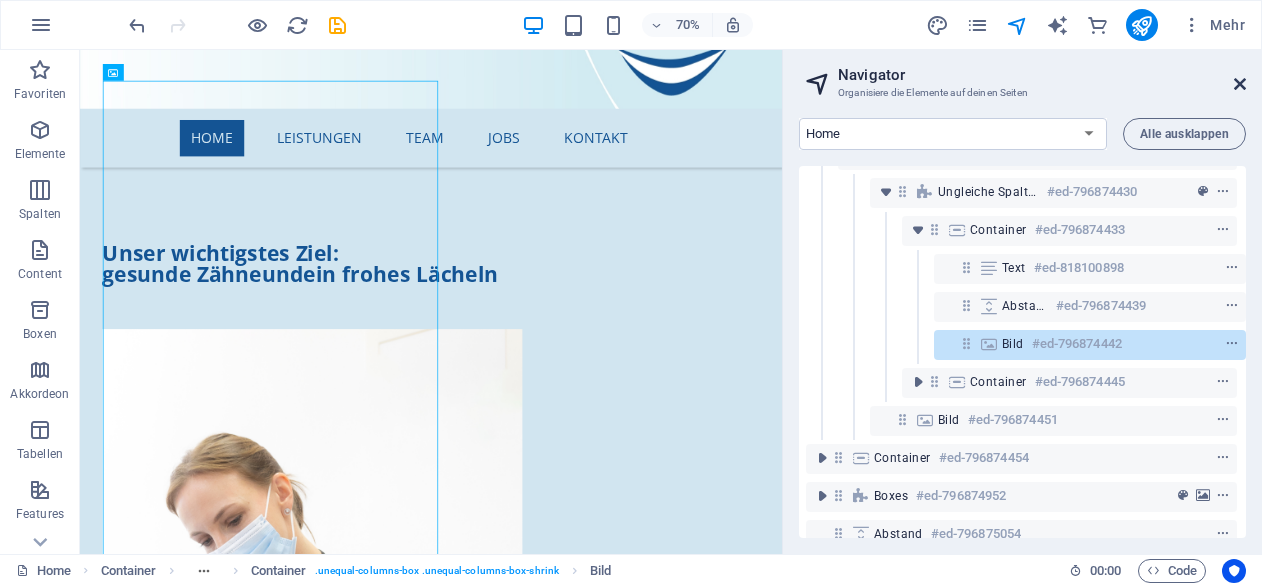 click at bounding box center (1240, 84) 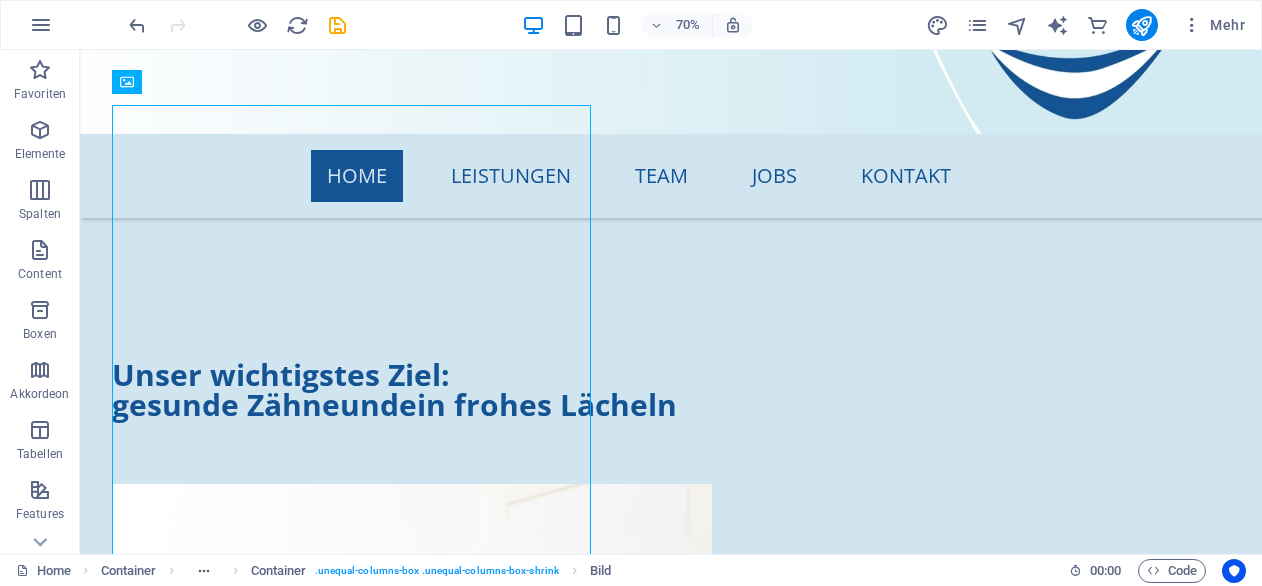 scroll, scrollTop: 1854, scrollLeft: 0, axis: vertical 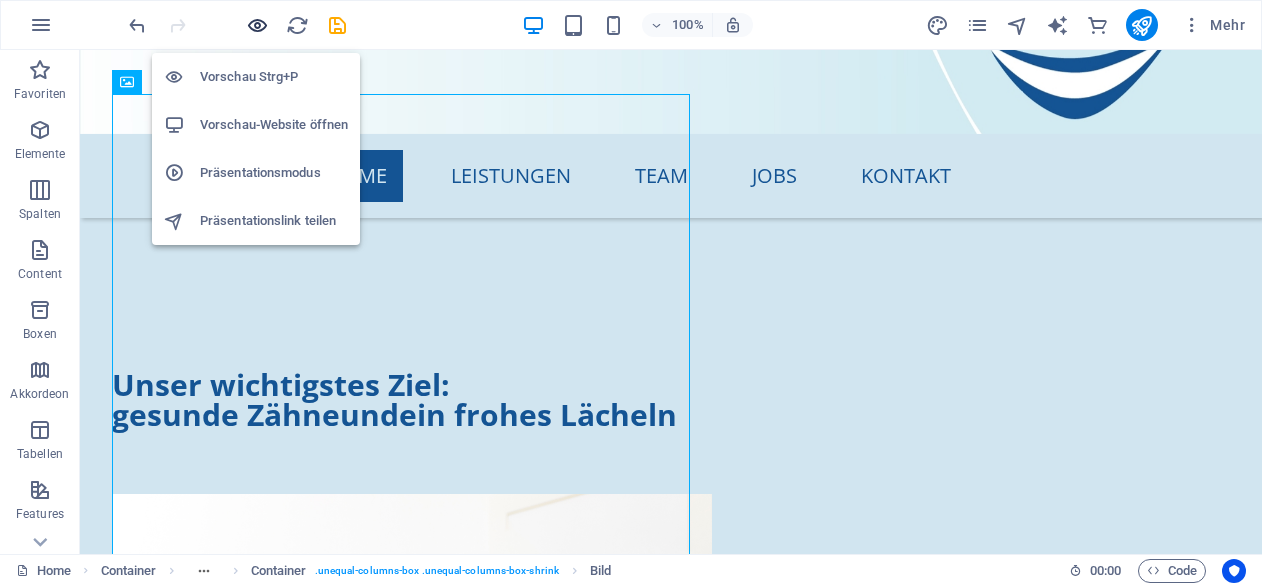 click at bounding box center (257, 25) 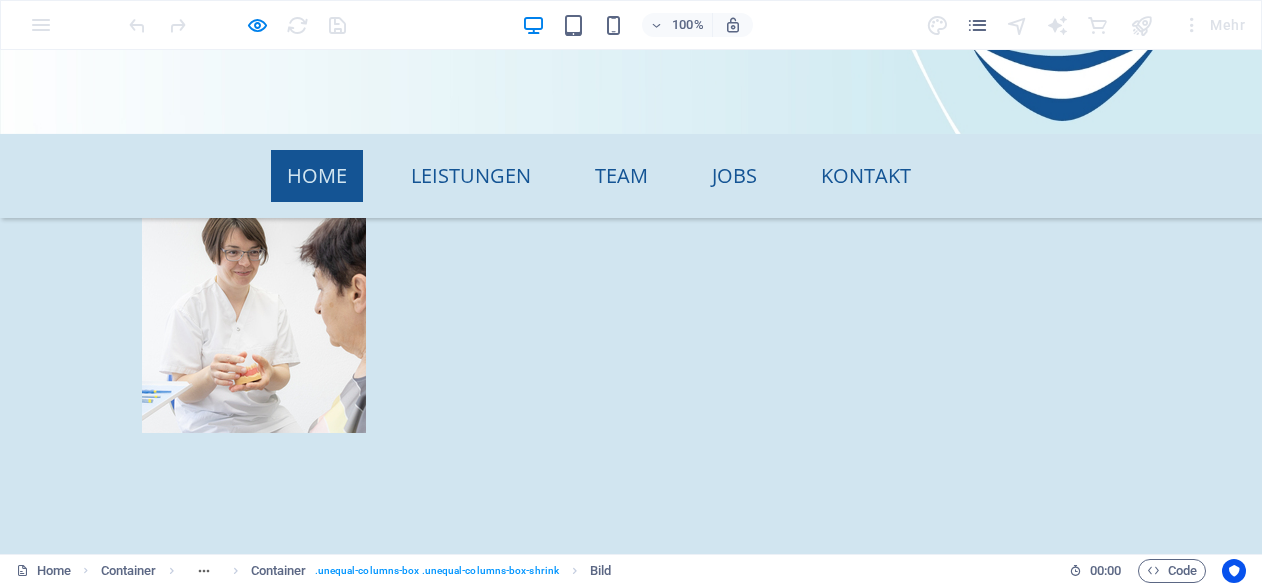 scroll, scrollTop: 1264, scrollLeft: 0, axis: vertical 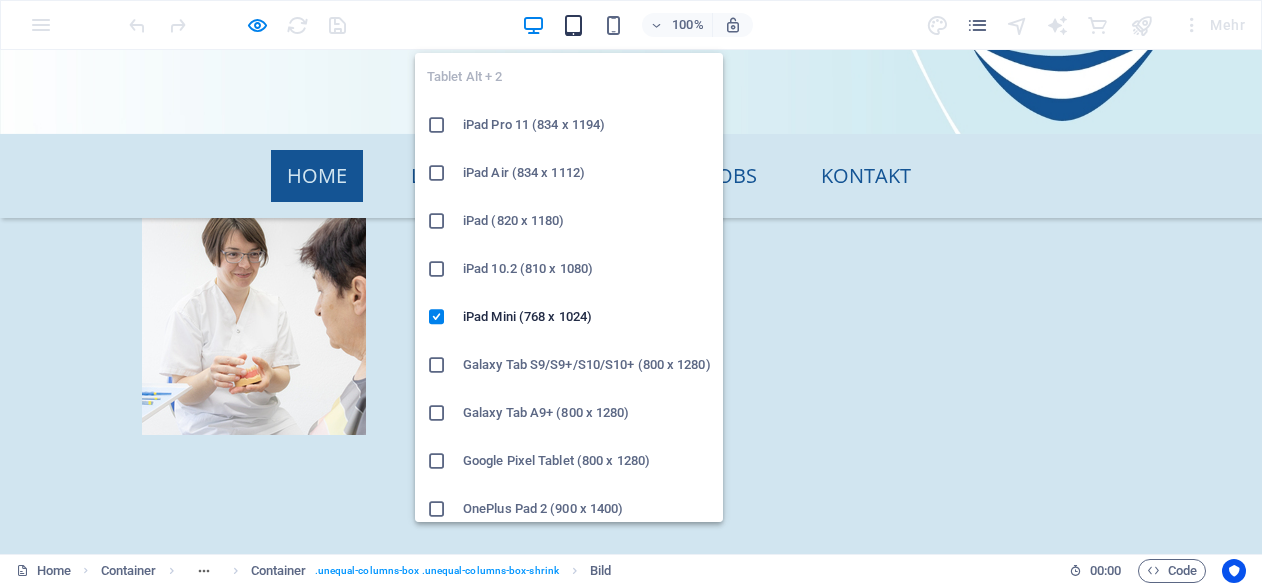 click at bounding box center (573, 25) 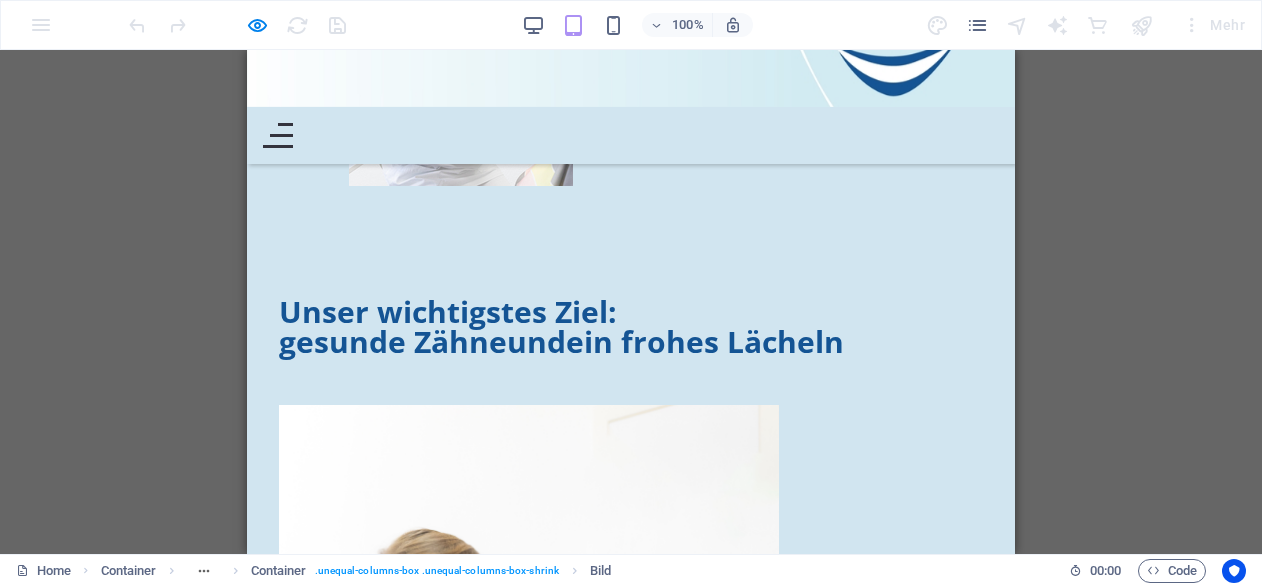 scroll, scrollTop: 1519, scrollLeft: 0, axis: vertical 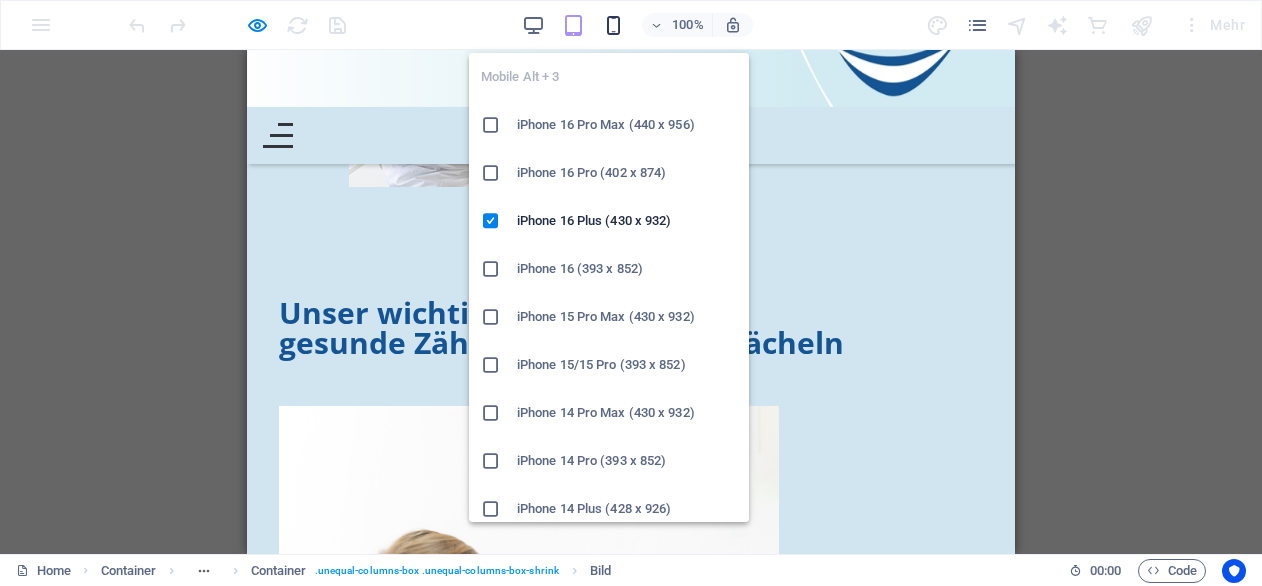 click at bounding box center [613, 25] 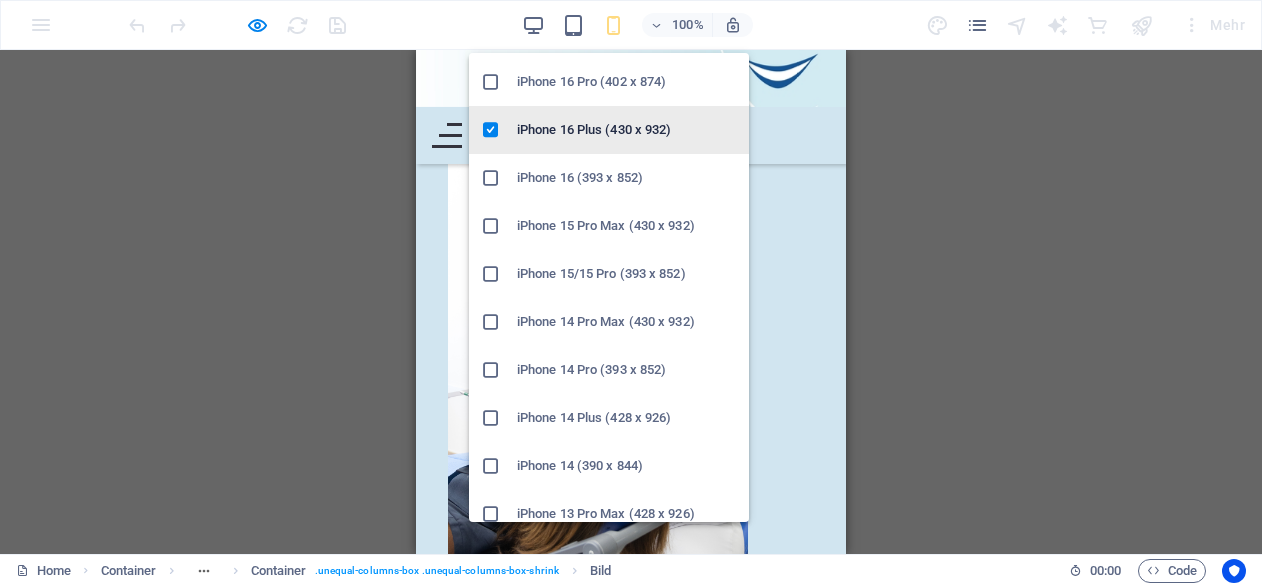 scroll, scrollTop: 92, scrollLeft: 0, axis: vertical 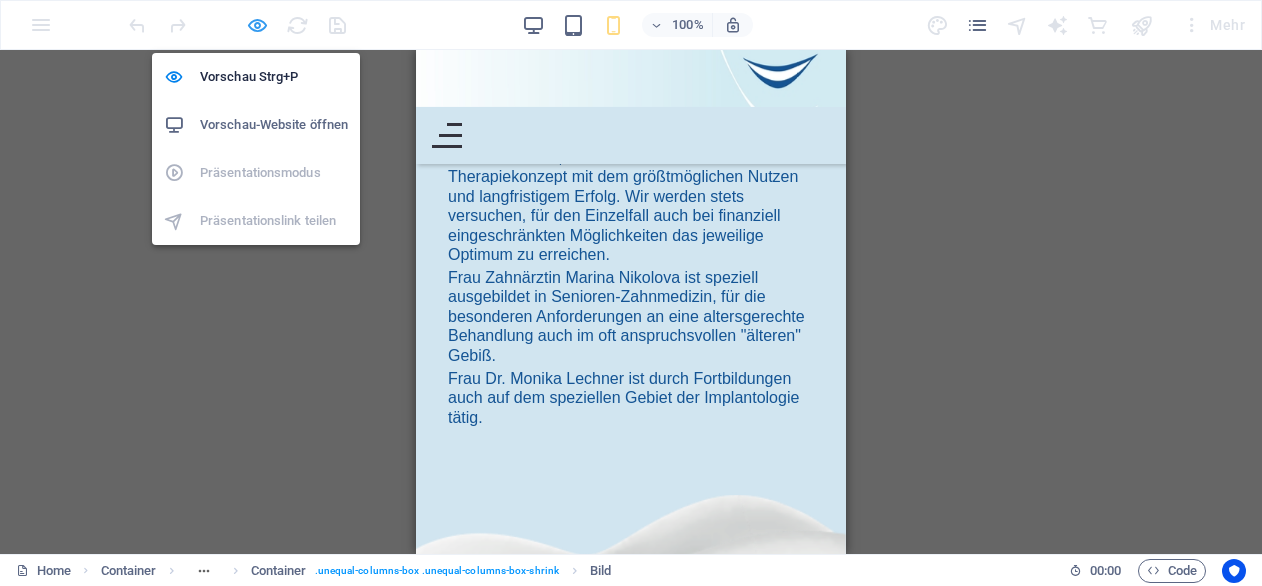 click at bounding box center [257, 25] 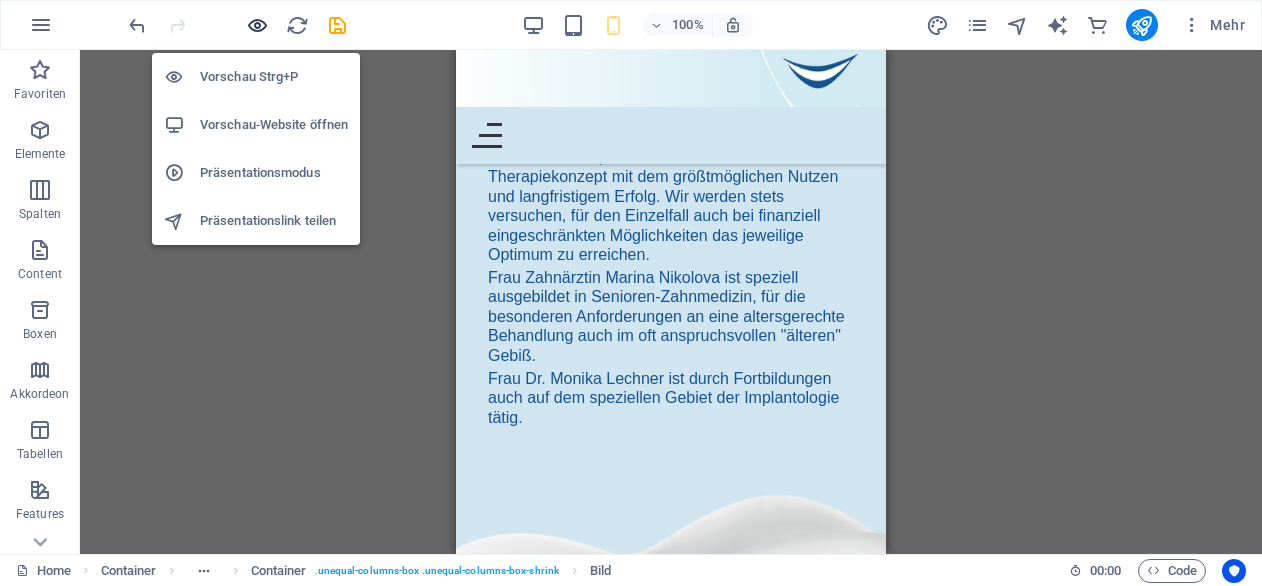 scroll, scrollTop: 2546, scrollLeft: 0, axis: vertical 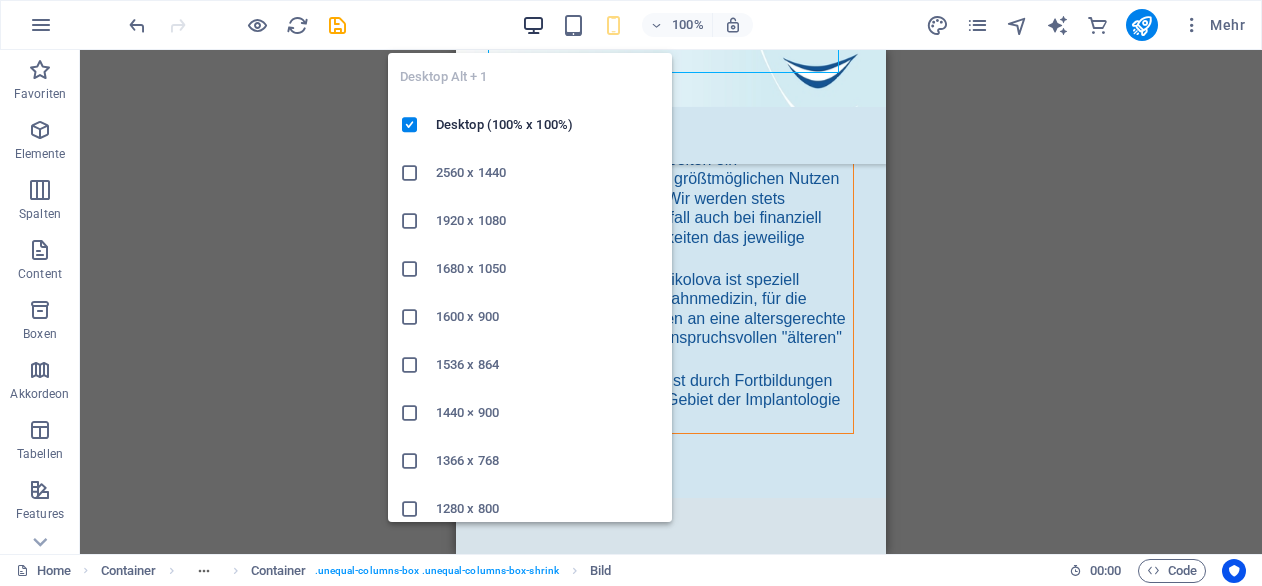 click at bounding box center [533, 25] 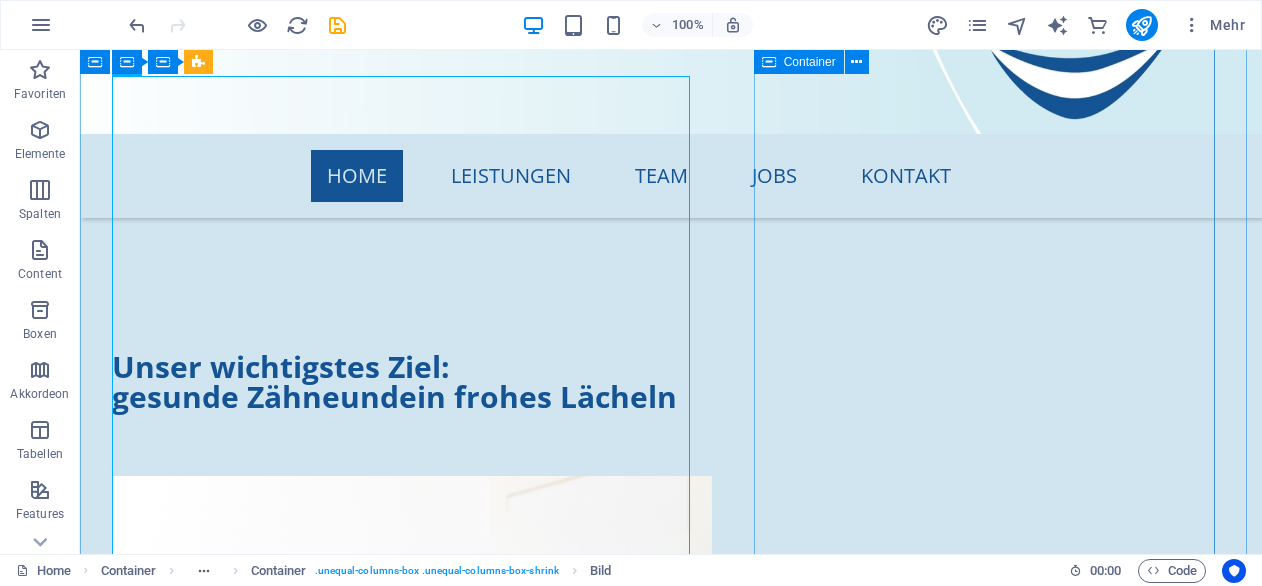 scroll, scrollTop: 1871, scrollLeft: 0, axis: vertical 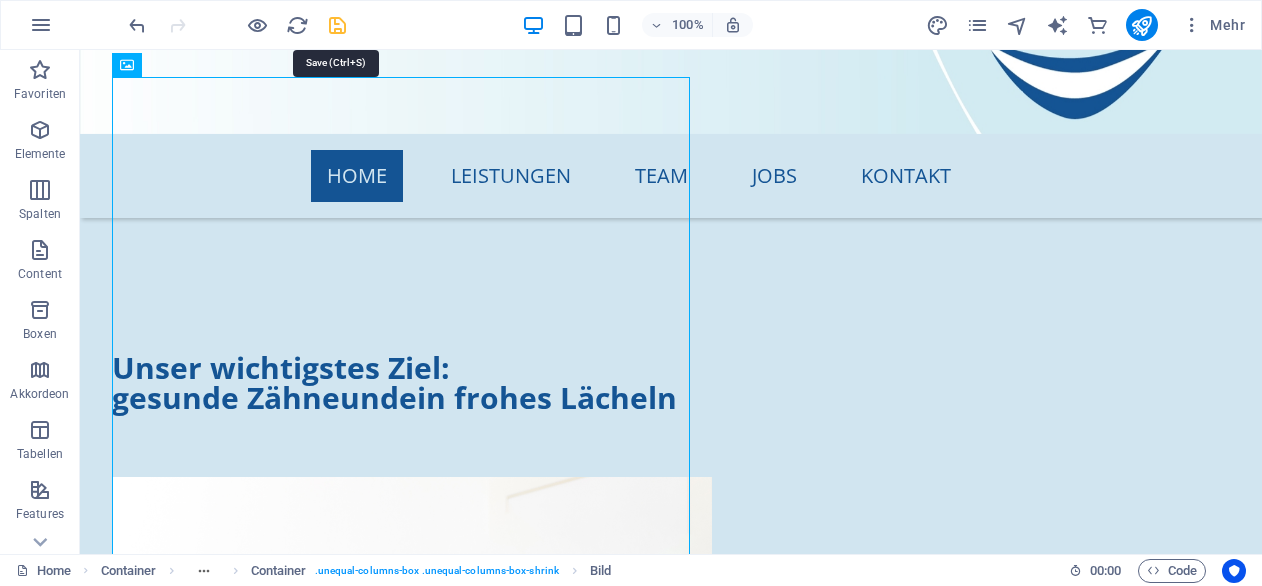 click at bounding box center [337, 25] 